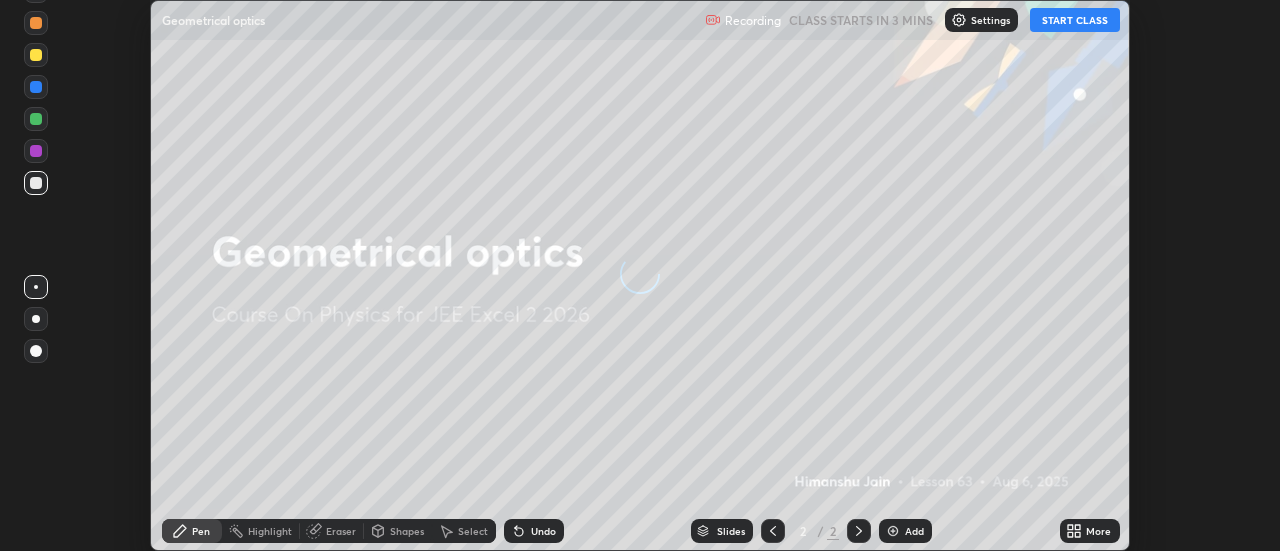 scroll, scrollTop: 0, scrollLeft: 0, axis: both 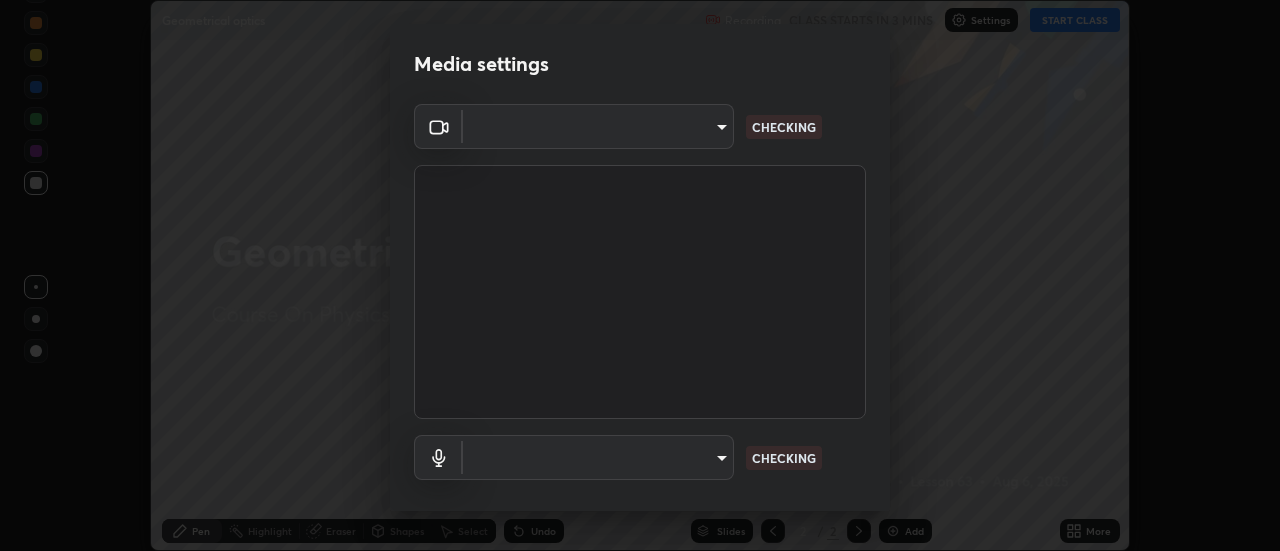 type on "[HASH]" 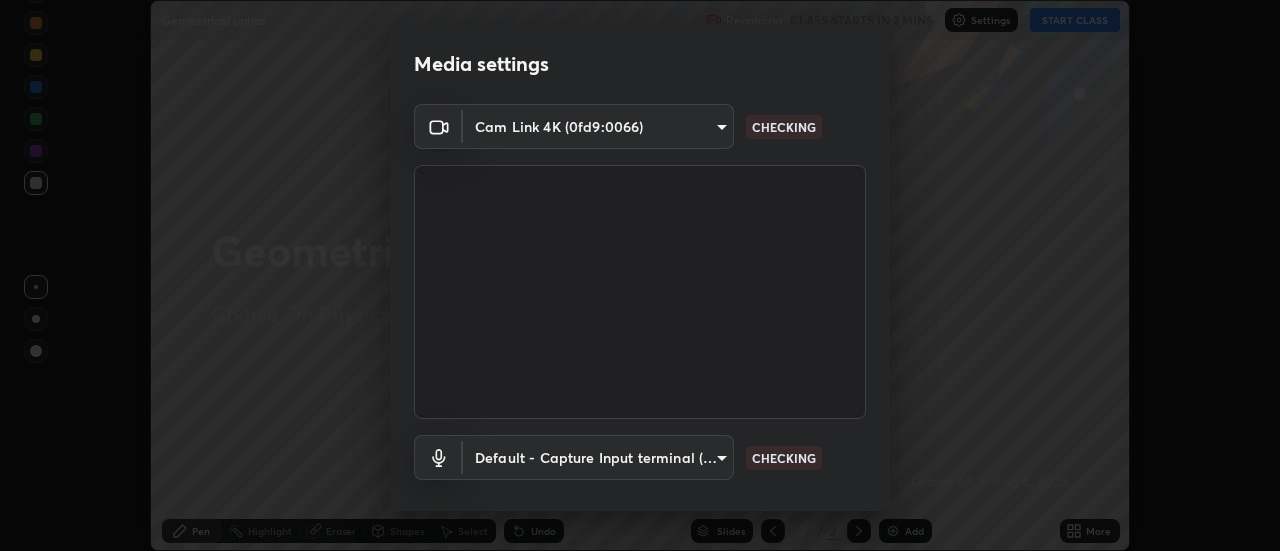 scroll, scrollTop: 105, scrollLeft: 0, axis: vertical 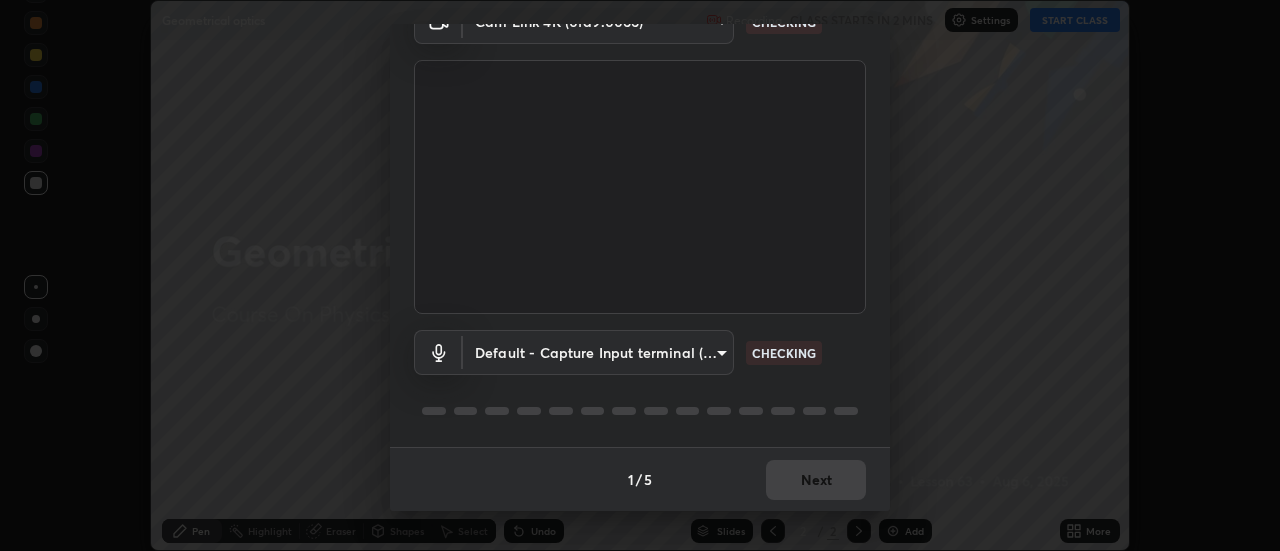 click on "Erase all Geometrical optics Recording CLASS STARTS IN 2 MINS Settings START CLASS Setting up your live class Geometrical optics • L63 of Course On Physics for JEE Excel 2 2026 [FIRST] [LAST] Pen Highlight Eraser Shapes Select Undo Slides 2 / 2 Add More No doubts shared Encourage your learners to ask a doubt for better clarity Report an issue Reason for reporting Buffering Chat not working Audio - Video sync issue Educator video quality low ​ Attach an image Report Media settings Cam Link 4K ([HASH]) [HASH] CHECKING Default - Capture Input terminal (Digital Array MIC) default CHECKING 1 / 5 Next" at bounding box center (640, 275) 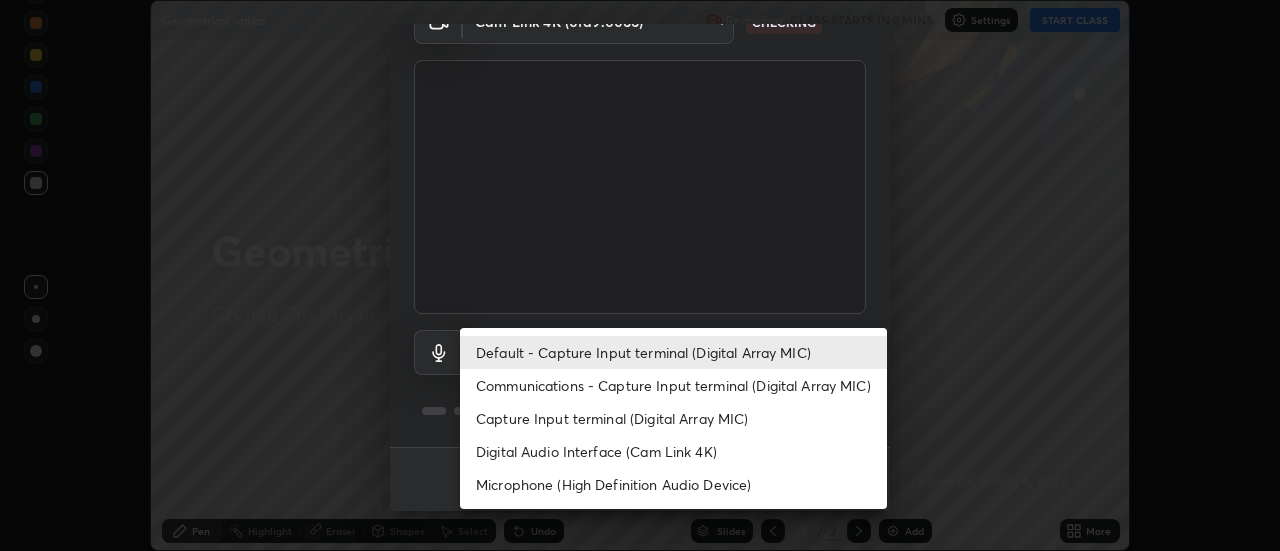 click on "Communications - Capture Input terminal (Digital Array MIC)" at bounding box center [673, 385] 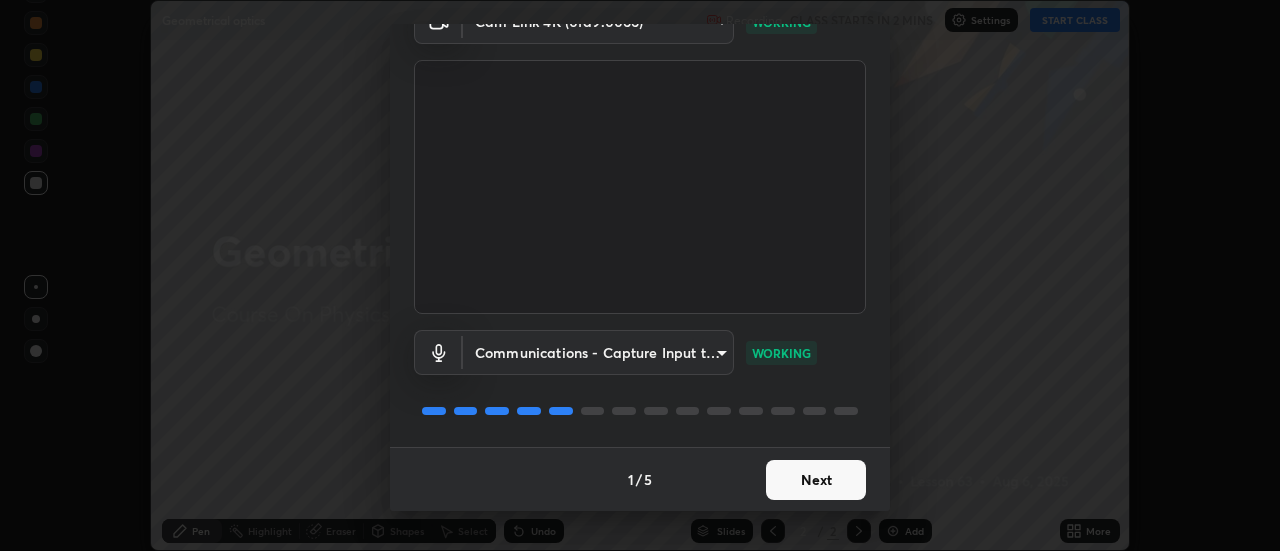 click on "Erase all Geometrical optics Recording CLASS STARTS IN 2 MINS Settings START CLASS Setting up your live class Geometrical optics • L63 of Course On Physics for JEE Excel 2 2026 [FIRST] [LAST] Pen Highlight Eraser Shapes Select Undo Slides 2 / 2 Add More No doubts shared Encourage your learners to ask a doubt for better clarity Report an issue Reason for reporting Buffering Chat not working Audio - Video sync issue Educator video quality low ​ Attach an image Report Media settings Cam Link 4K ([HASH]) [HASH] WORKING Communications - Capture Input terminal (Digital Array MIC) communications WORKING 1 / 5 Next" at bounding box center (640, 275) 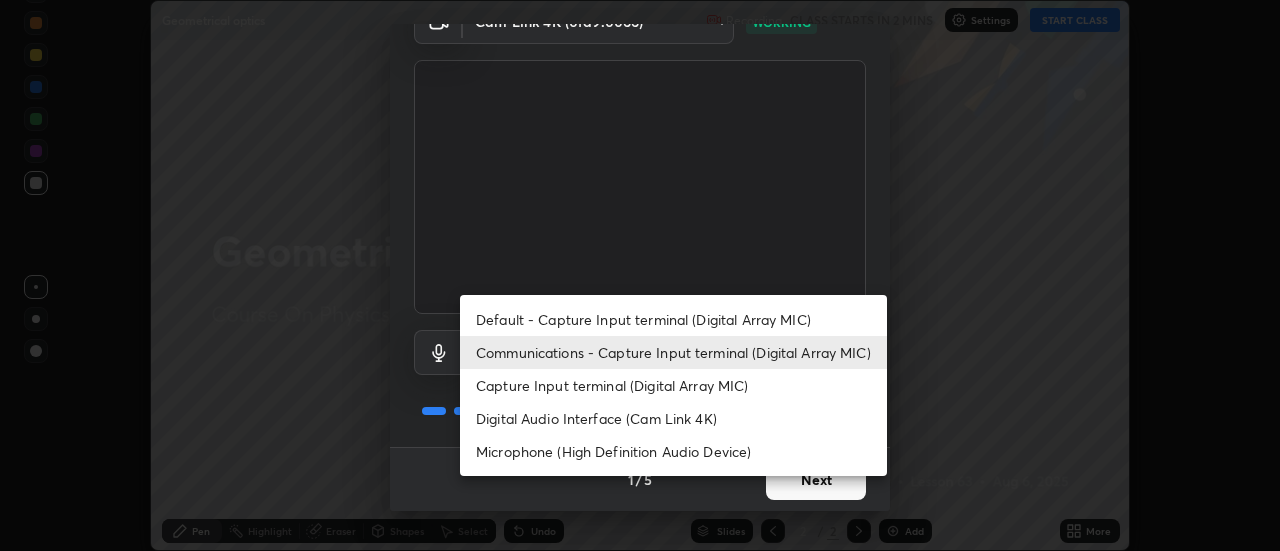 click on "Default - Capture Input terminal (Digital Array MIC)" at bounding box center [673, 319] 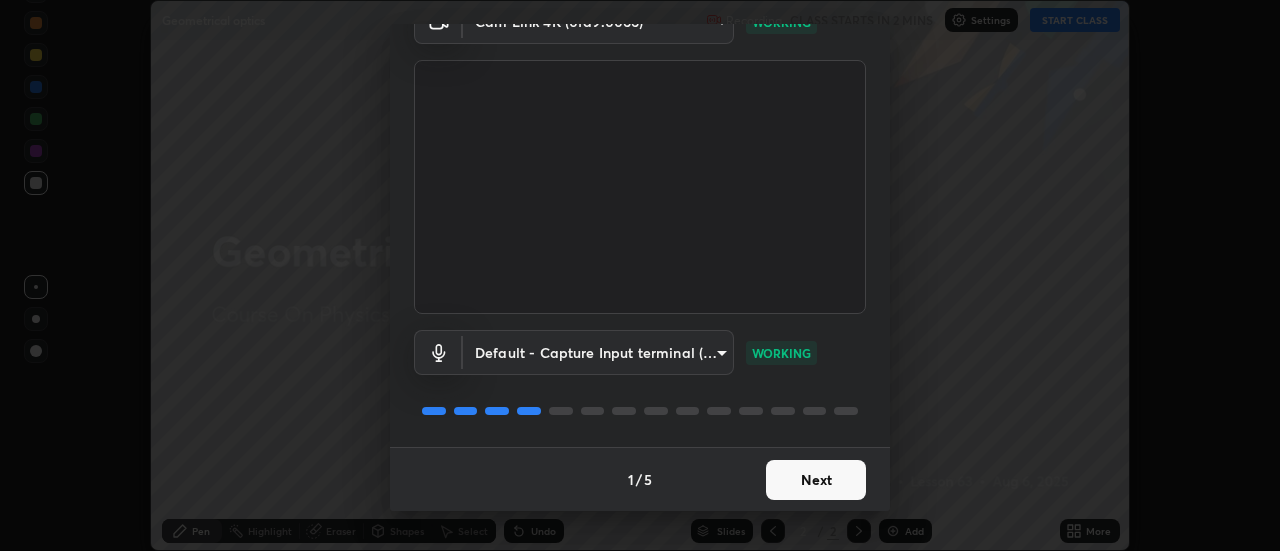click on "Next" at bounding box center [816, 480] 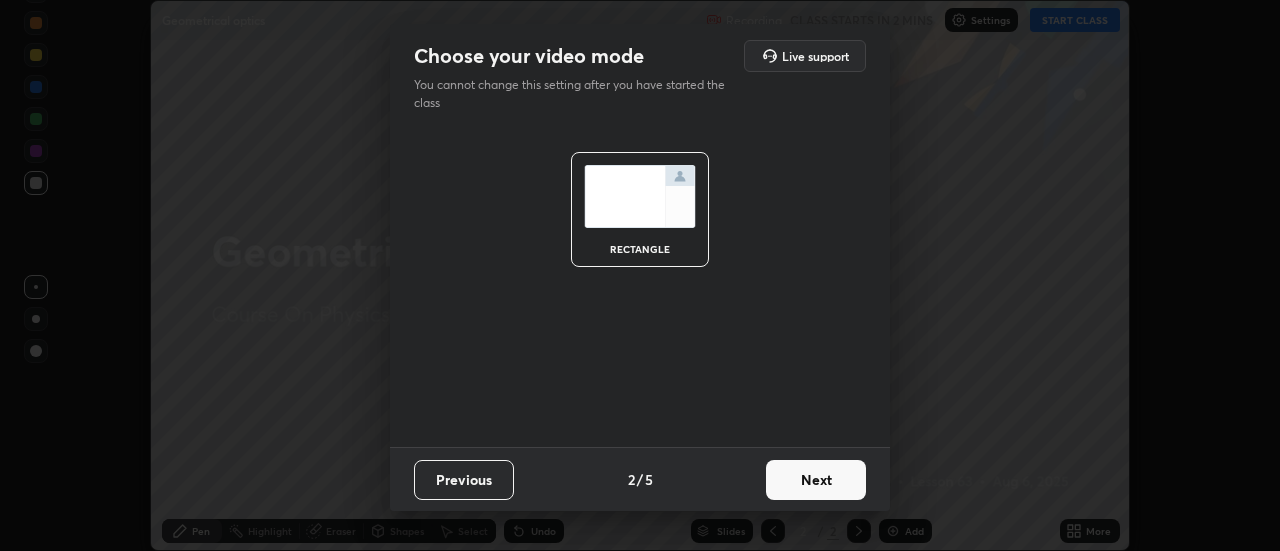 scroll, scrollTop: 0, scrollLeft: 0, axis: both 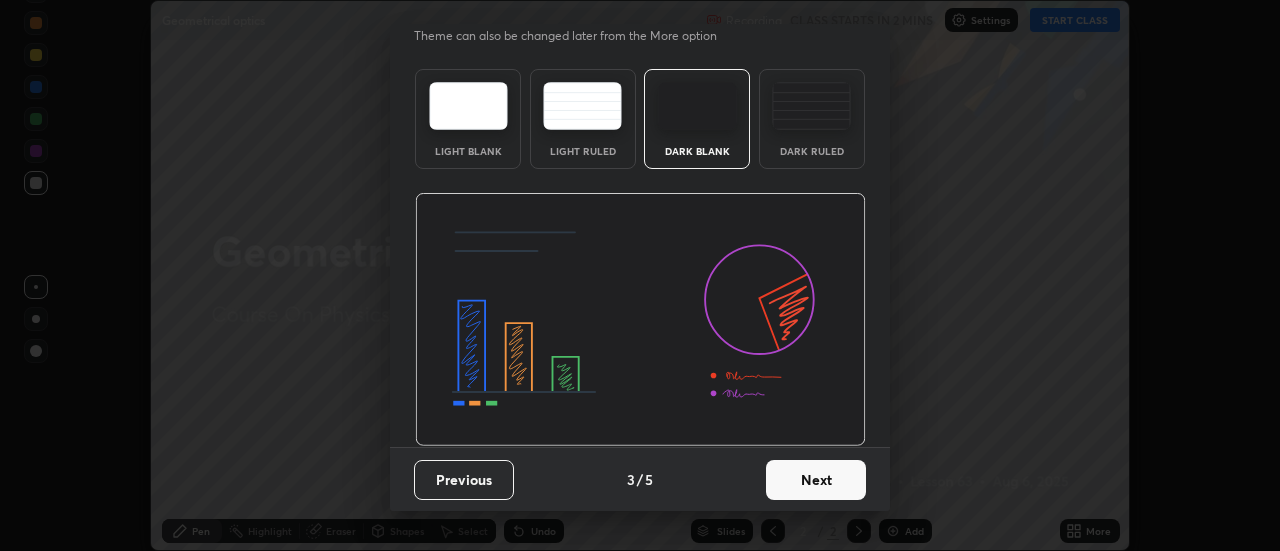 click on "Next" at bounding box center (816, 480) 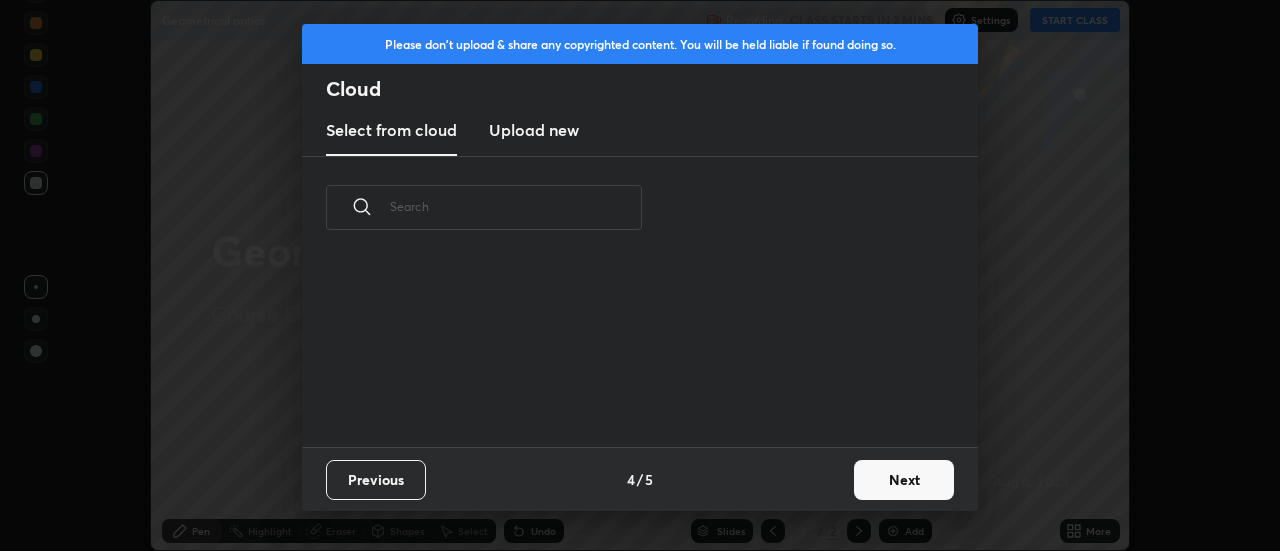 scroll, scrollTop: 0, scrollLeft: 0, axis: both 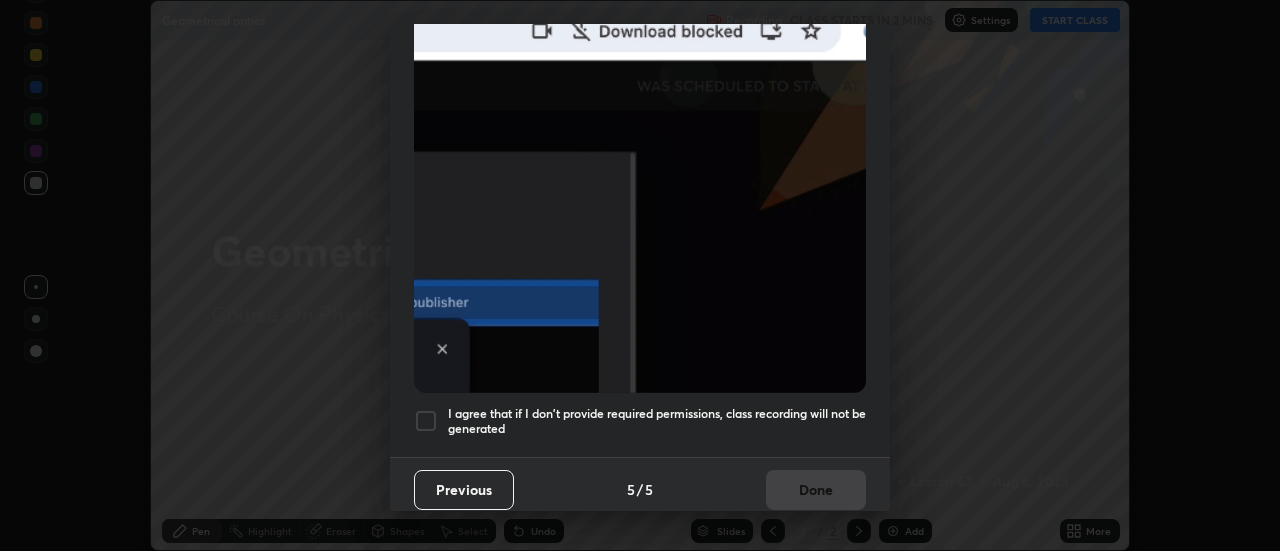 click at bounding box center (426, 421) 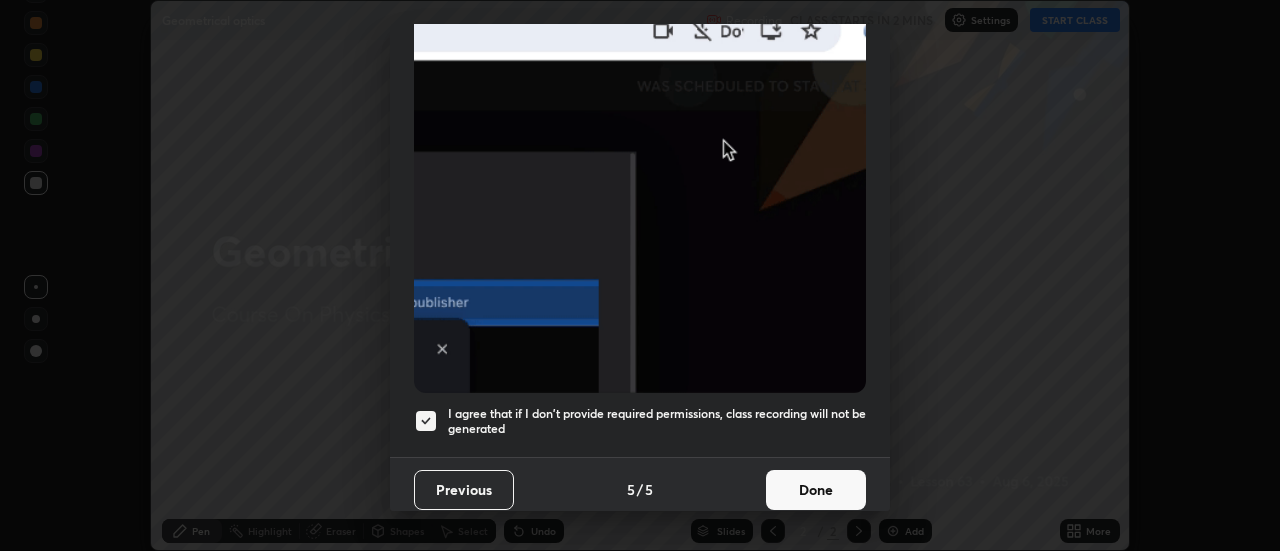 click on "Done" at bounding box center [816, 490] 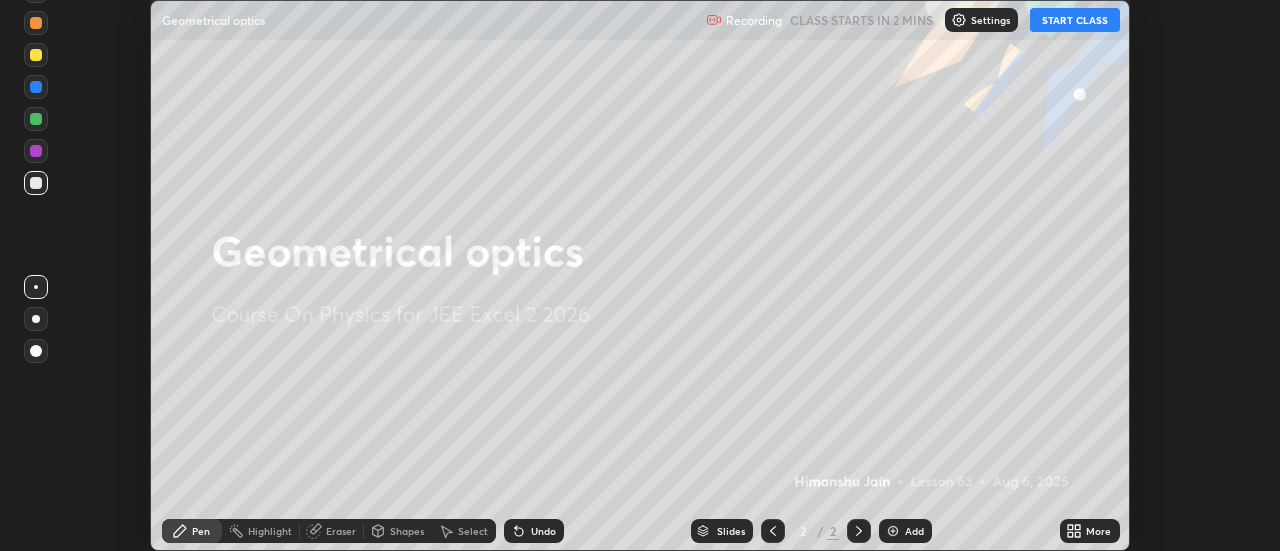 click 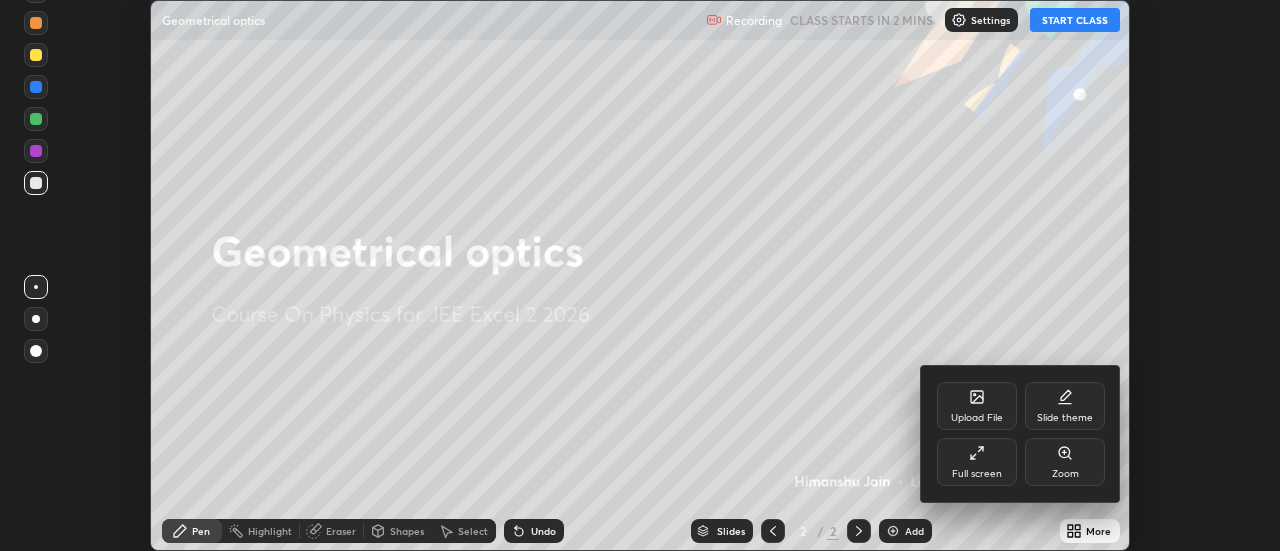 click on "Full screen" at bounding box center (977, 462) 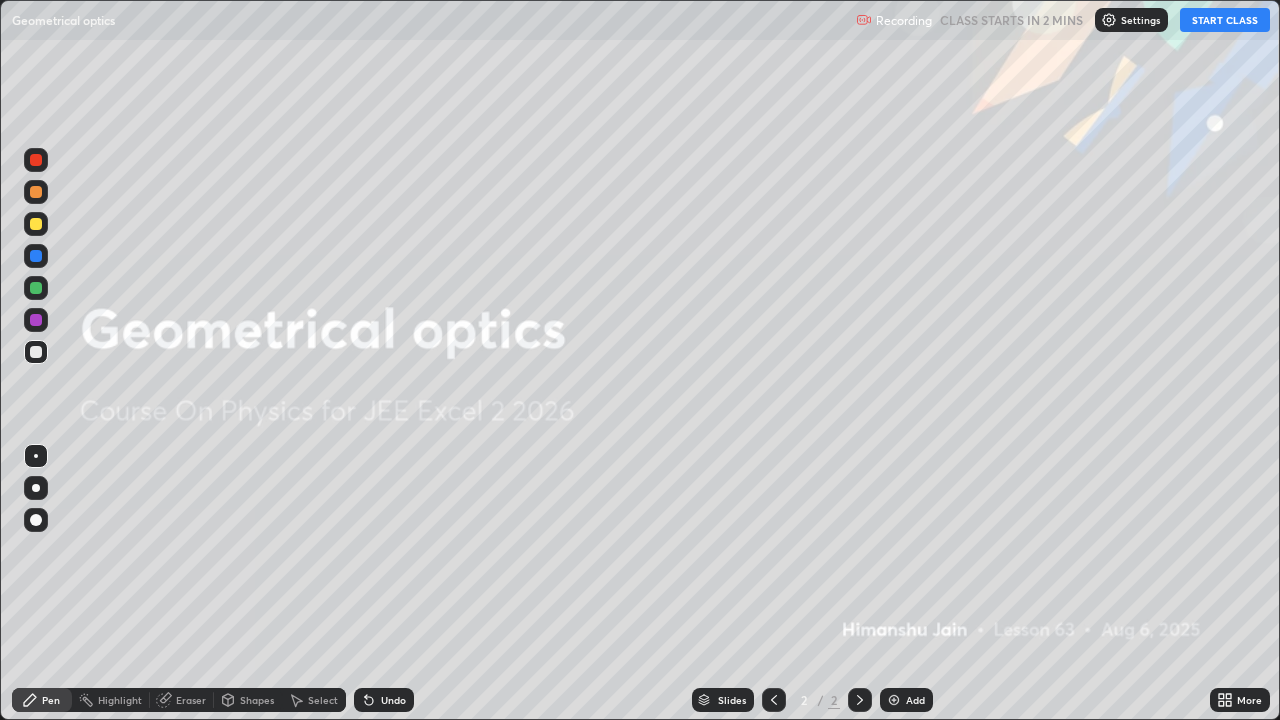 scroll, scrollTop: 99280, scrollLeft: 98720, axis: both 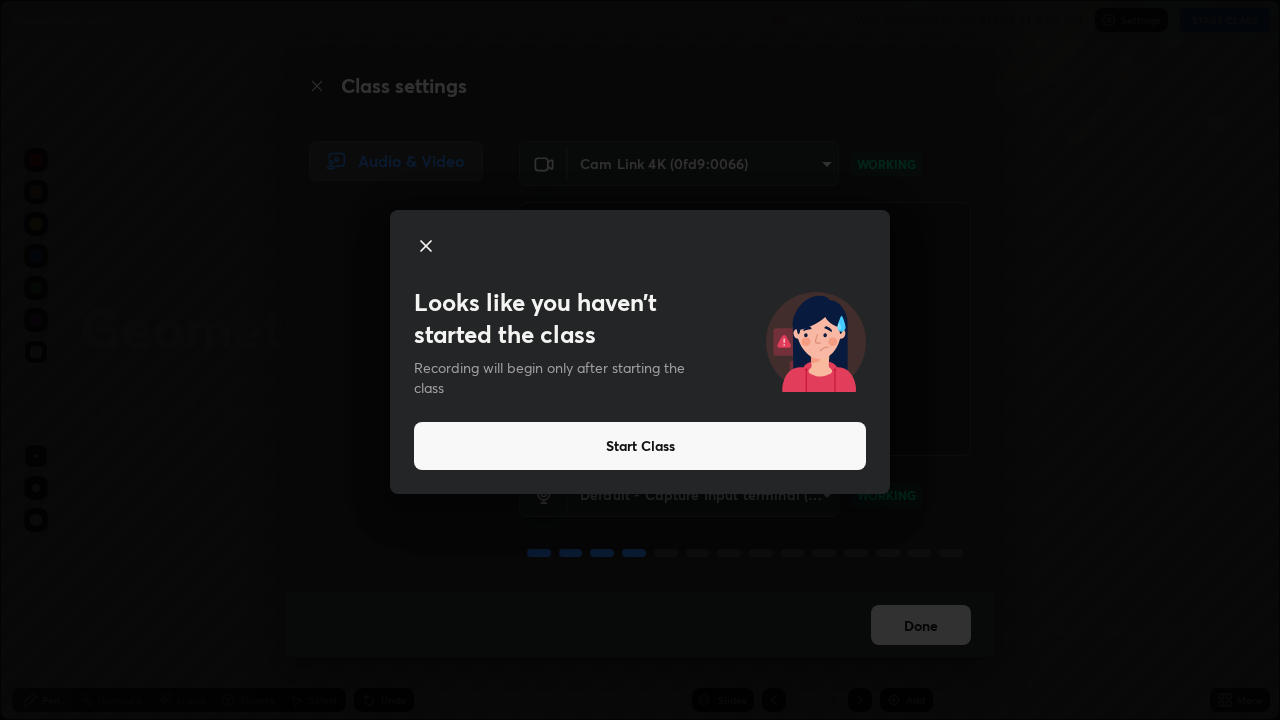 click on "Start Class" at bounding box center [640, 446] 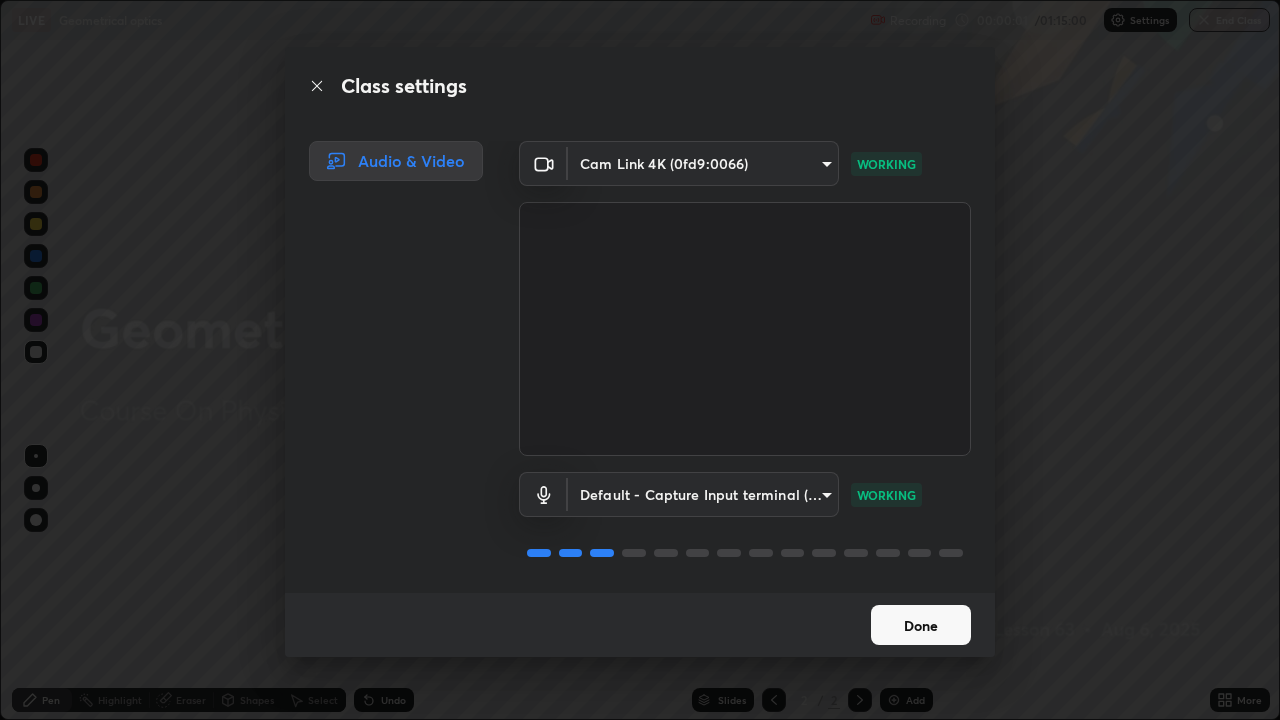 click on "Class settings Audio & Video Cam Link 4K ([HASH]) [HASH] WORKING Default - Capture Input terminal (Digital Array MIC) default WORKING Done" at bounding box center (640, 360) 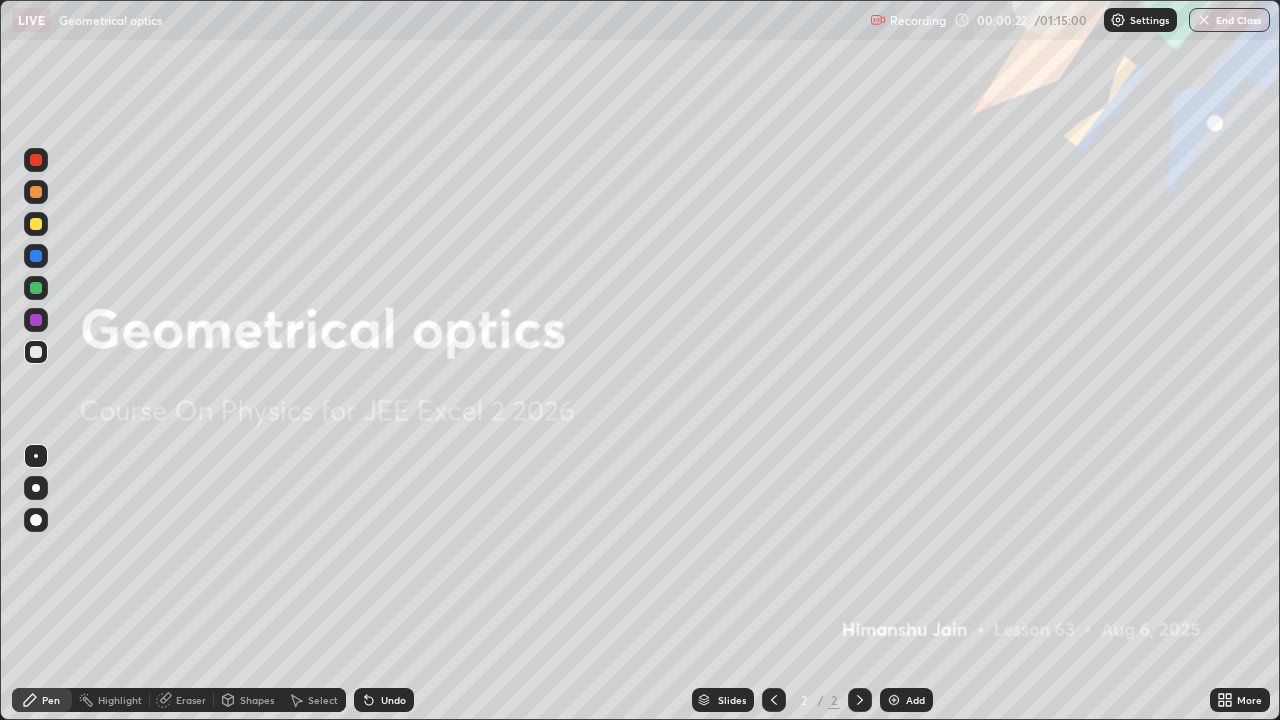 click on "Add" at bounding box center (915, 700) 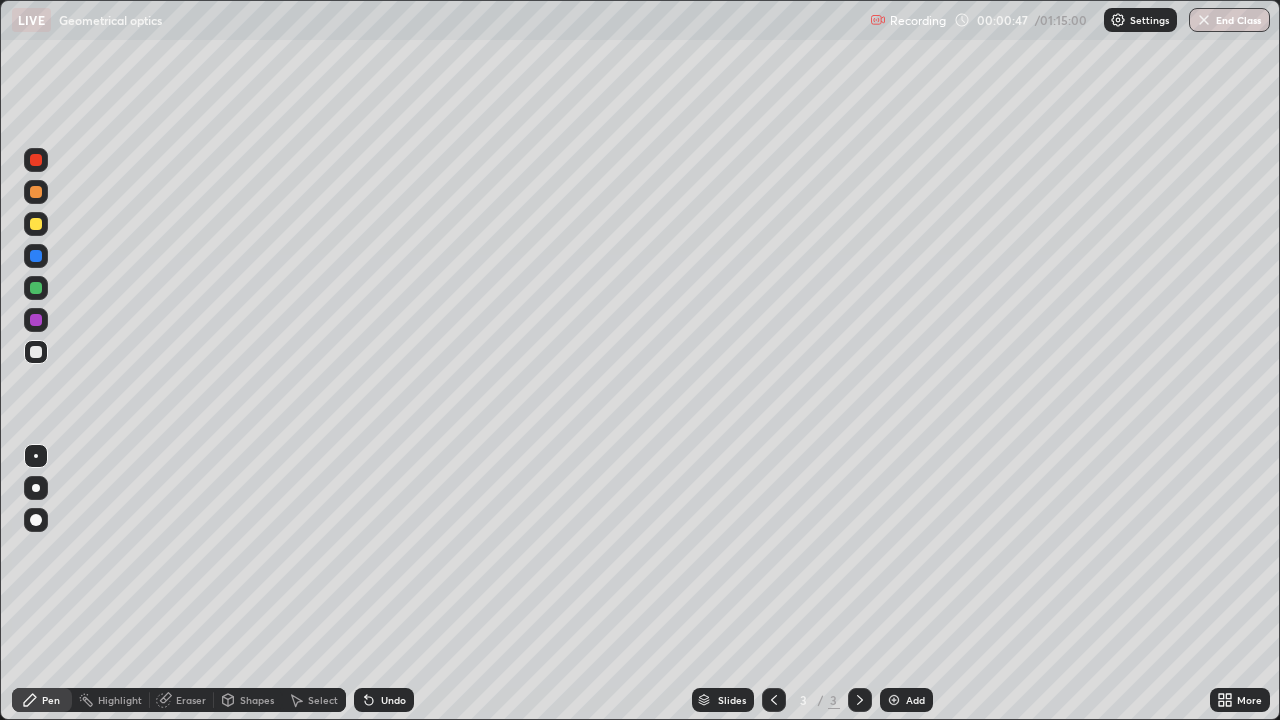 click on "Shapes" at bounding box center (257, 700) 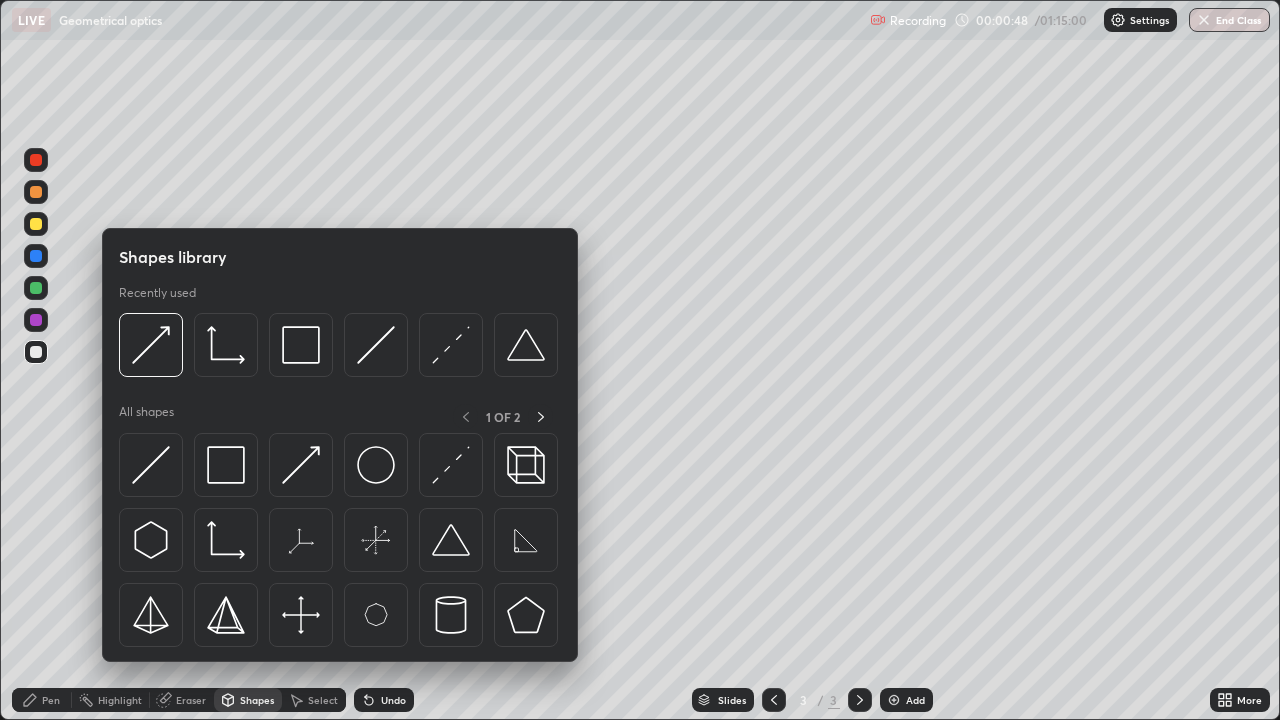 click at bounding box center [226, 465] 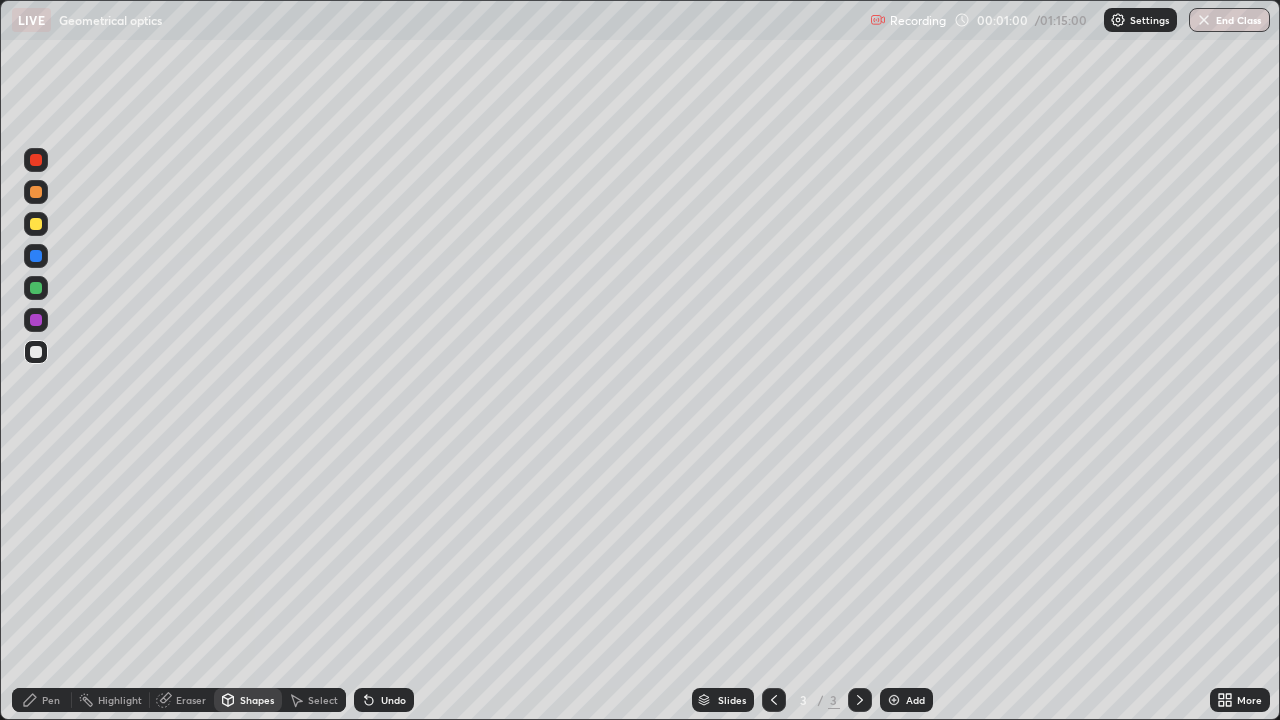 click on "Shapes" at bounding box center [257, 700] 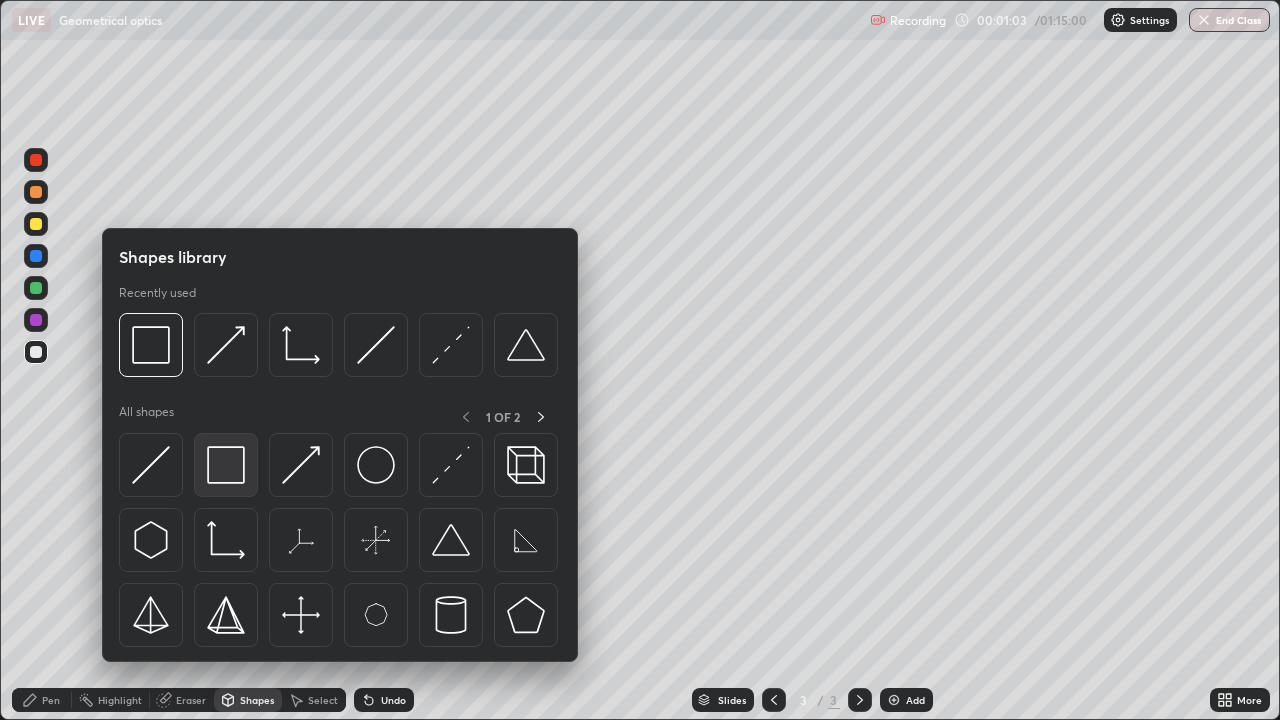 click at bounding box center (226, 465) 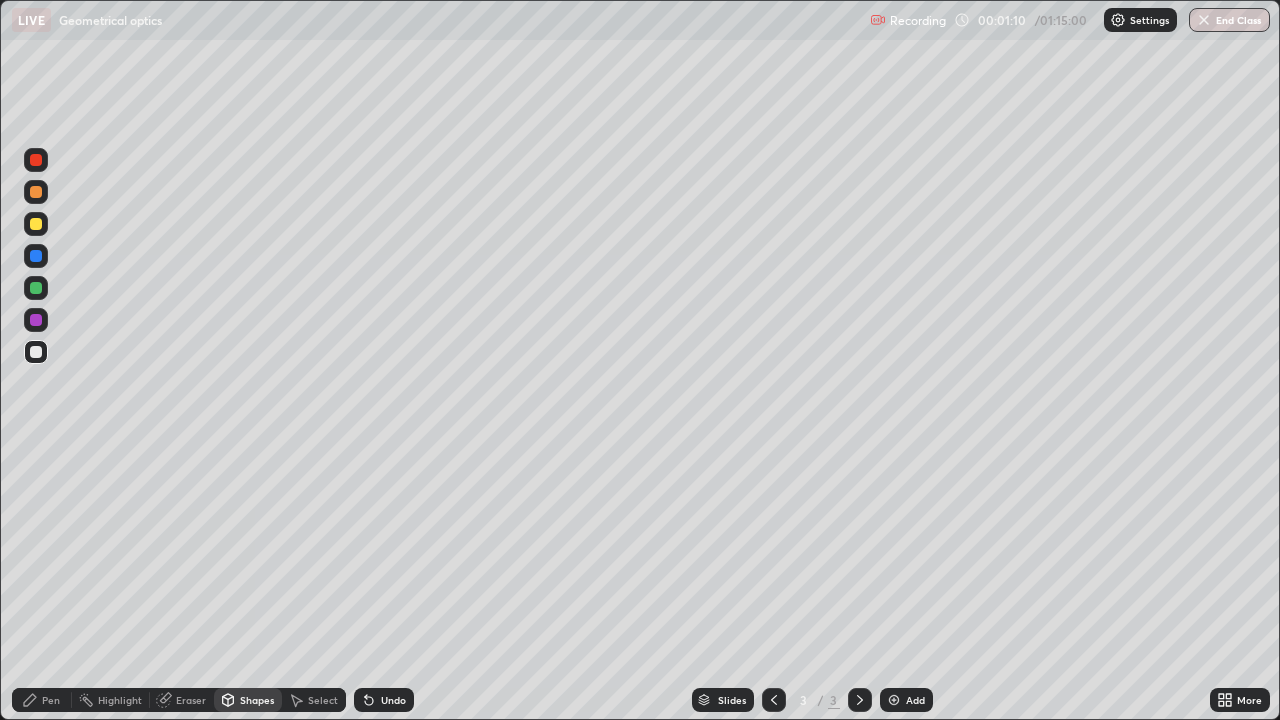 click at bounding box center [36, 320] 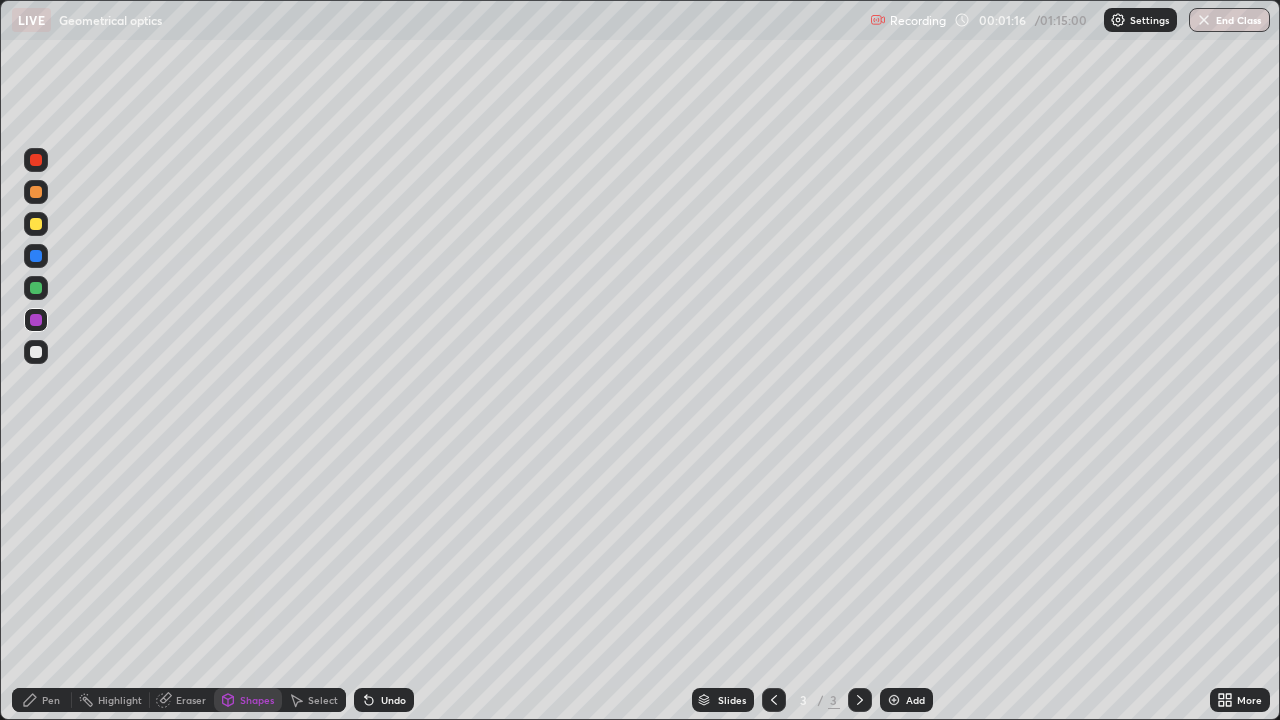 click on "Undo" at bounding box center [393, 700] 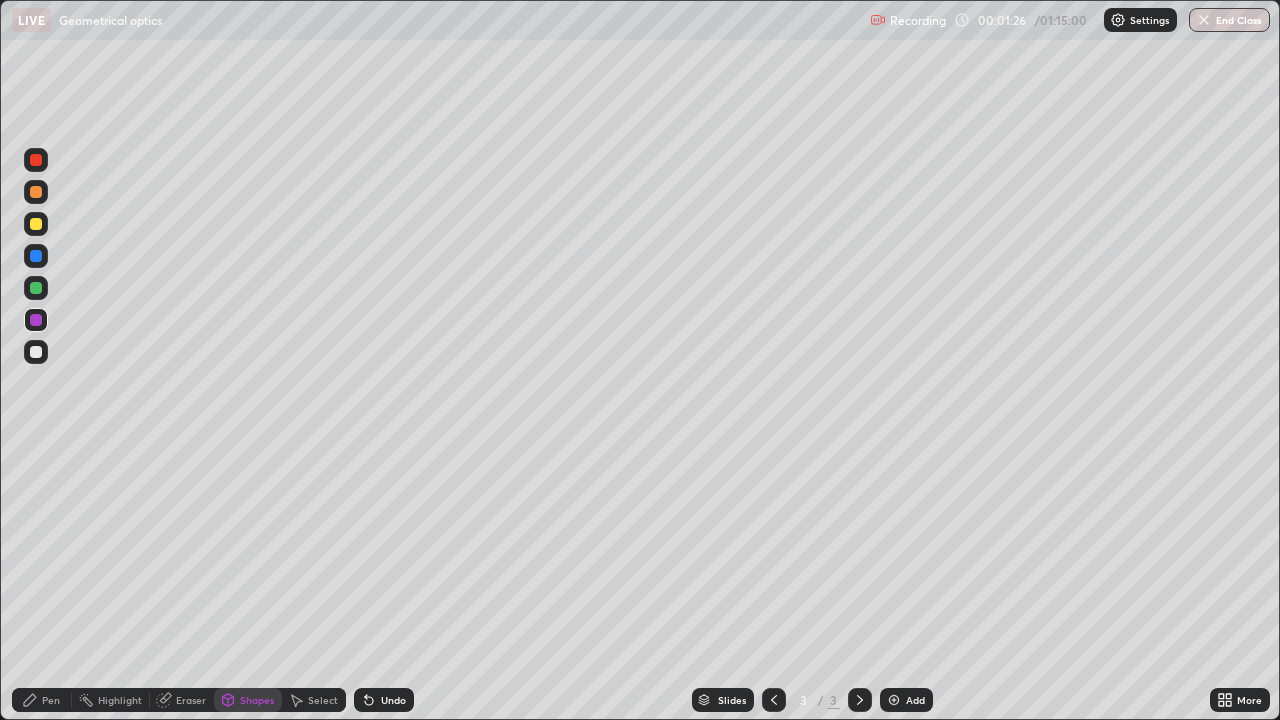 click on "Pen" at bounding box center (42, 700) 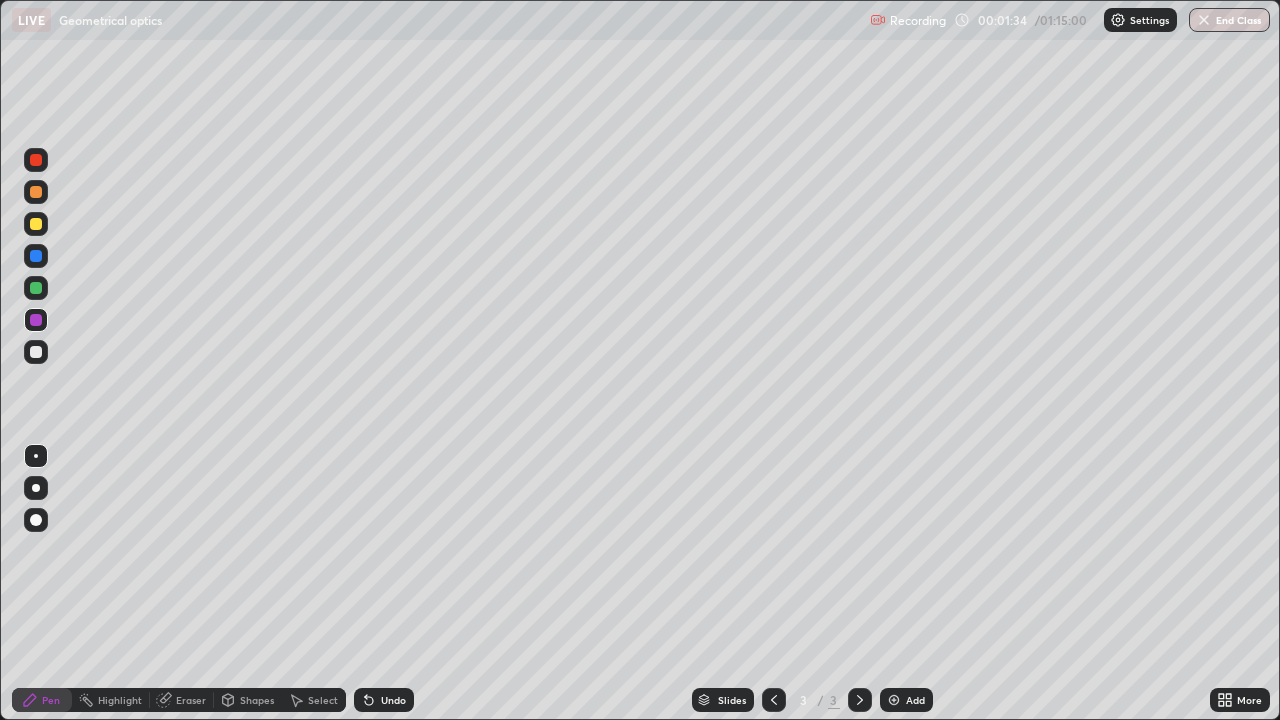 click at bounding box center [36, 256] 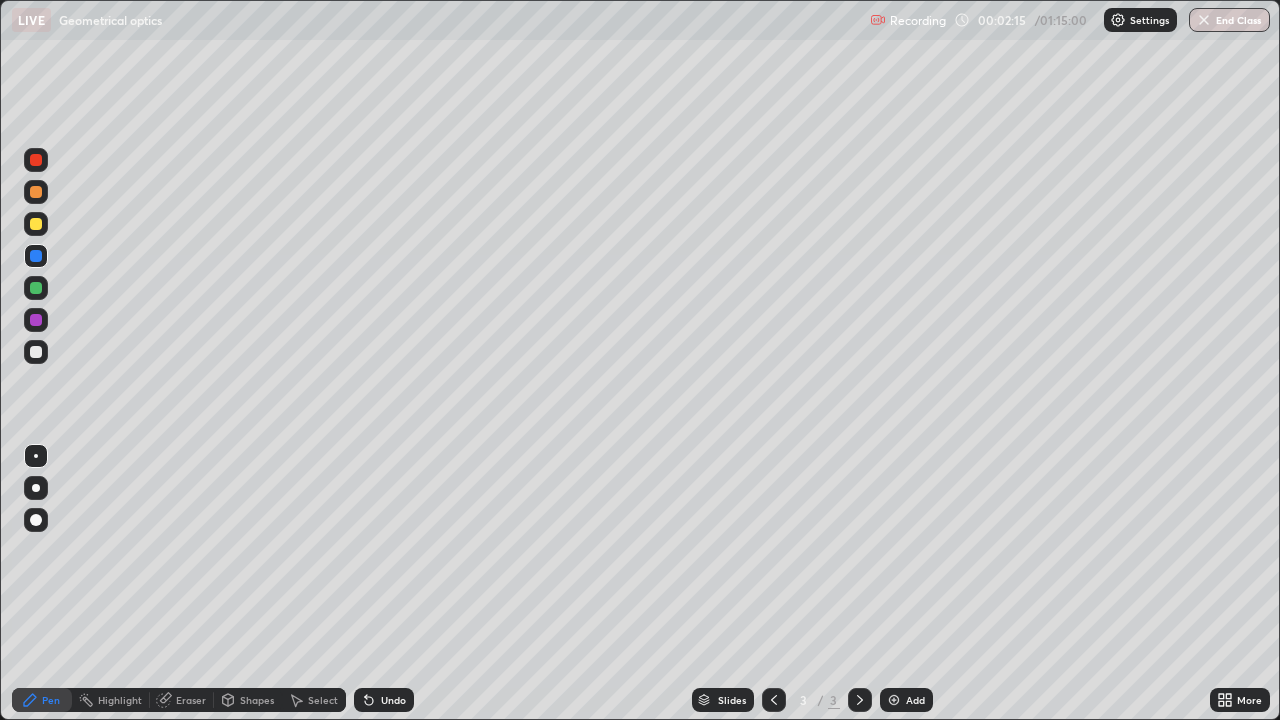 click at bounding box center (36, 352) 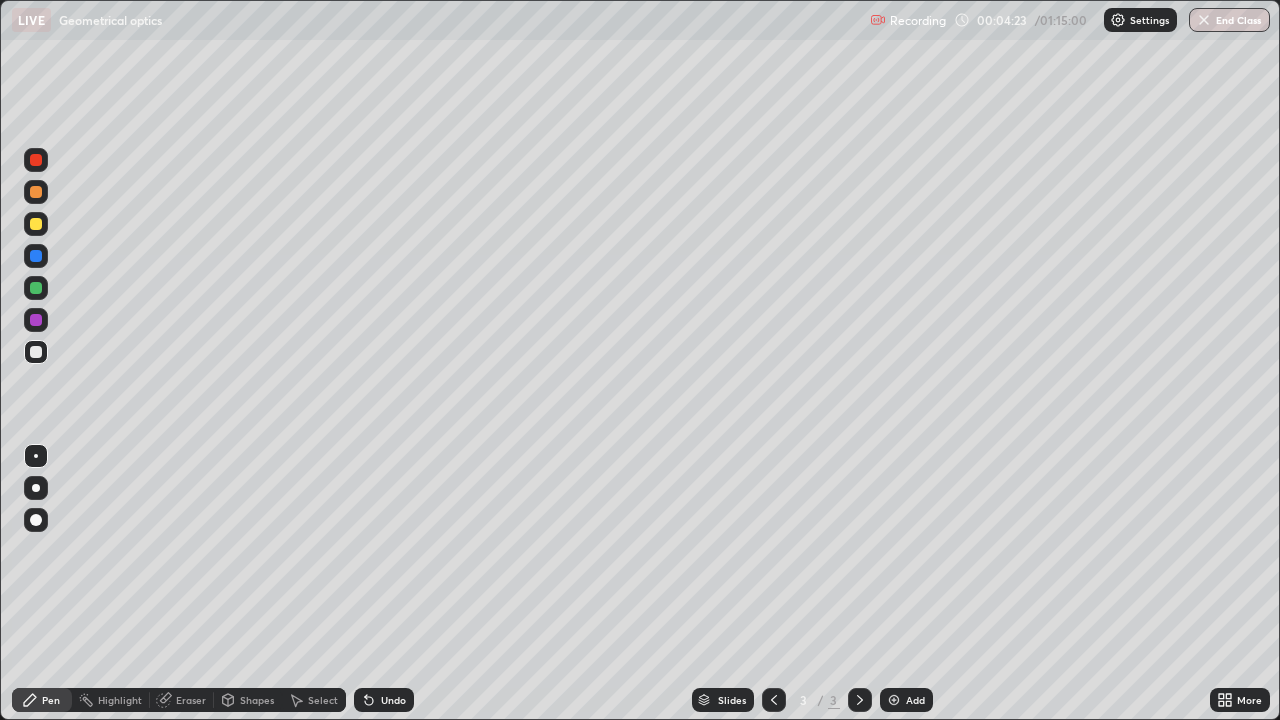click on "Shapes" at bounding box center (257, 700) 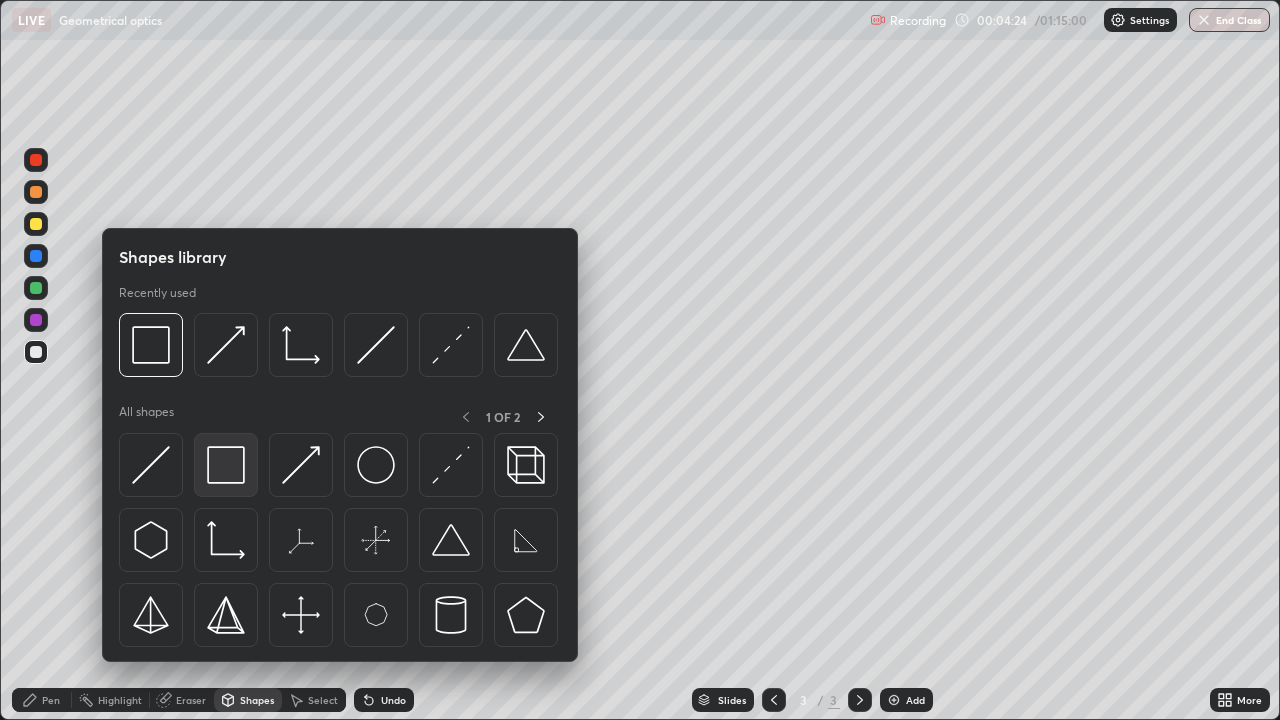 click at bounding box center [226, 465] 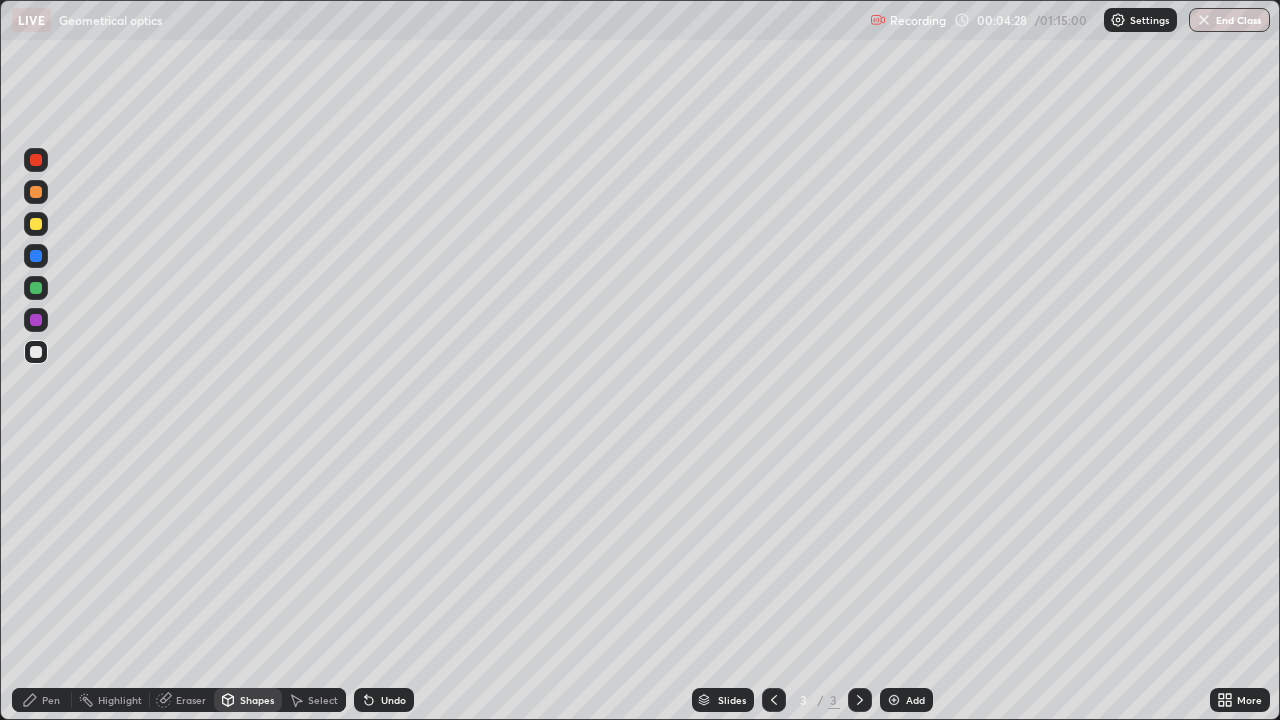 click on "Eraser" at bounding box center (191, 700) 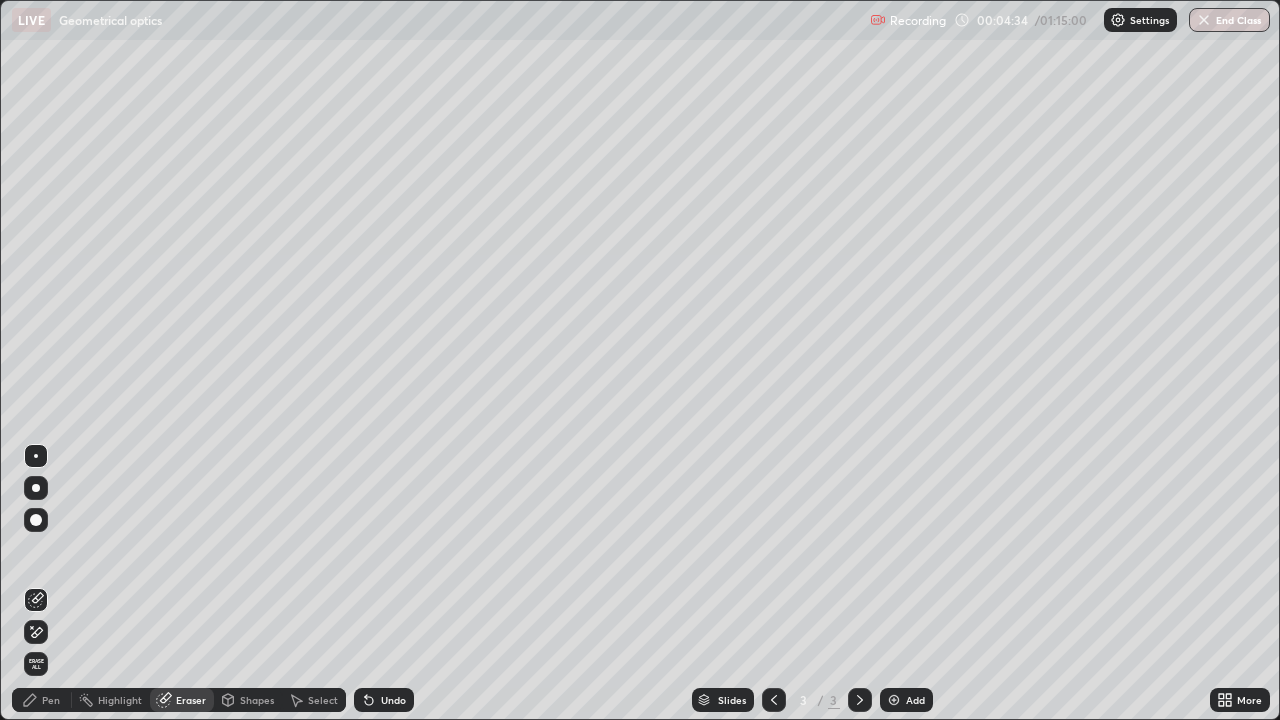 click on "Pen" at bounding box center [51, 700] 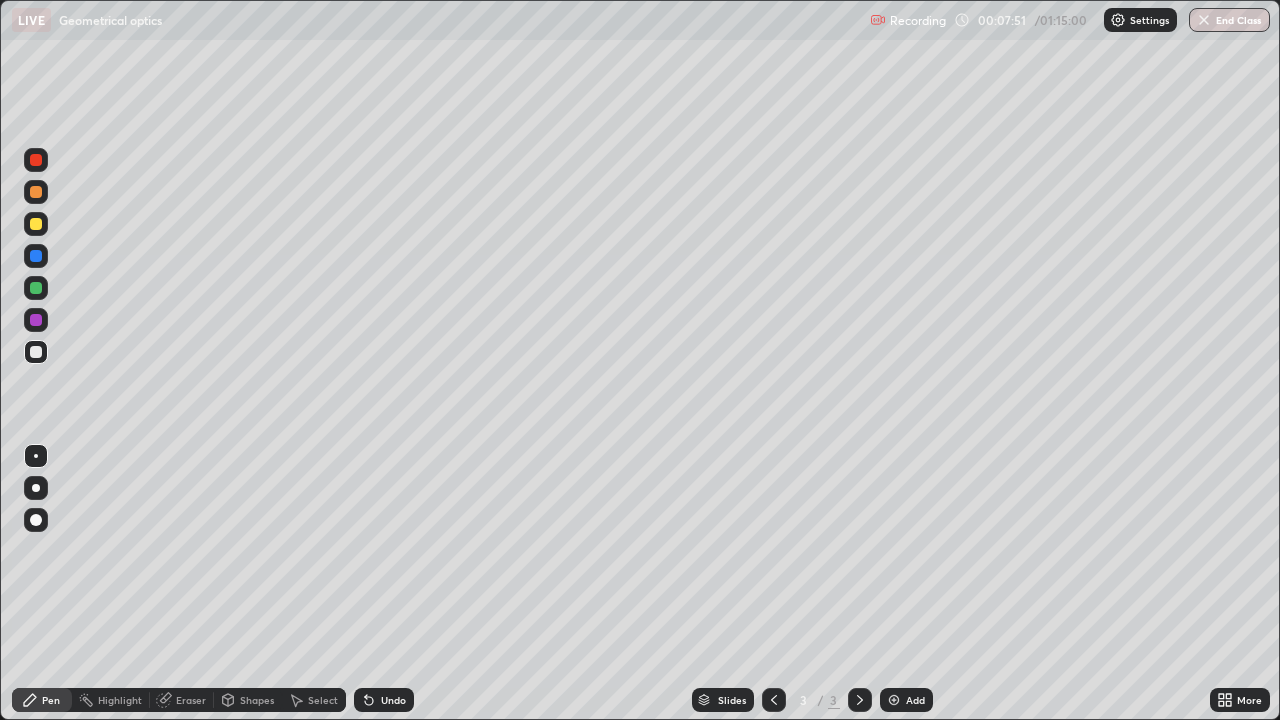 click on "Select" at bounding box center [323, 700] 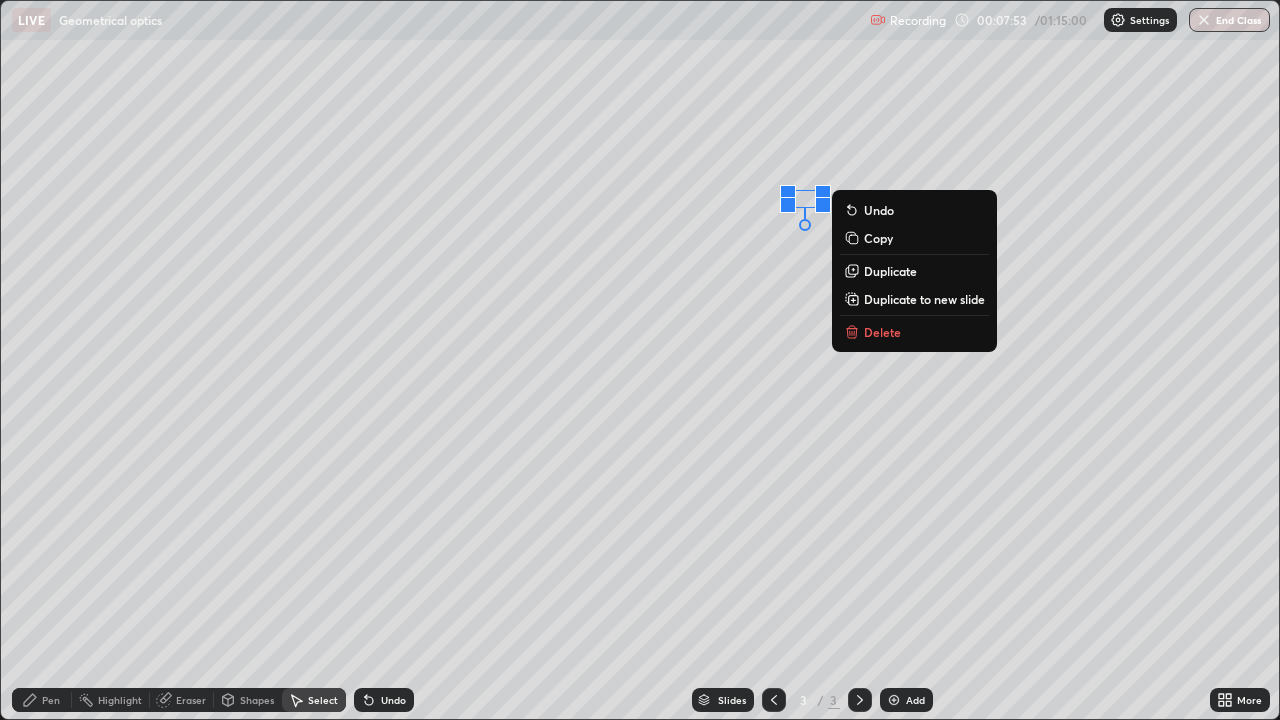 click on "Delete" at bounding box center [882, 332] 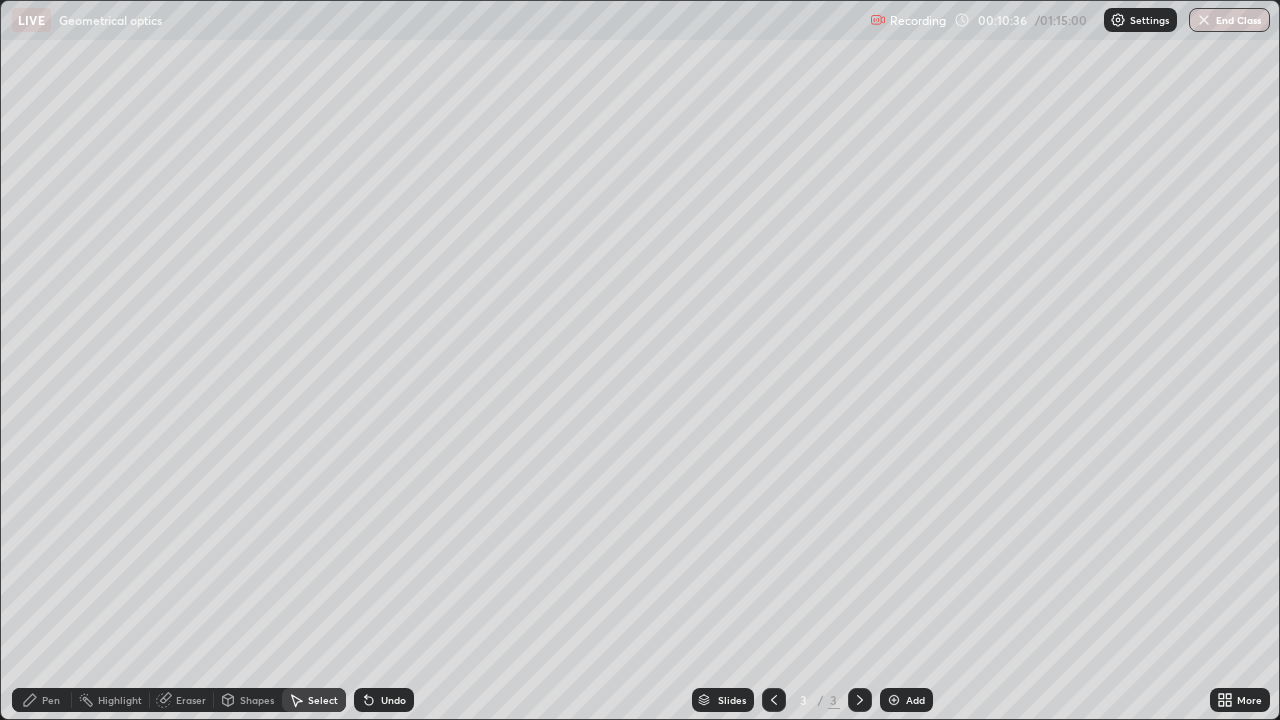 click on "Add" at bounding box center (915, 700) 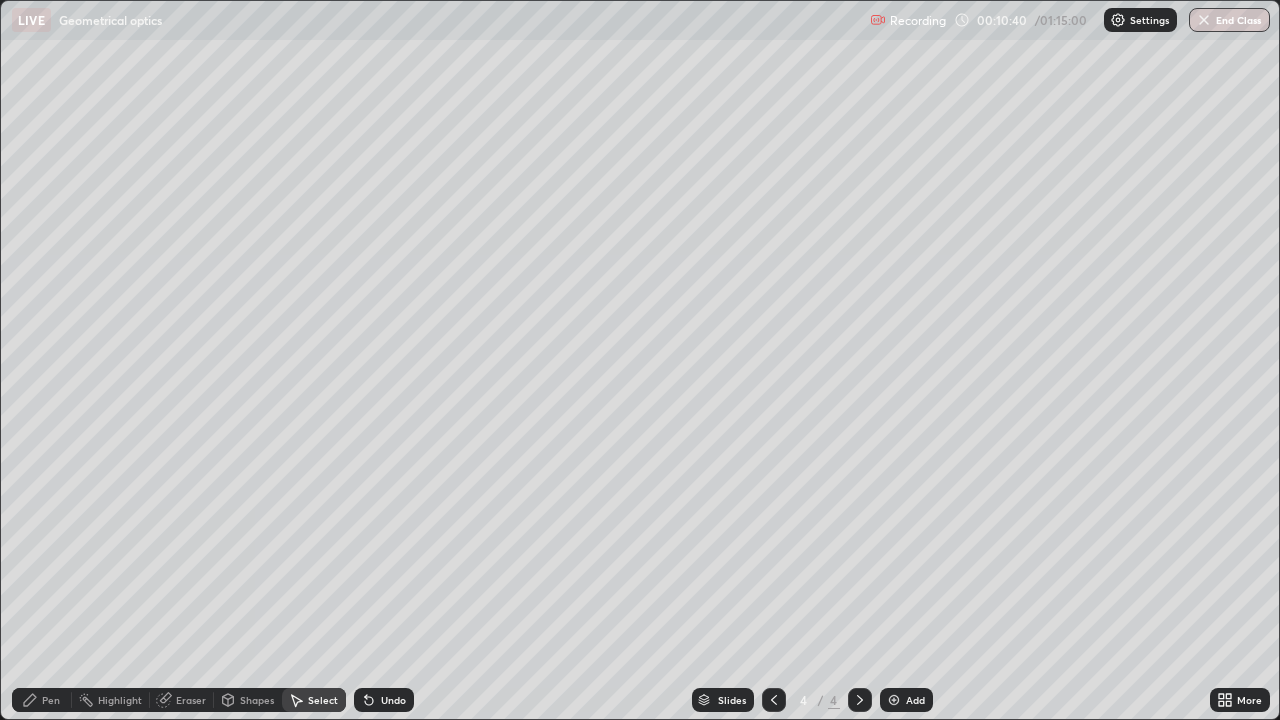 click on "Pen" at bounding box center [51, 700] 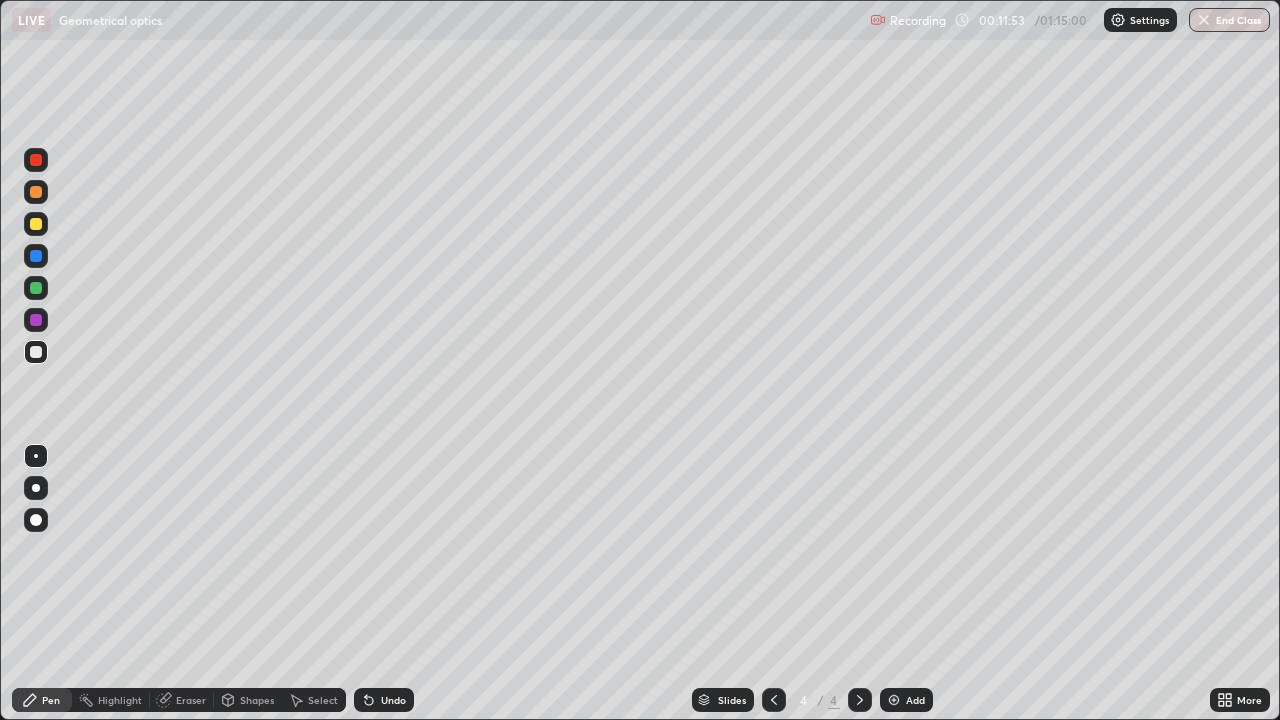 click 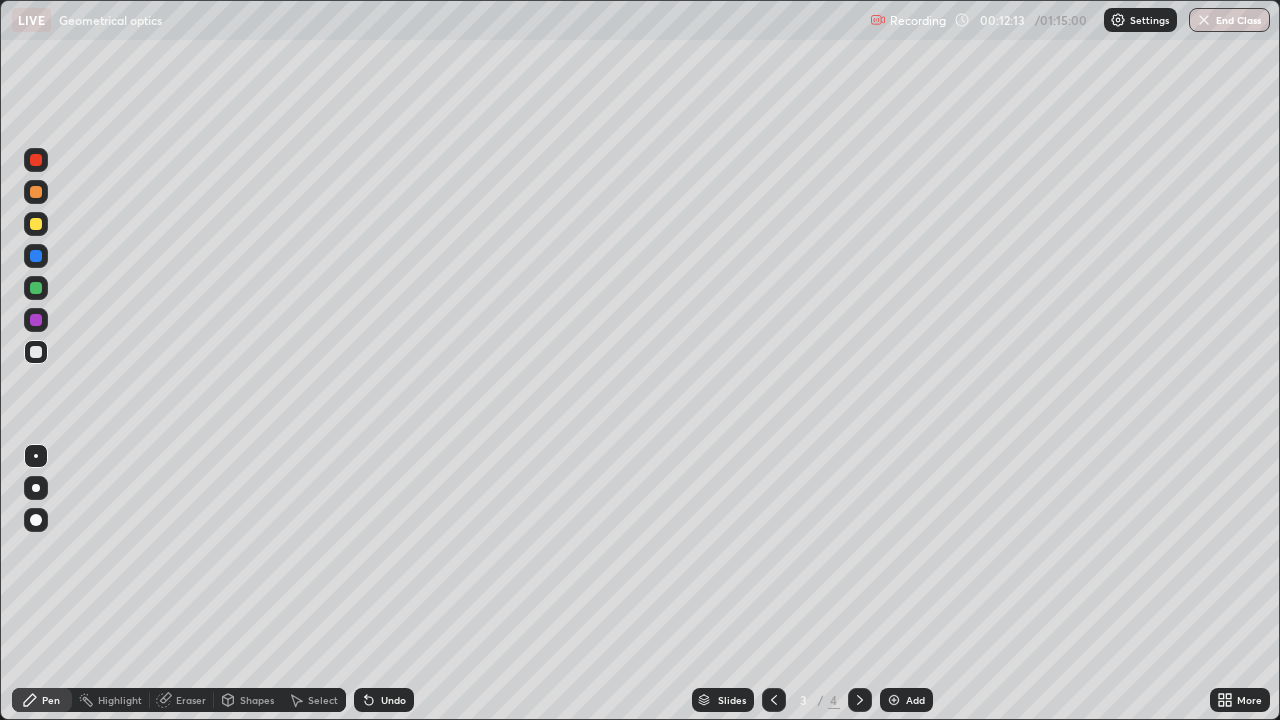 click 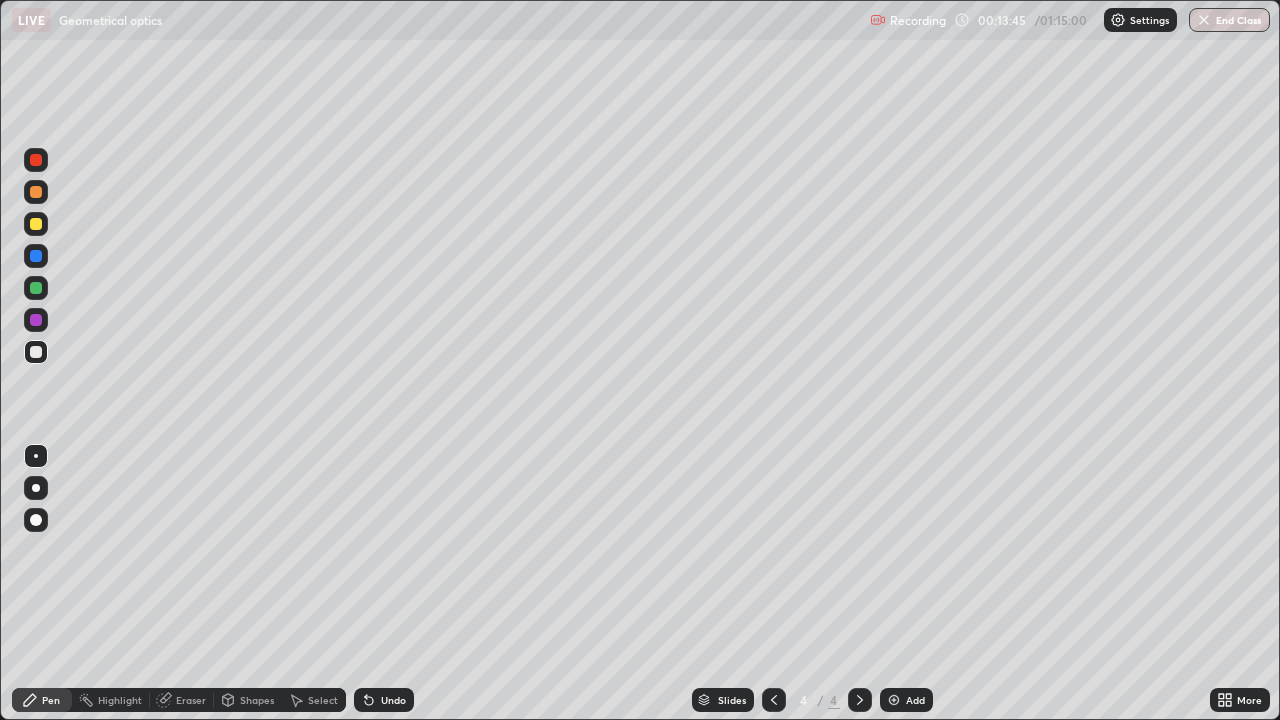 click 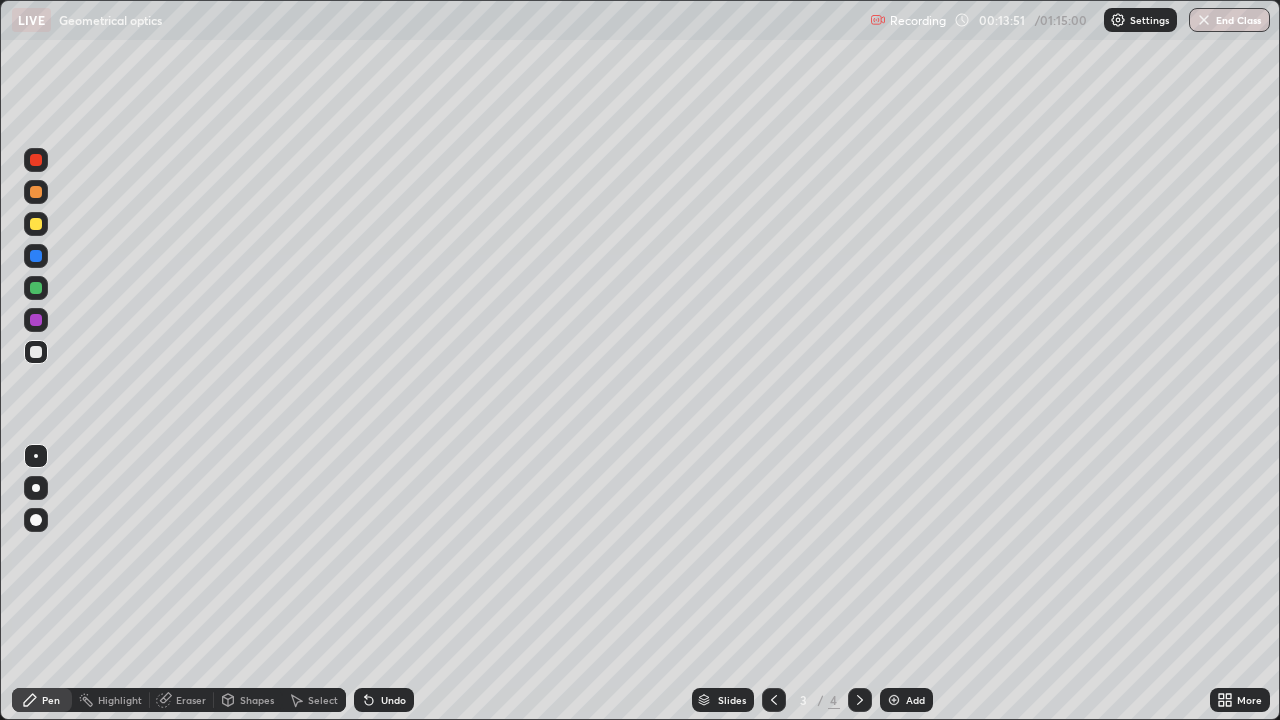 click at bounding box center [36, 224] 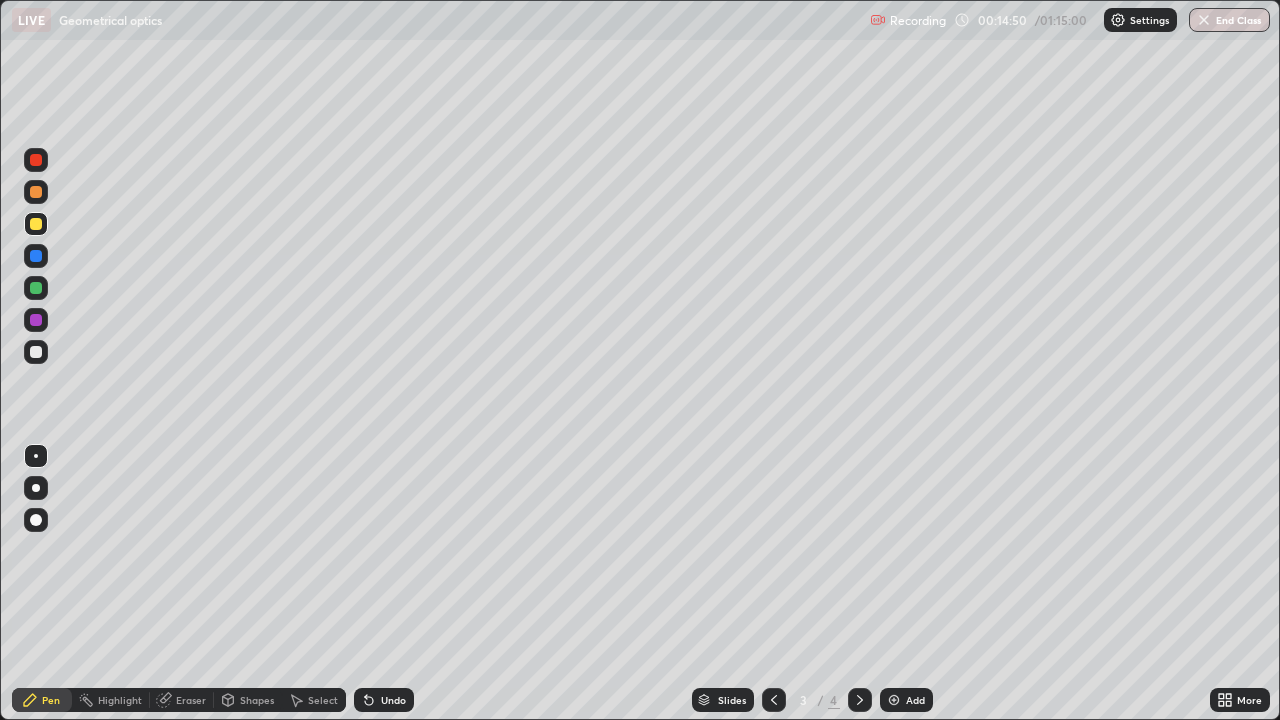 click on "Undo" at bounding box center [393, 700] 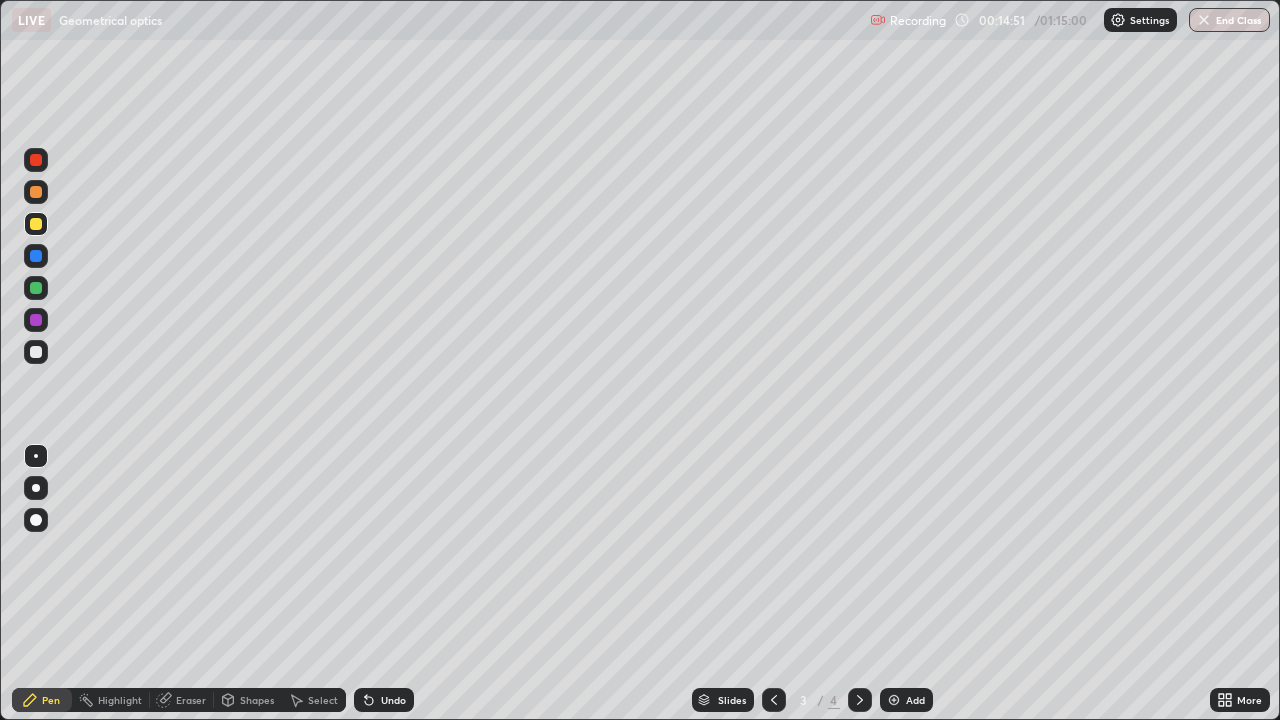 click on "Undo" at bounding box center [384, 700] 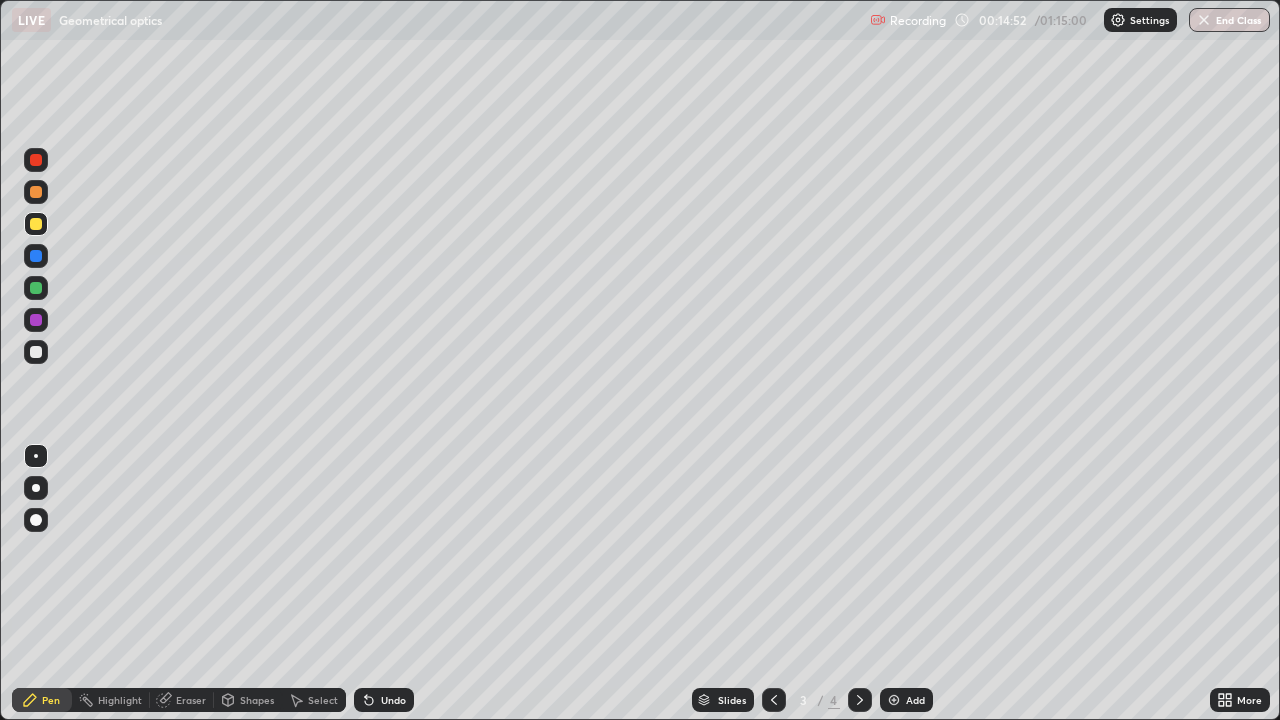 click on "Undo" at bounding box center (384, 700) 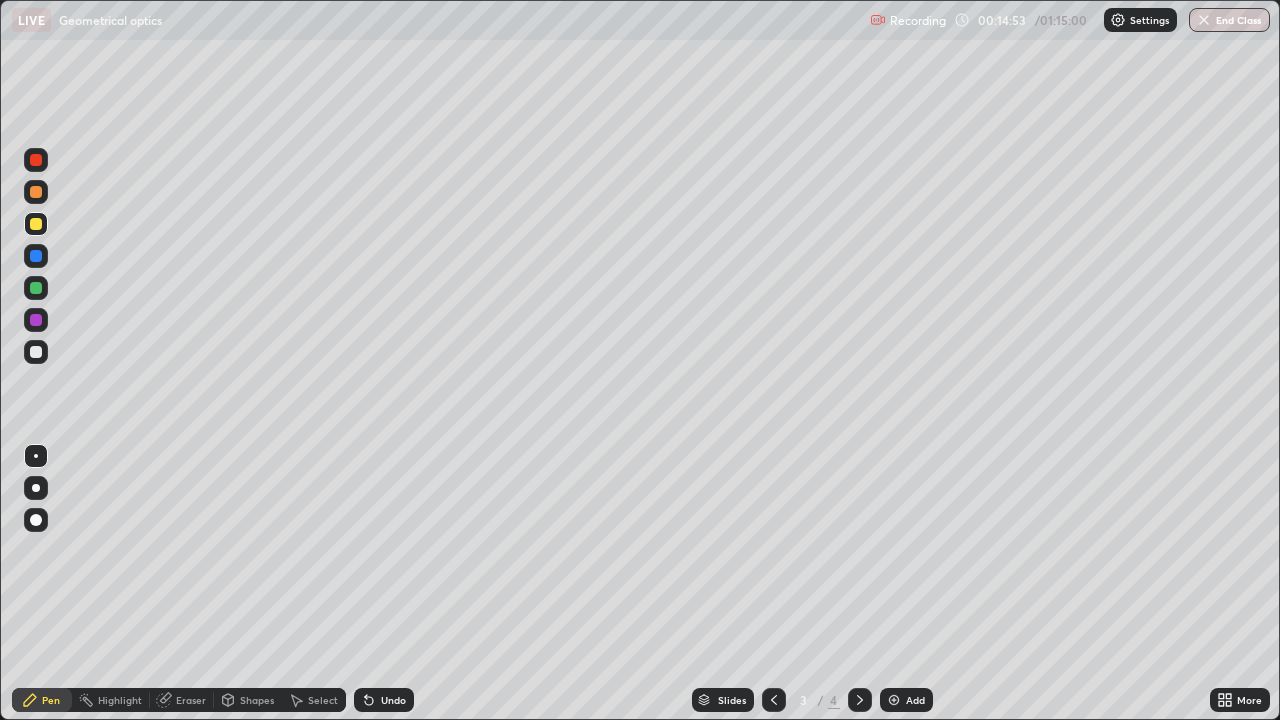 click on "Undo" at bounding box center [384, 700] 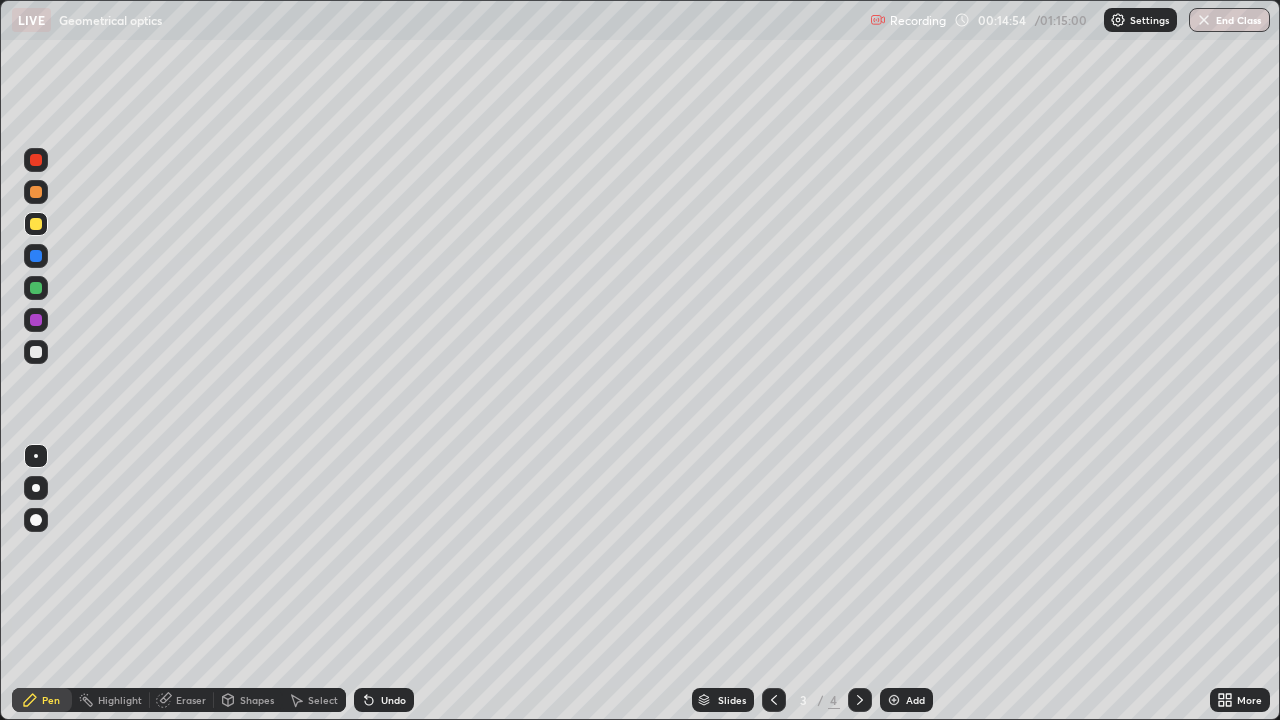 click on "Undo" at bounding box center (384, 700) 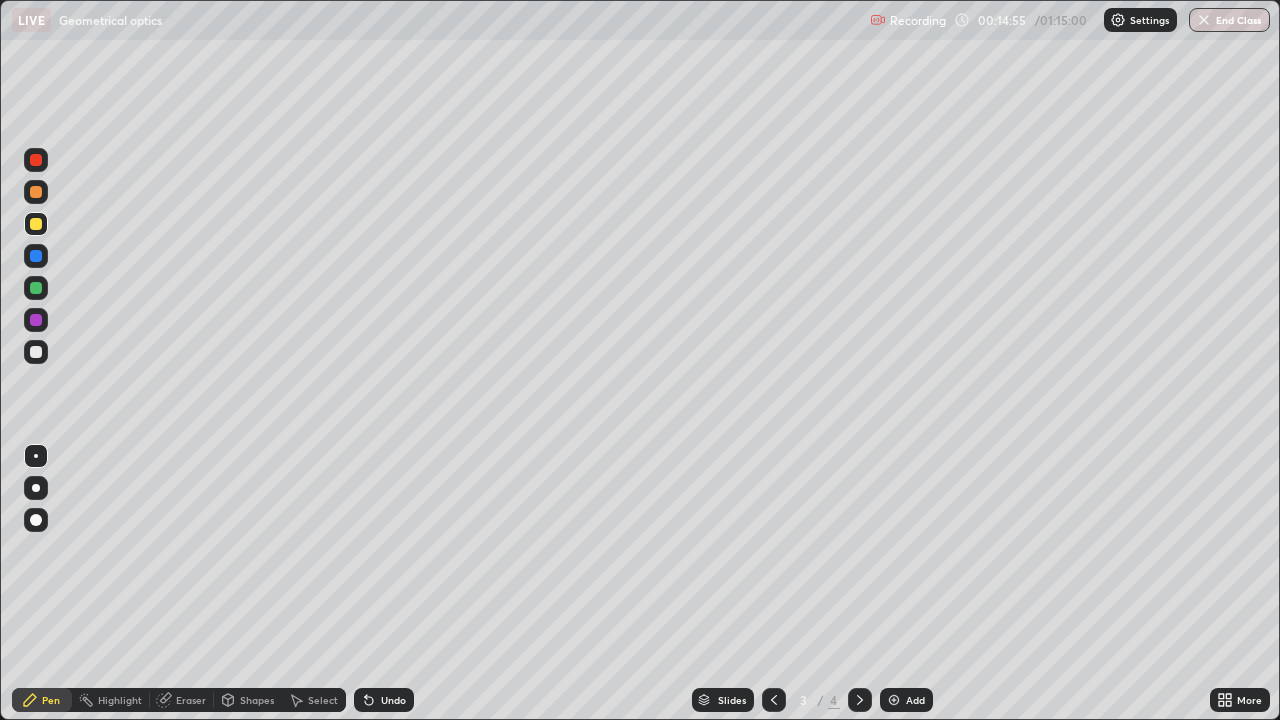 click on "Undo" at bounding box center [384, 700] 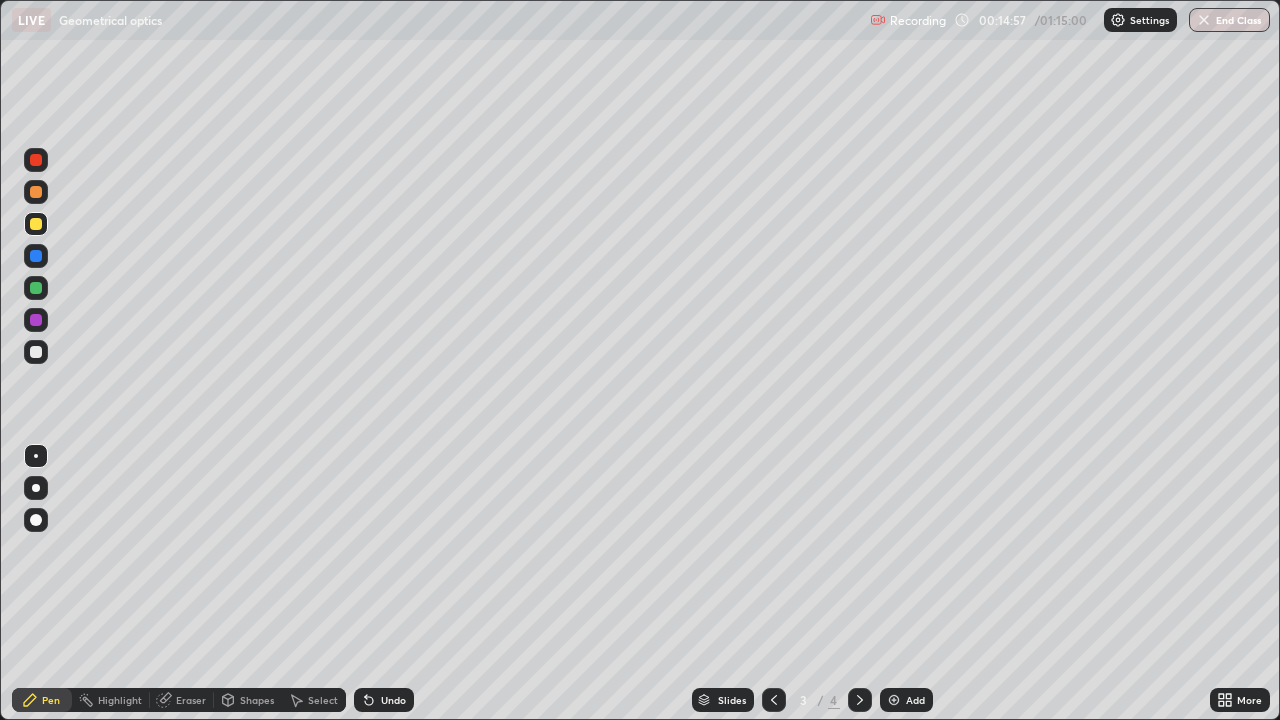 click 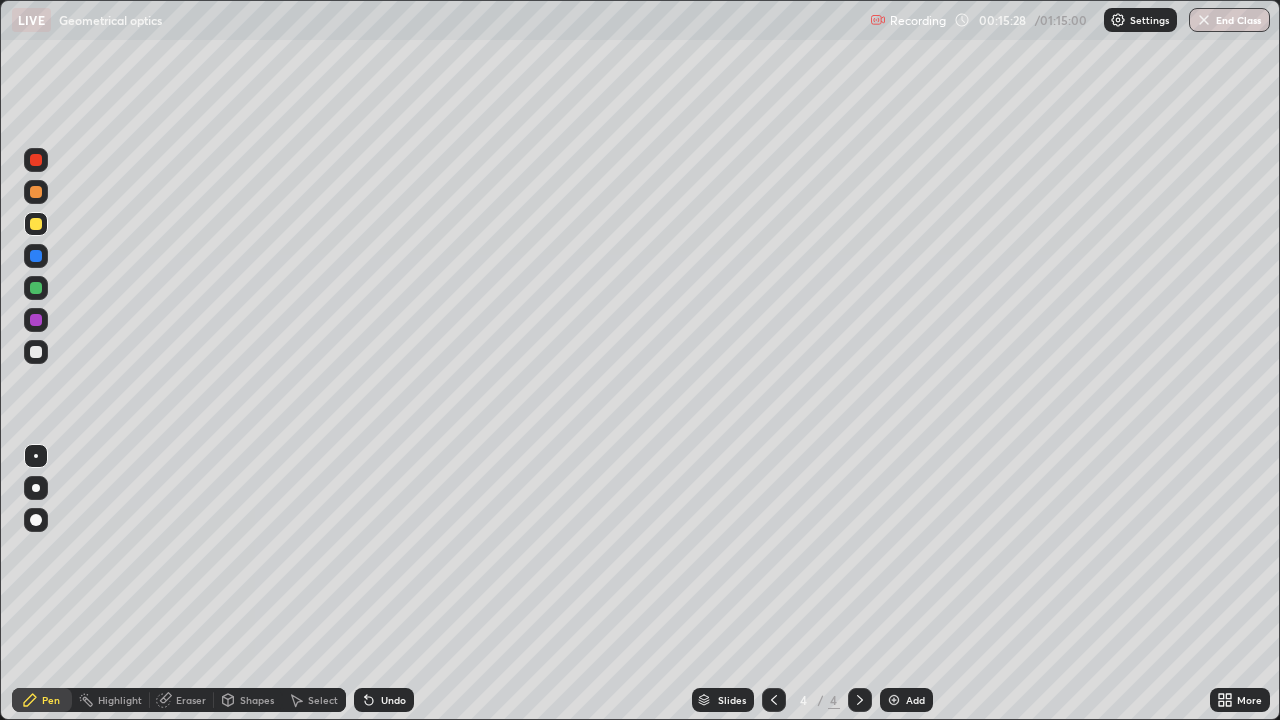 click at bounding box center [36, 352] 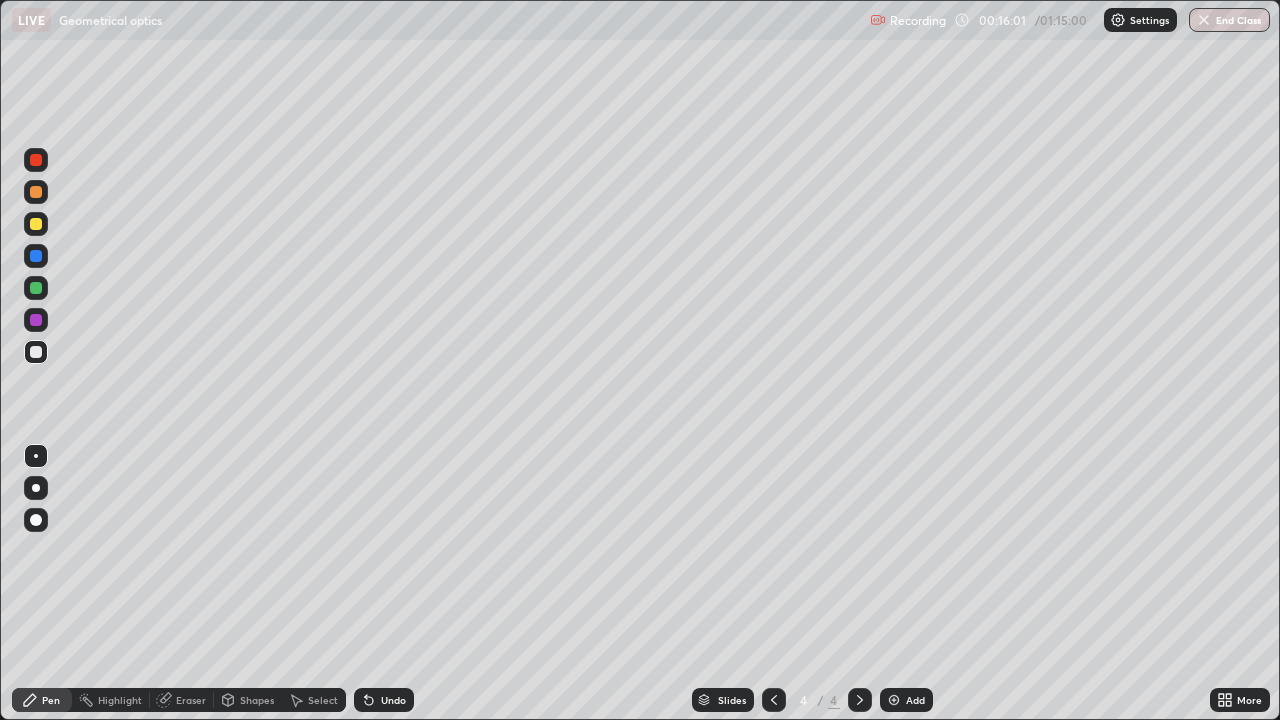 click at bounding box center (774, 700) 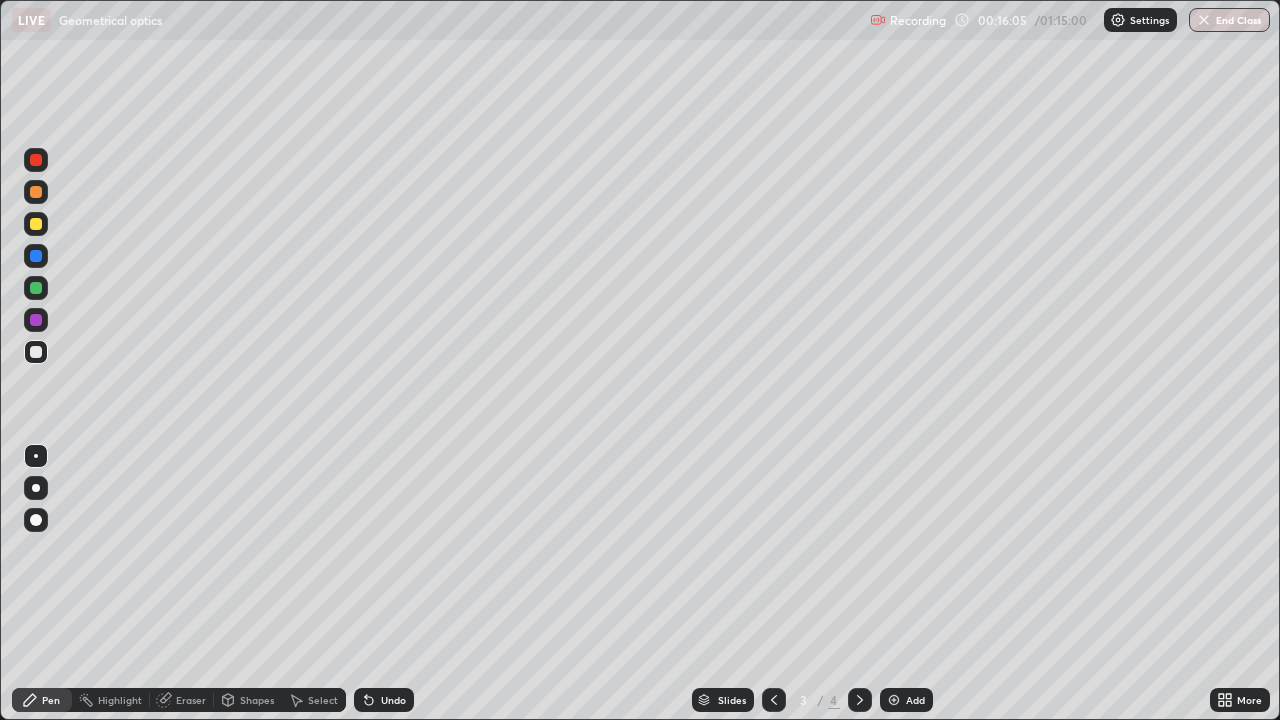 click at bounding box center (860, 700) 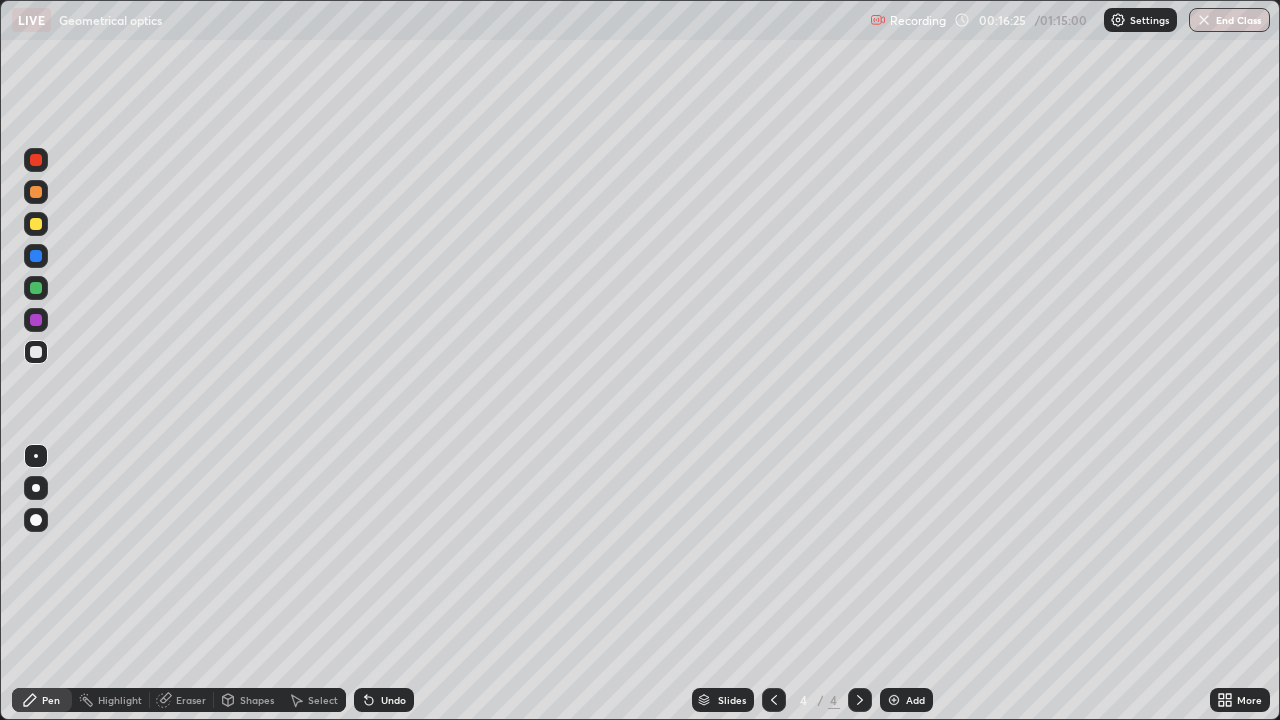 click 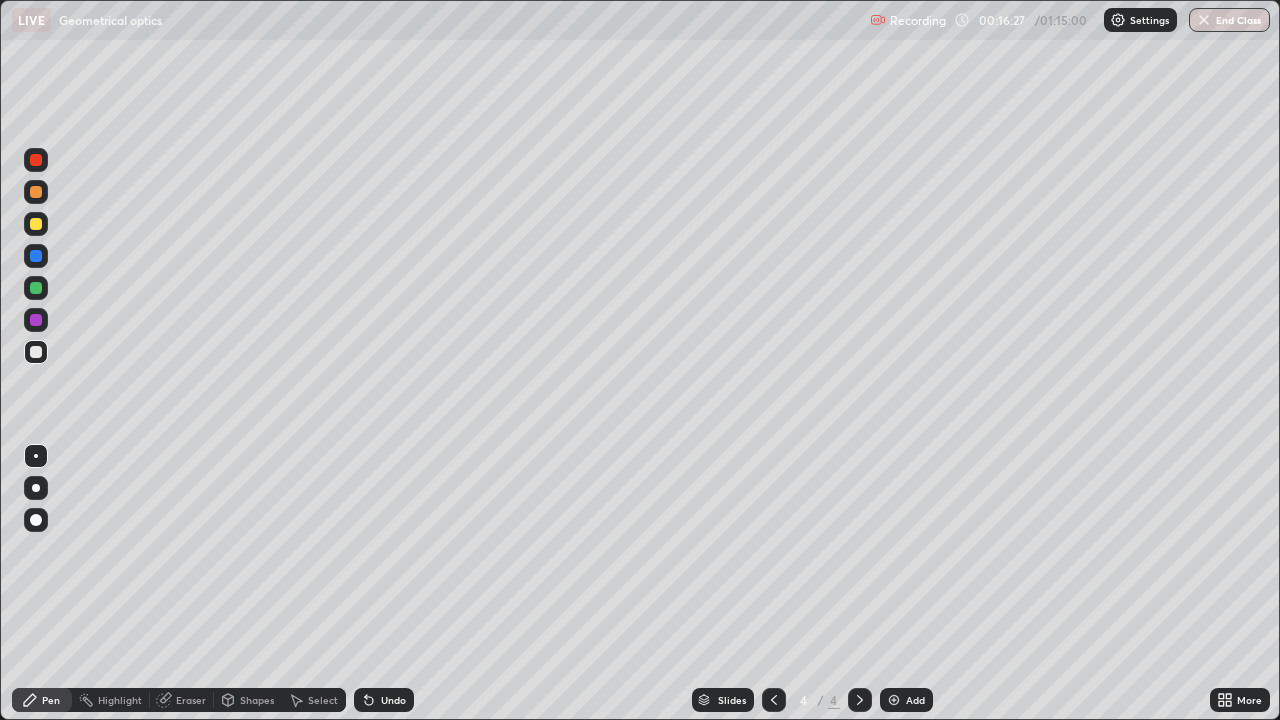 click 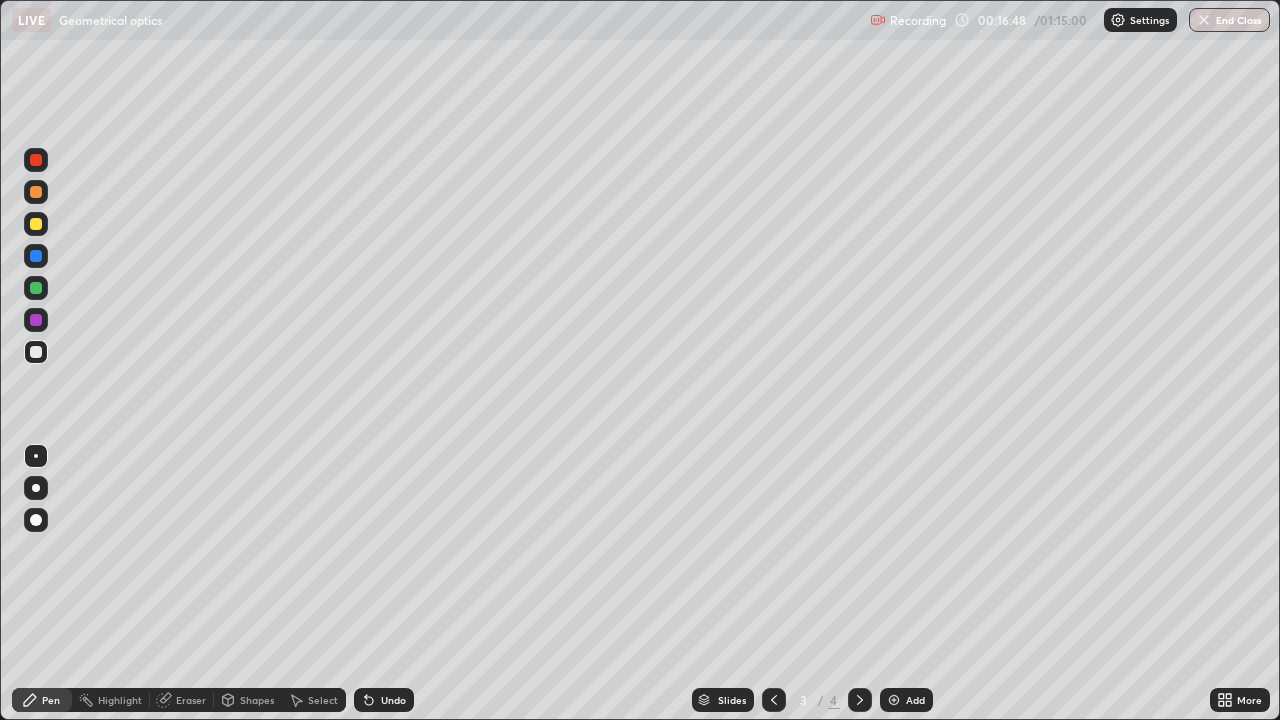 click 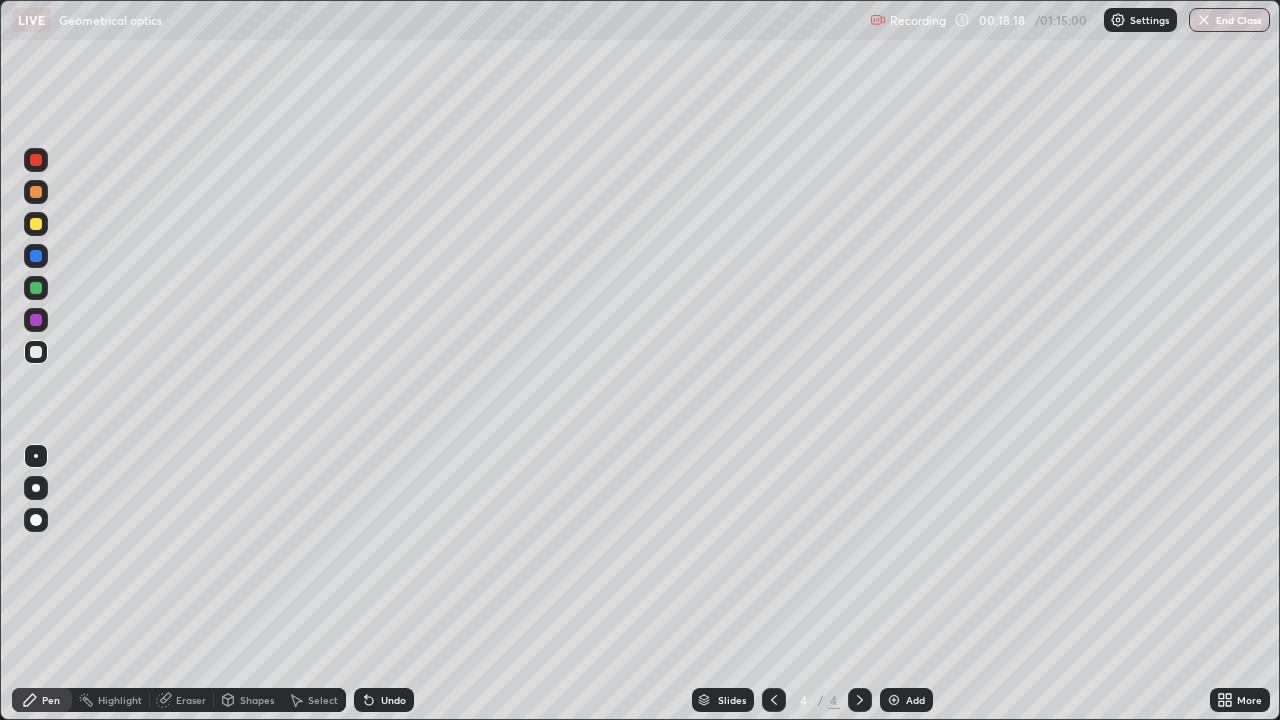 click on "Add" at bounding box center (915, 700) 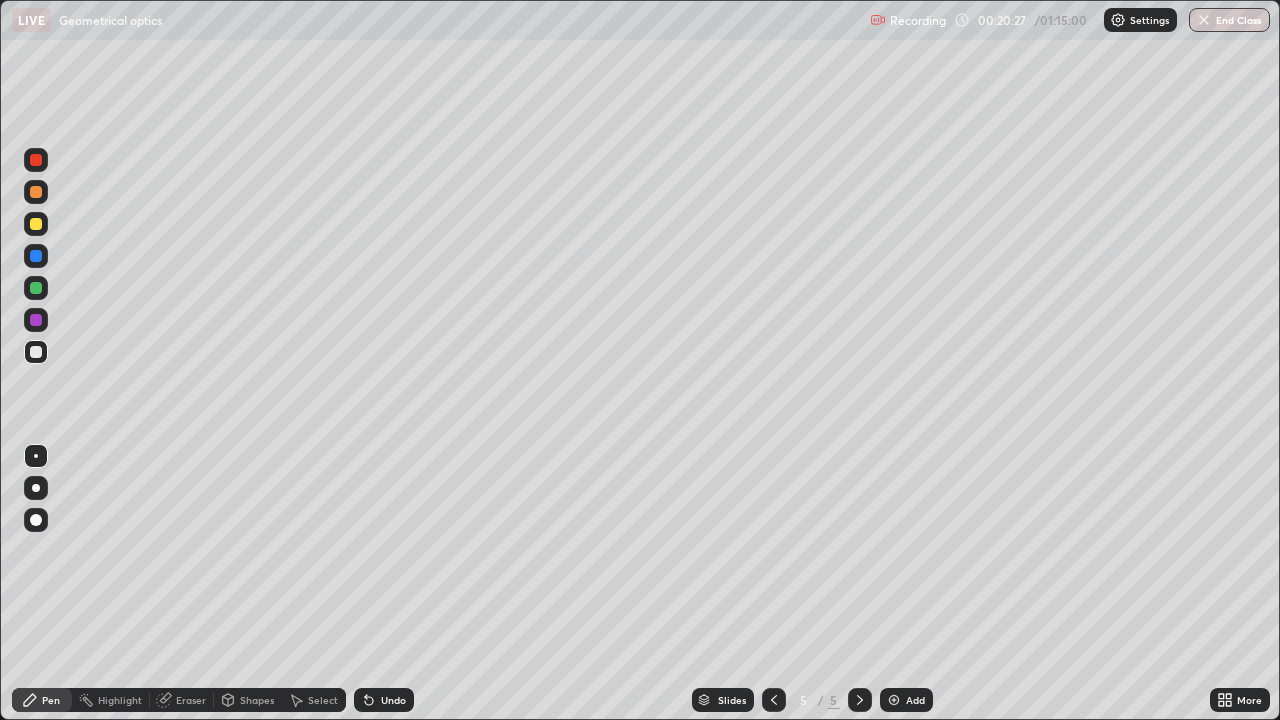 click at bounding box center (774, 700) 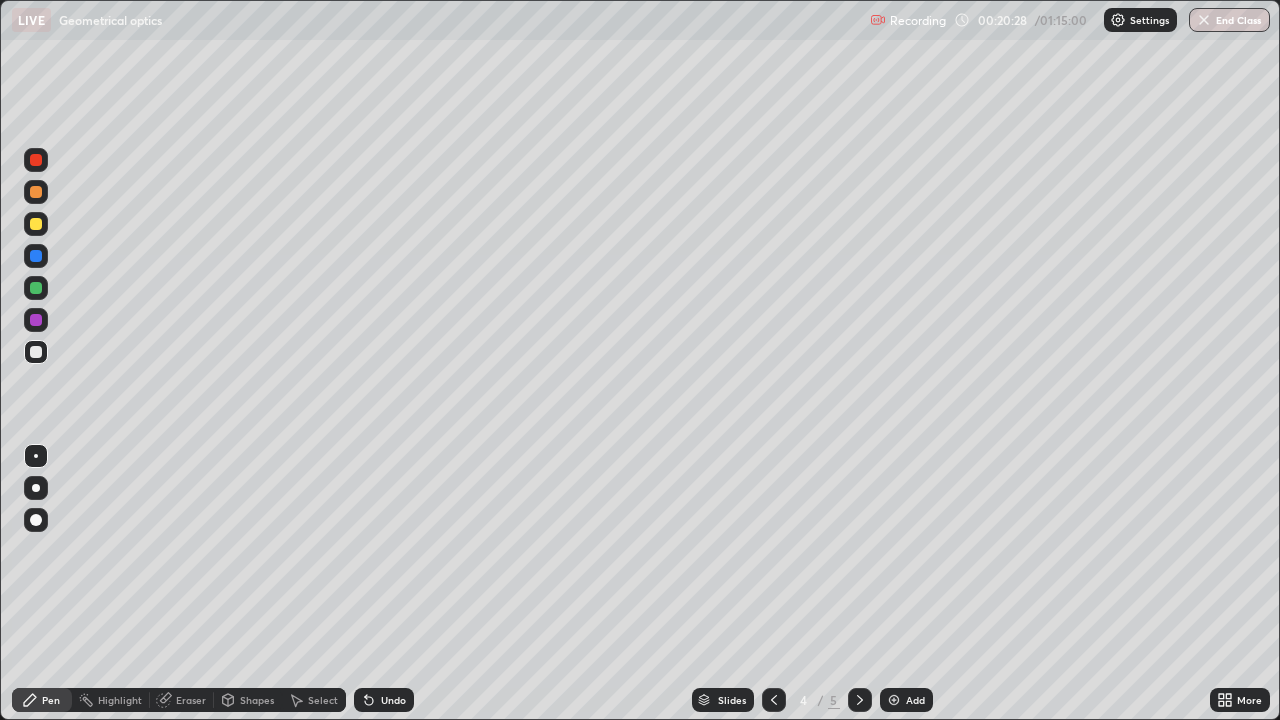 click at bounding box center (774, 700) 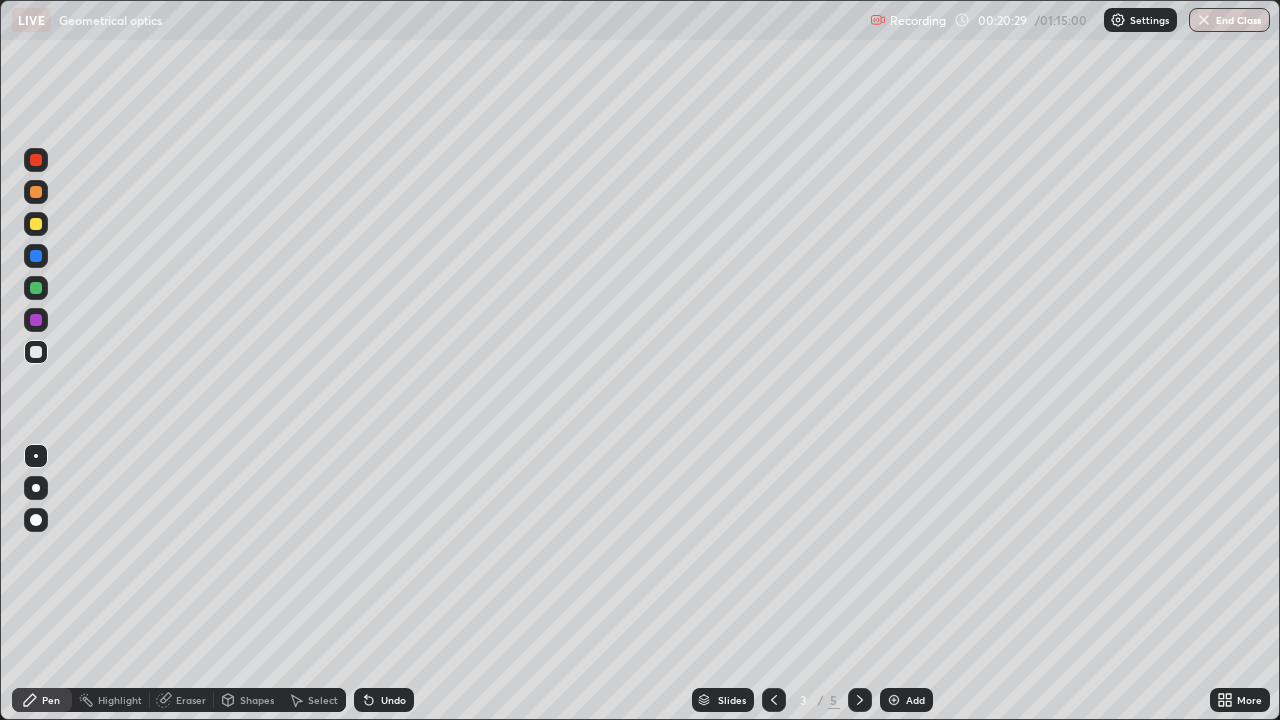 click at bounding box center [36, 224] 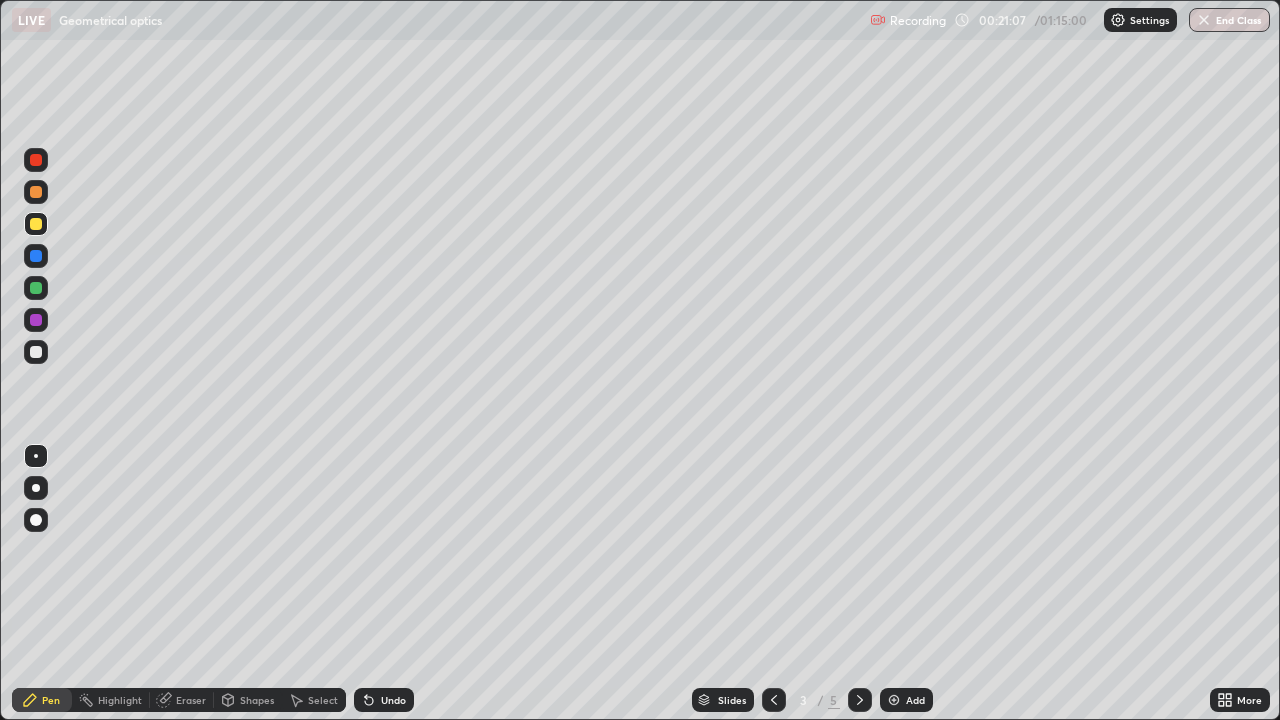 click 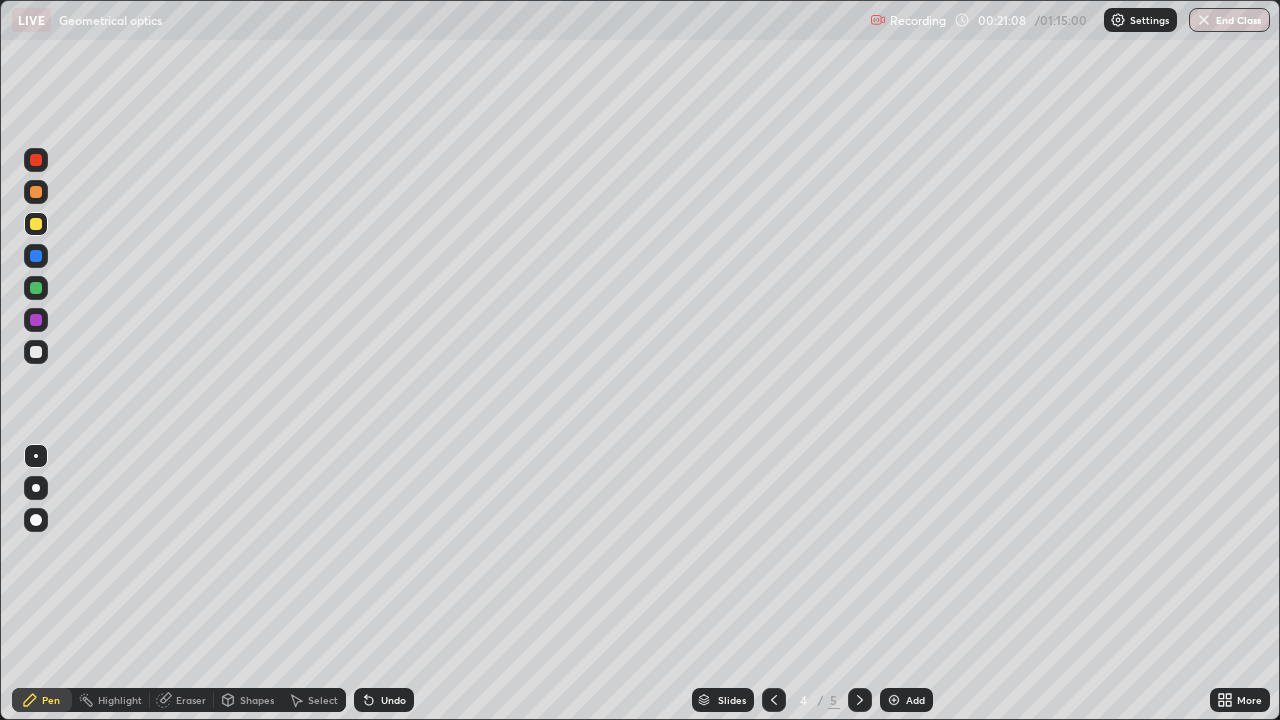 click 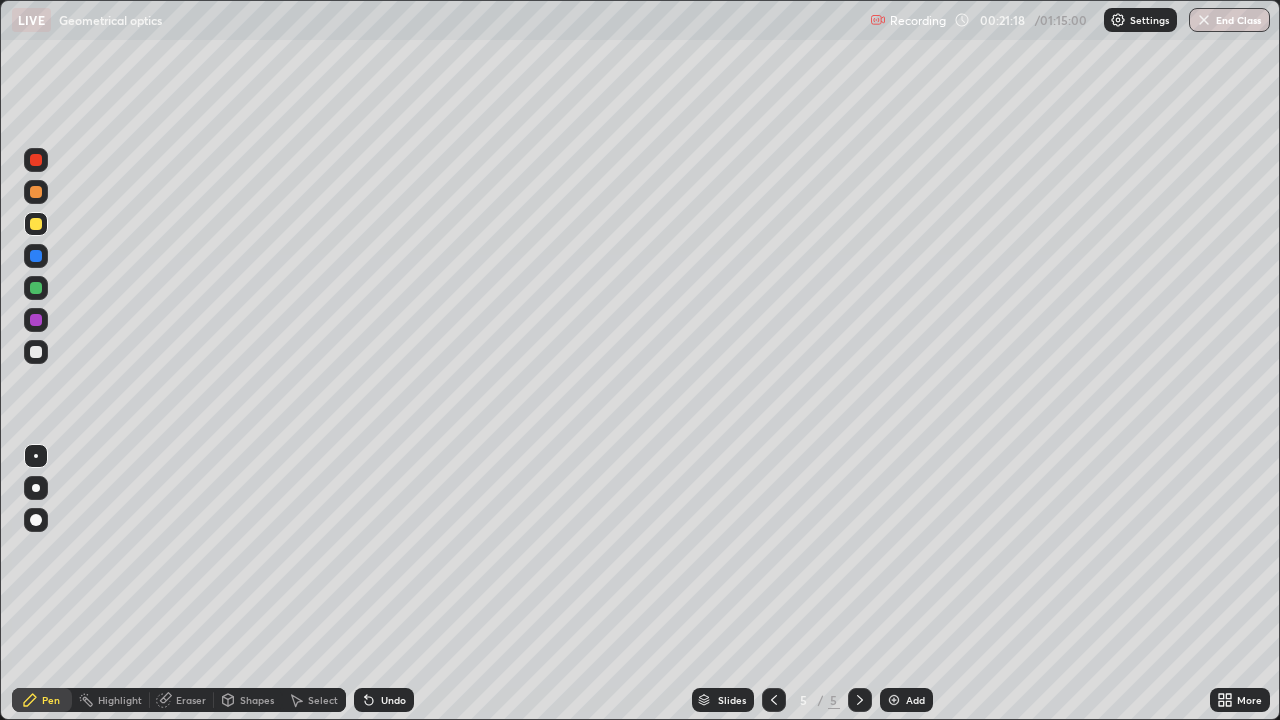 click on "Undo" at bounding box center (393, 700) 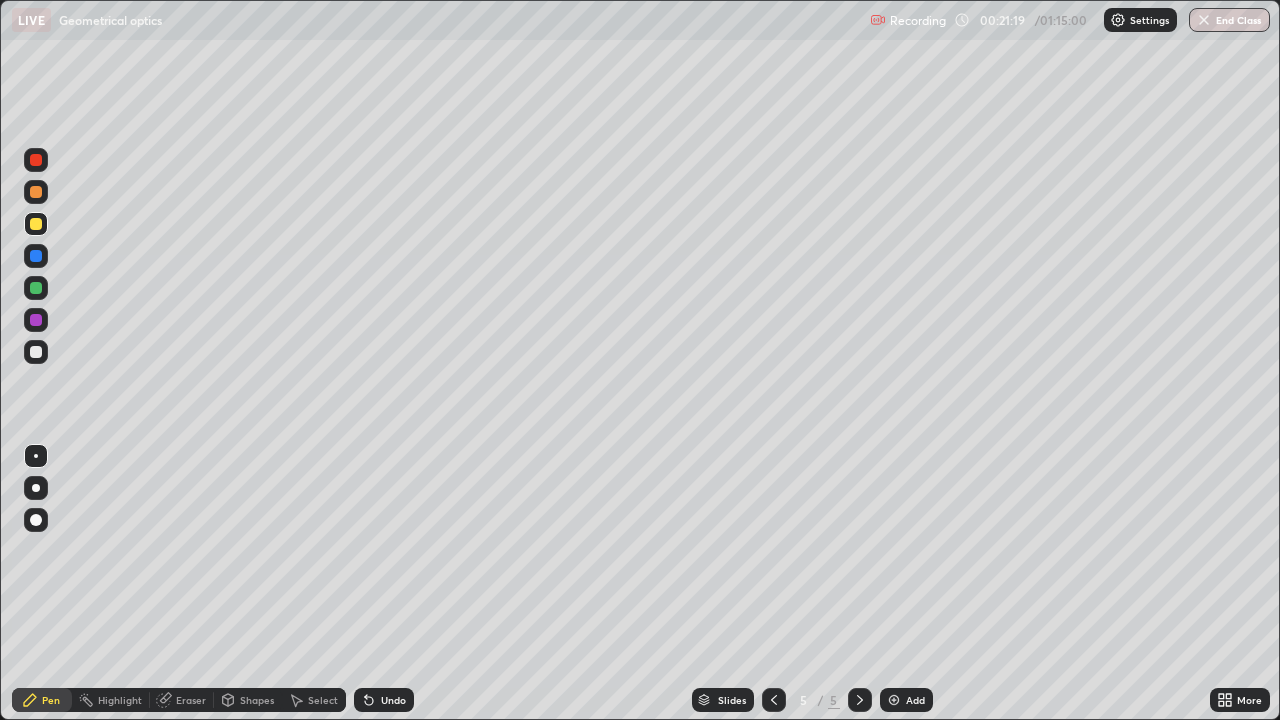 click on "Undo" at bounding box center [393, 700] 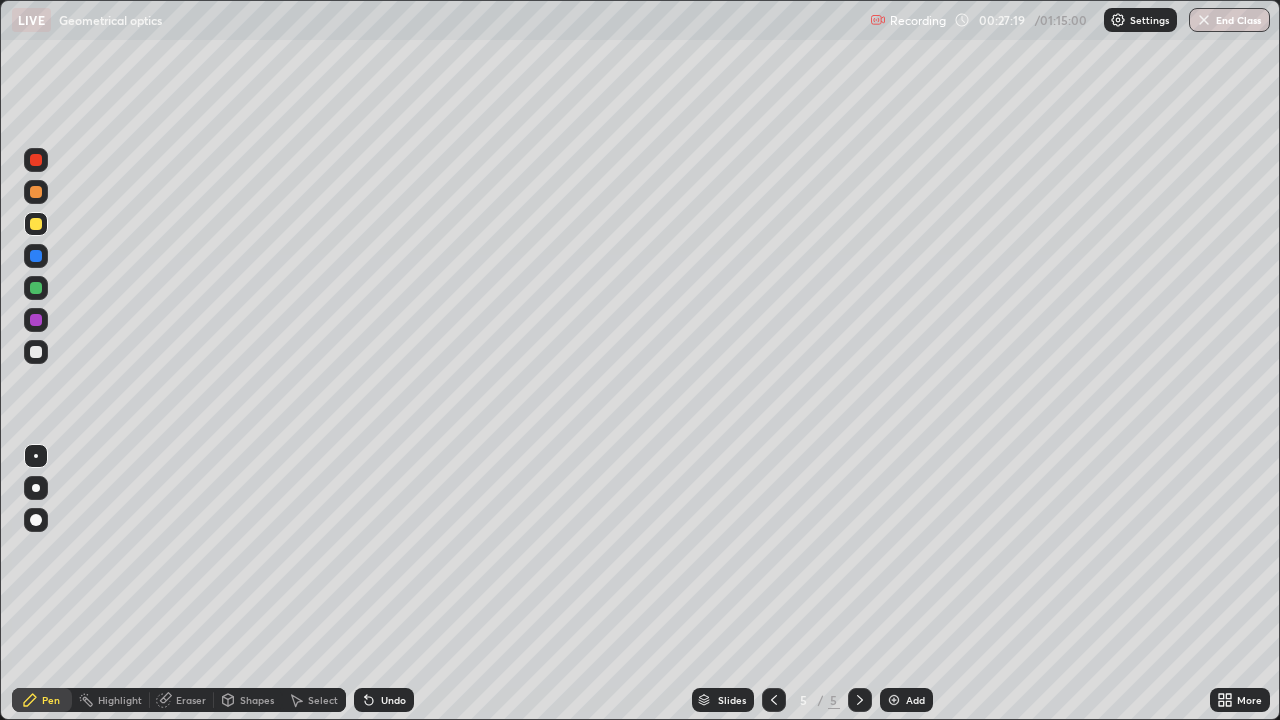 click 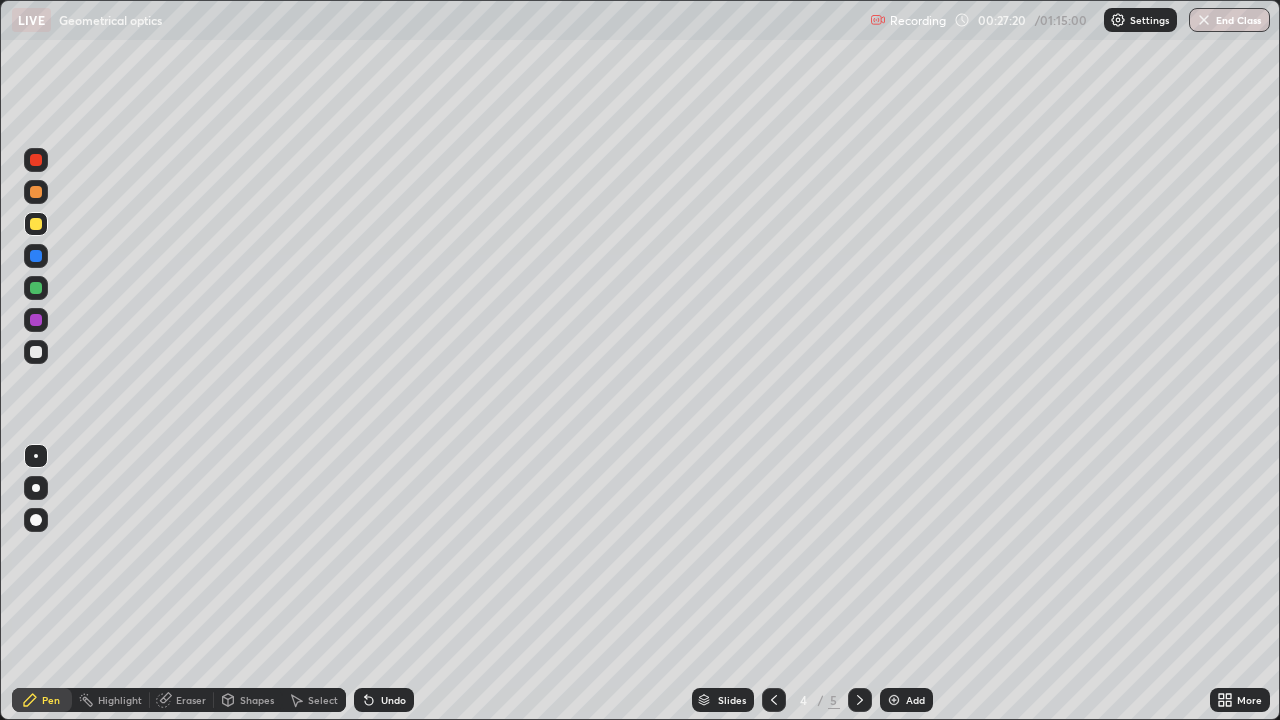 click at bounding box center (774, 700) 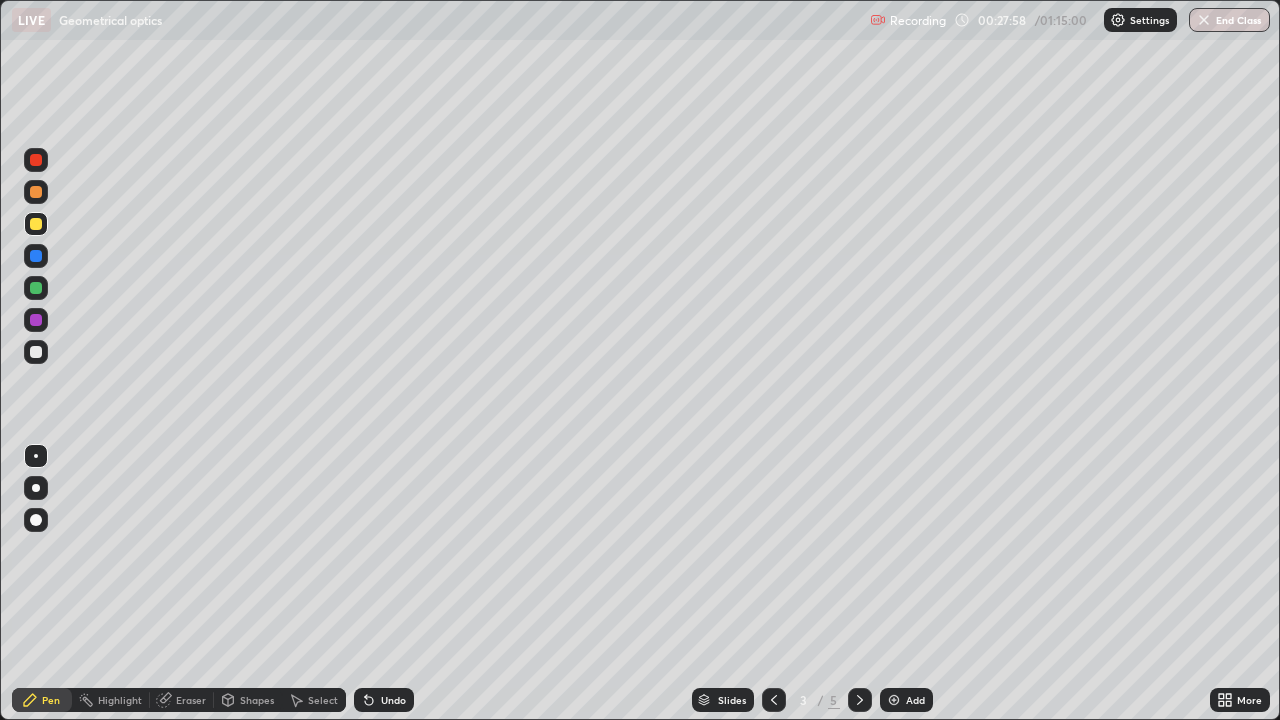 click on "Undo" at bounding box center (393, 700) 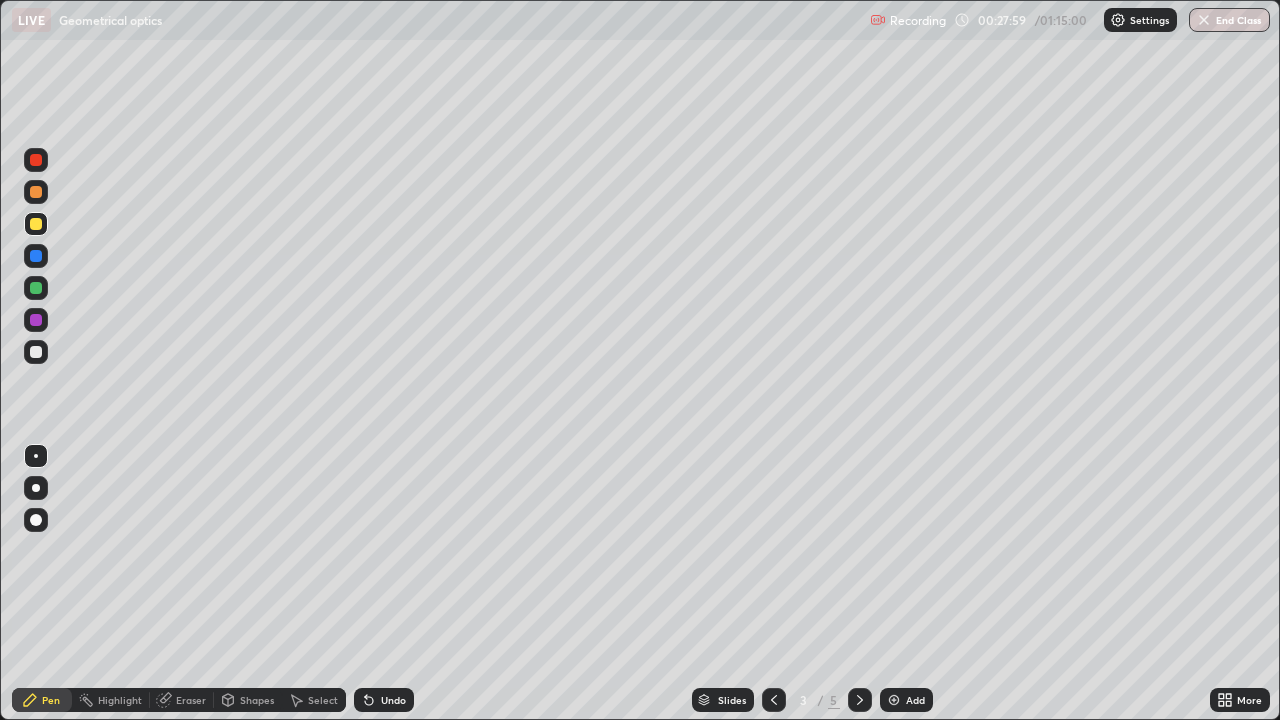 click on "Undo" at bounding box center (384, 700) 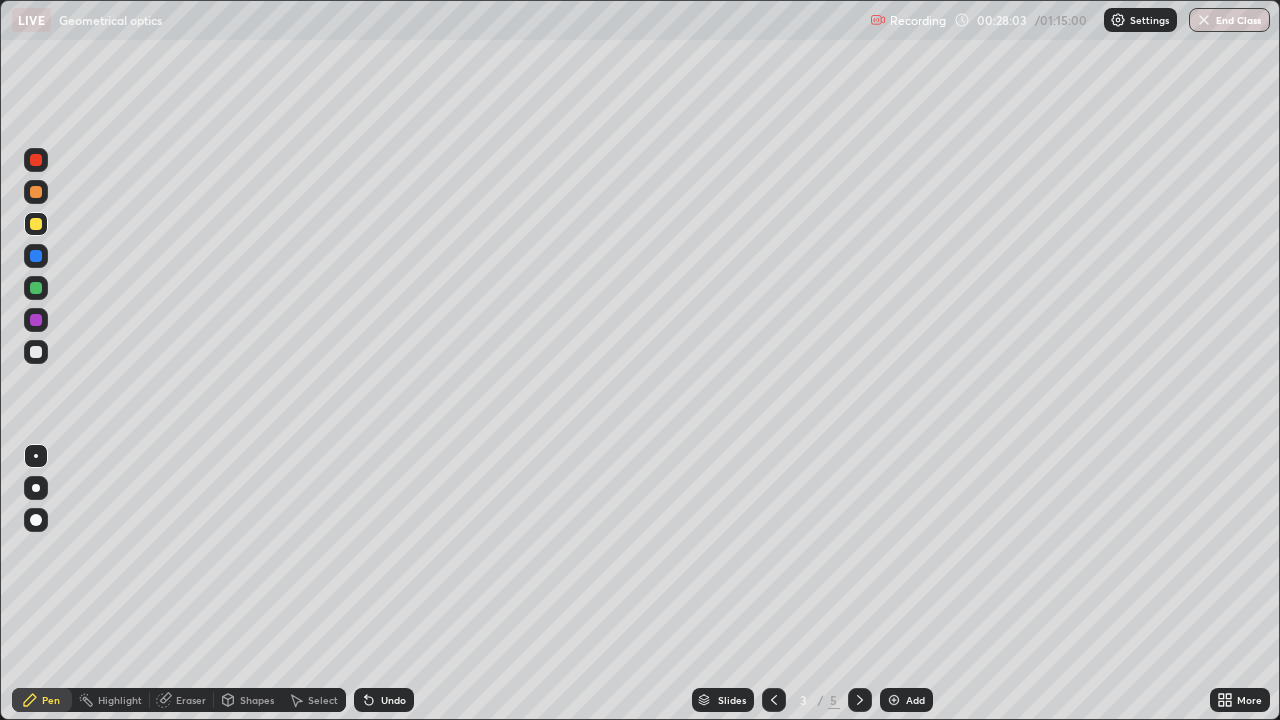 click 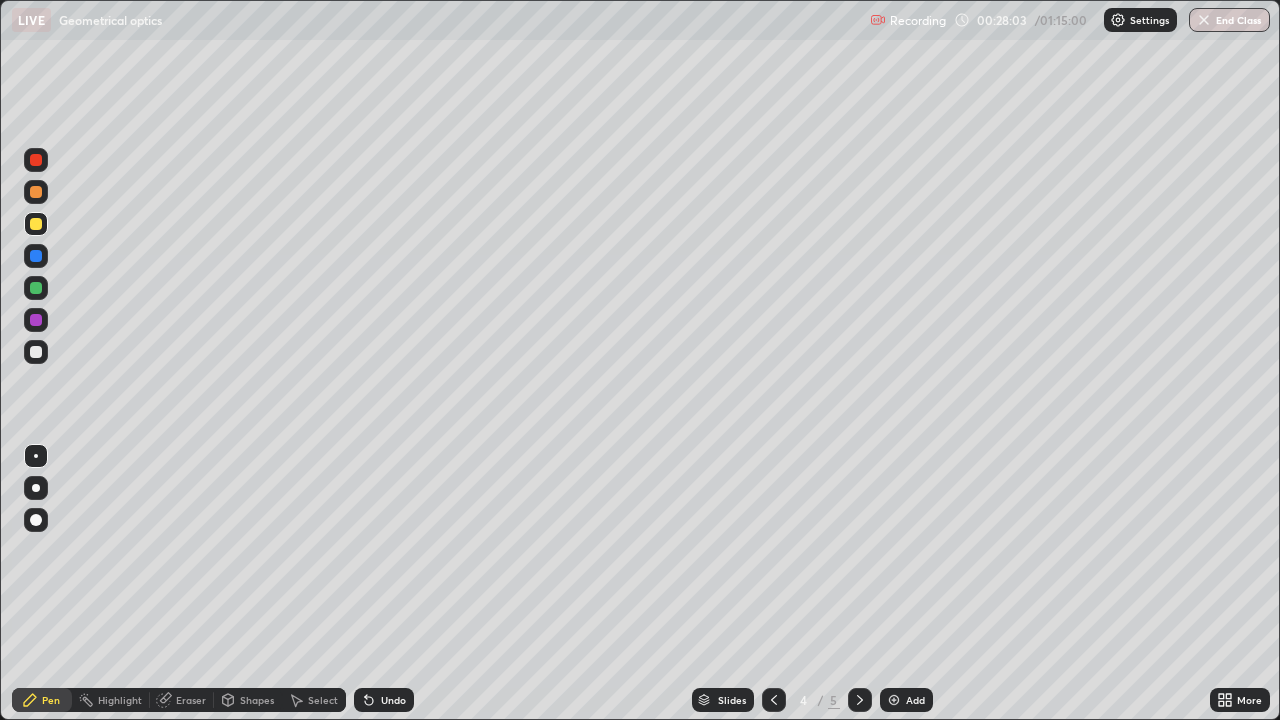 click 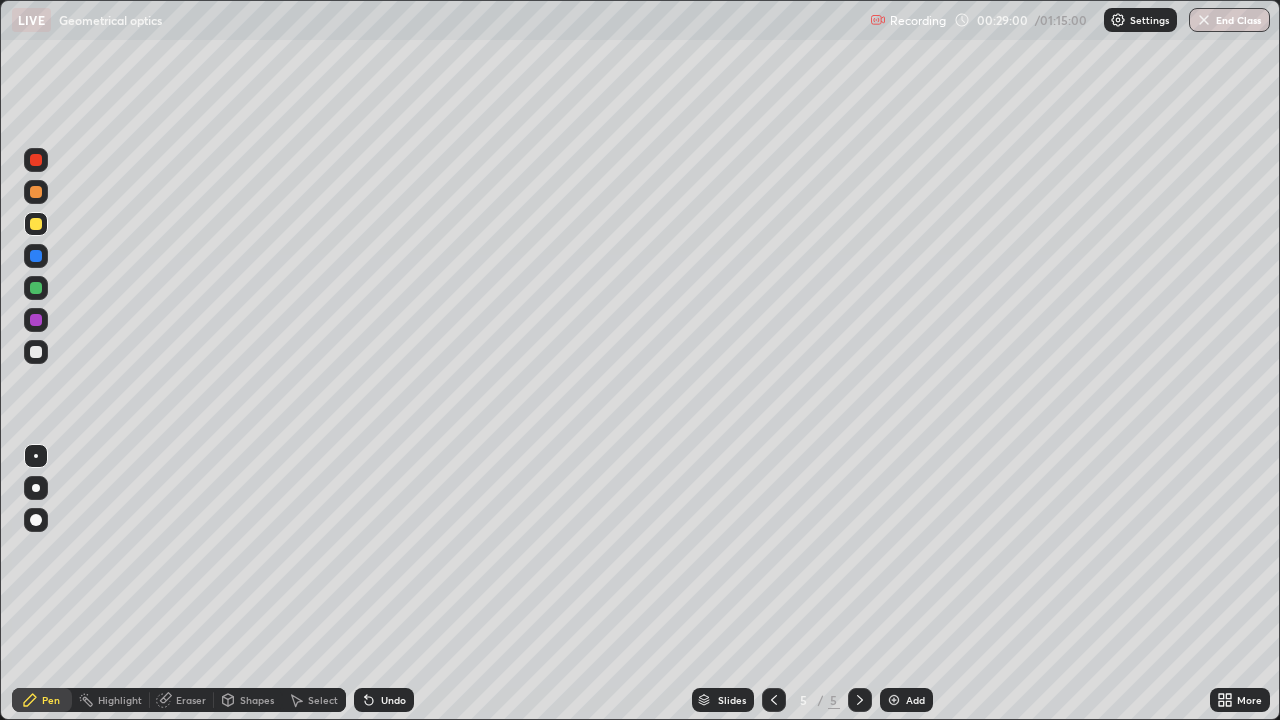 click 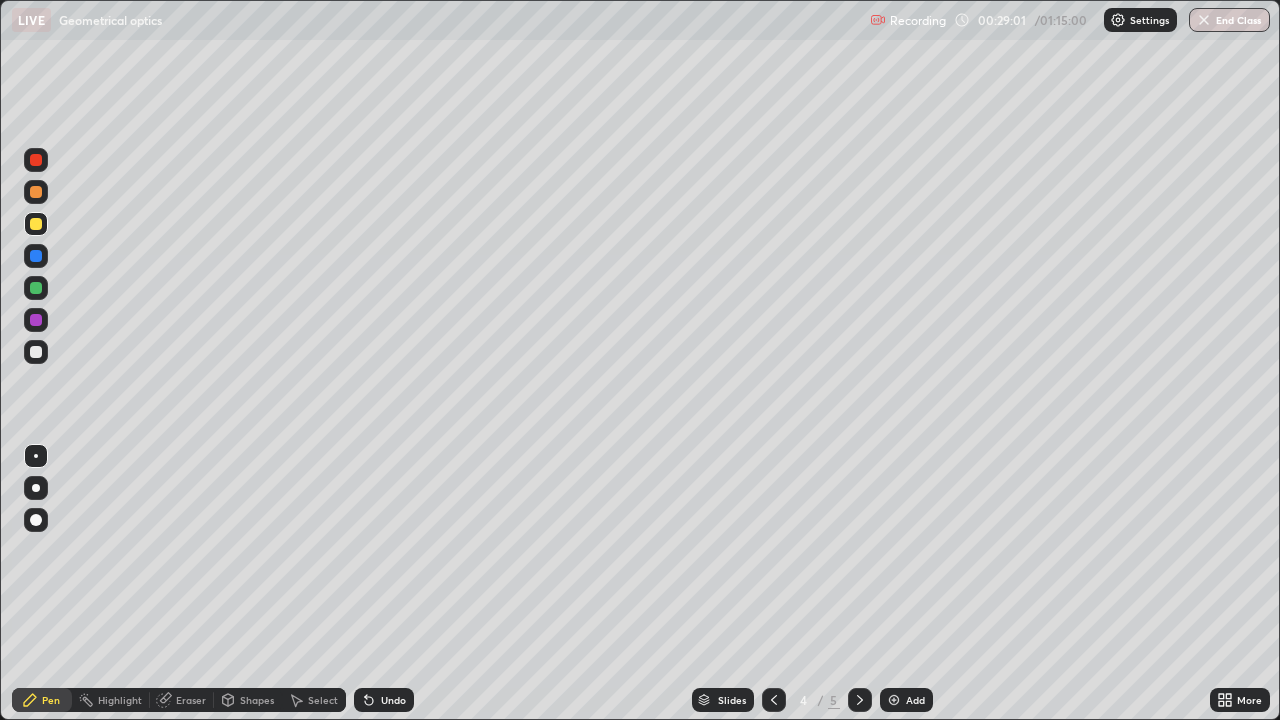 click 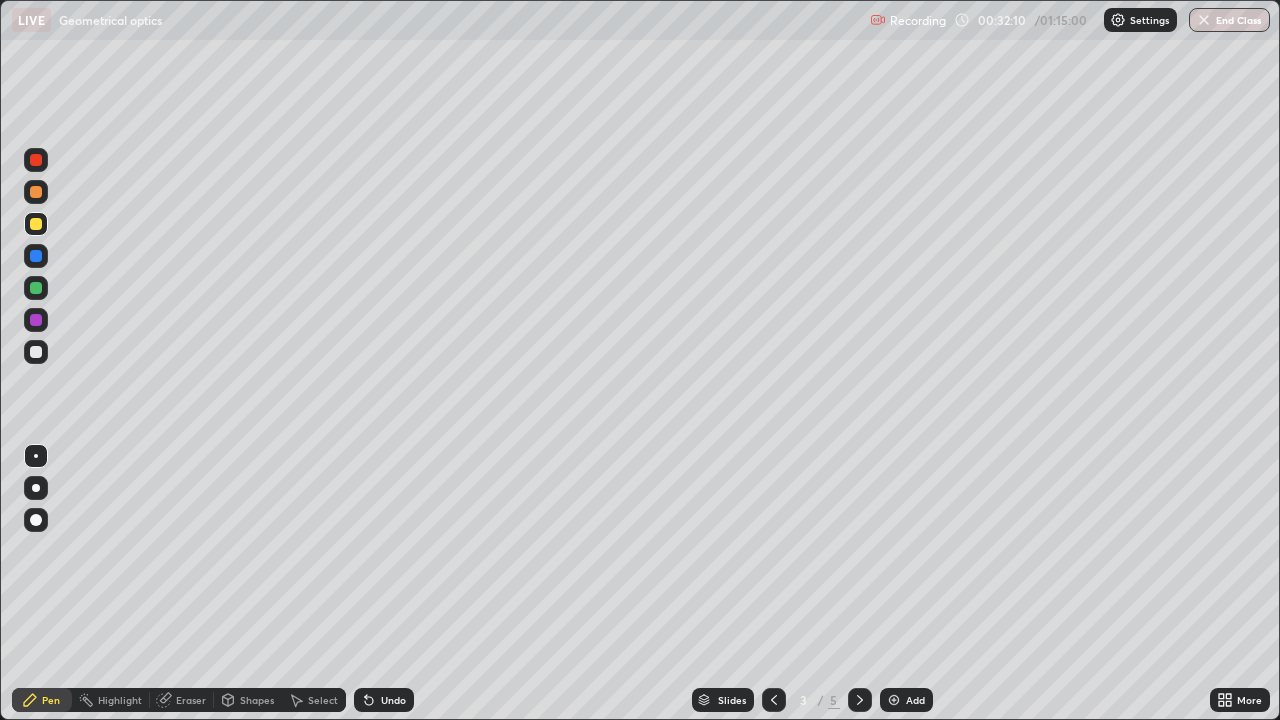 click on "Undo" at bounding box center [393, 700] 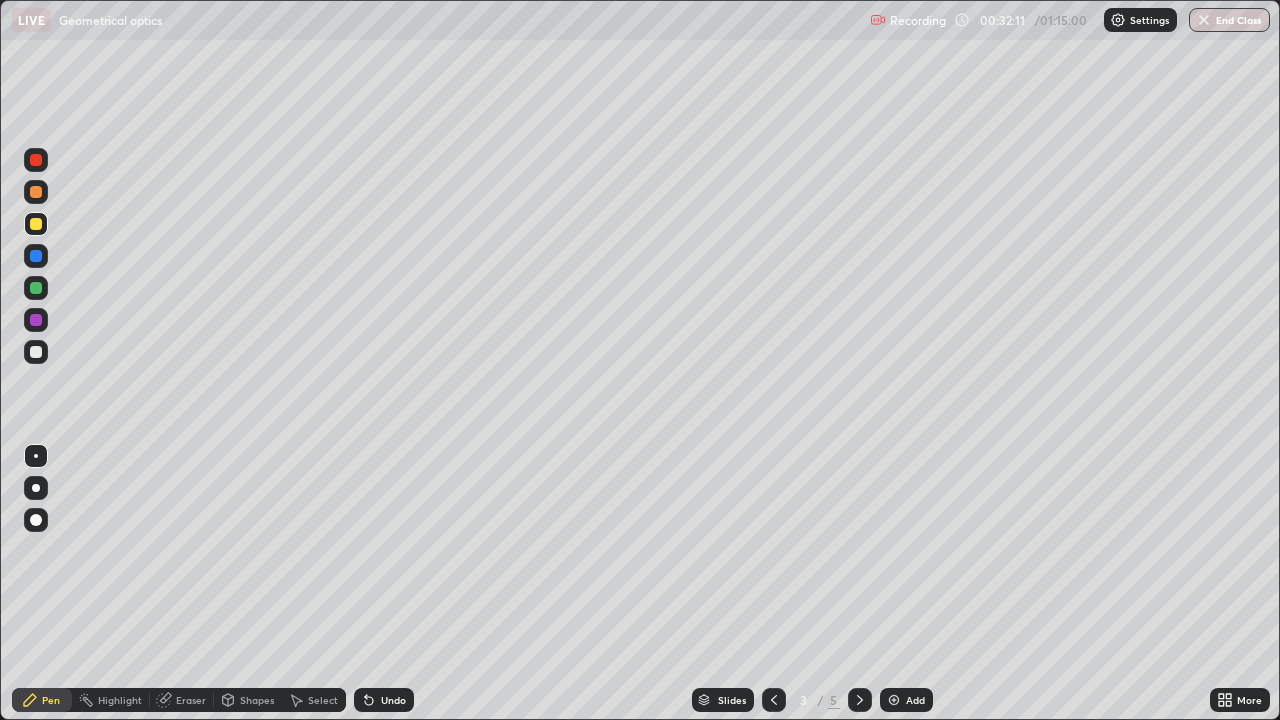 click on "Undo" at bounding box center (384, 700) 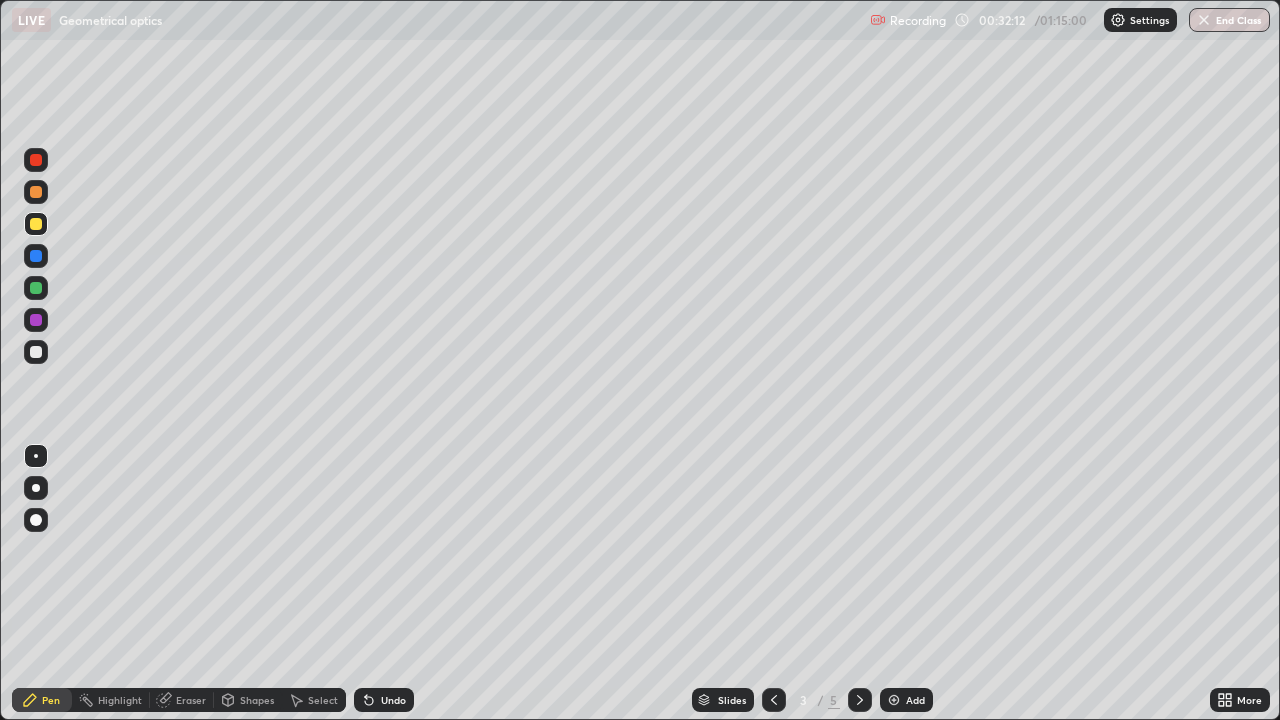 click on "Undo" at bounding box center [384, 700] 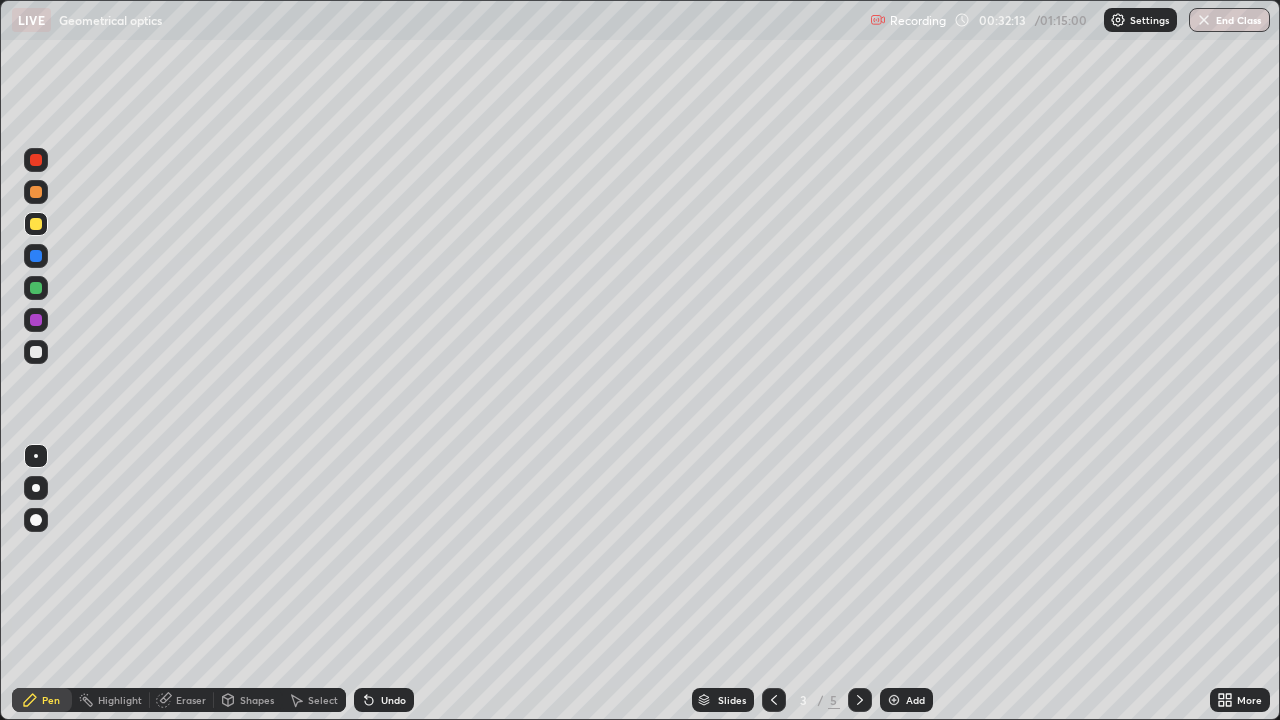 click on "Undo" at bounding box center [393, 700] 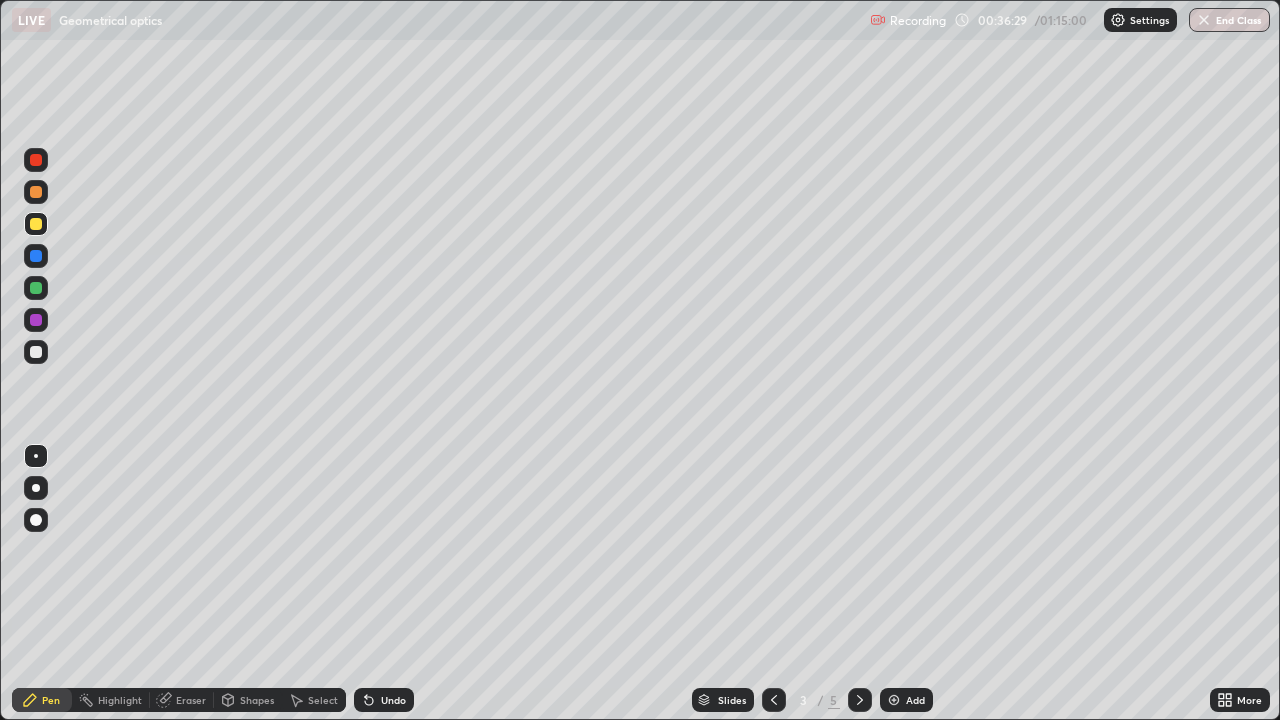 click 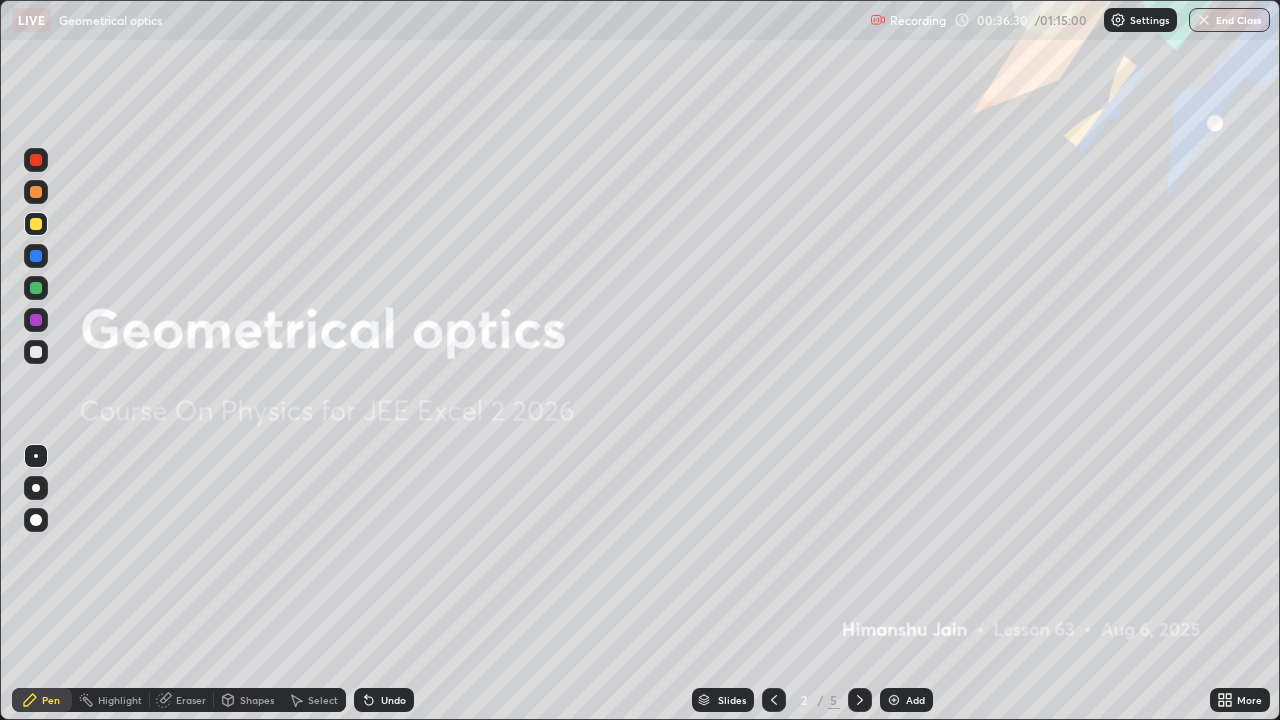 click 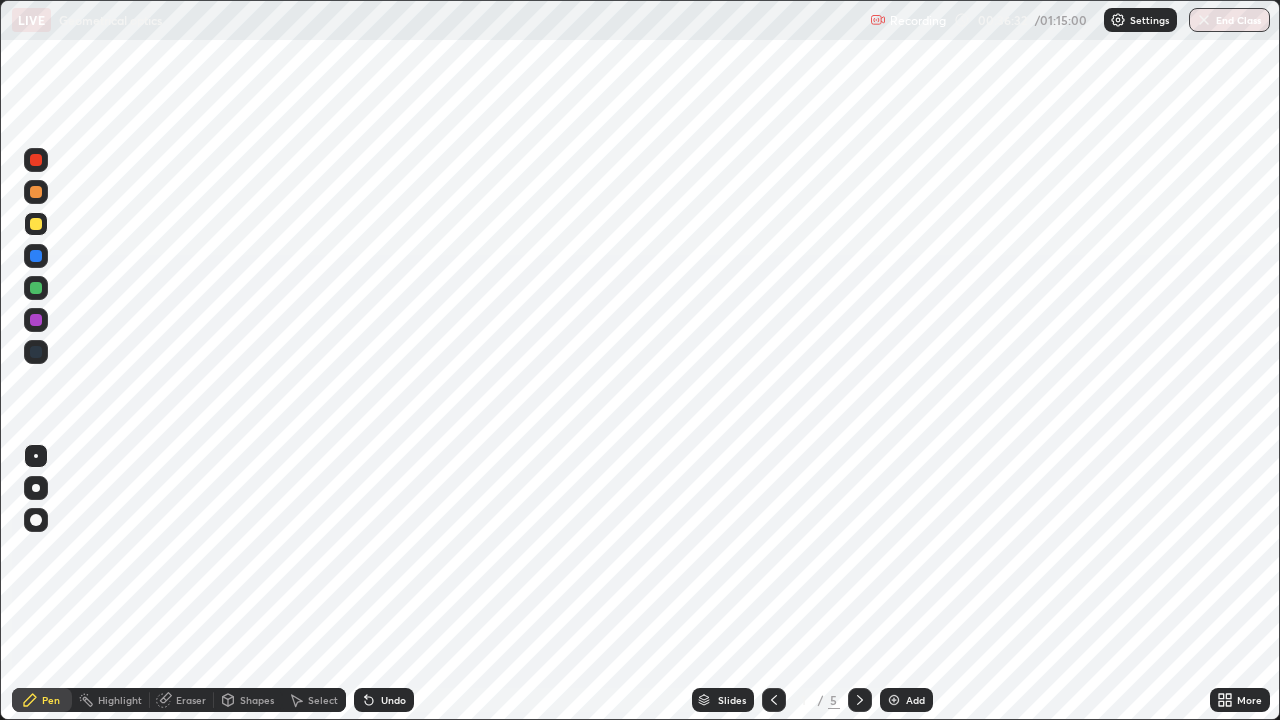 click 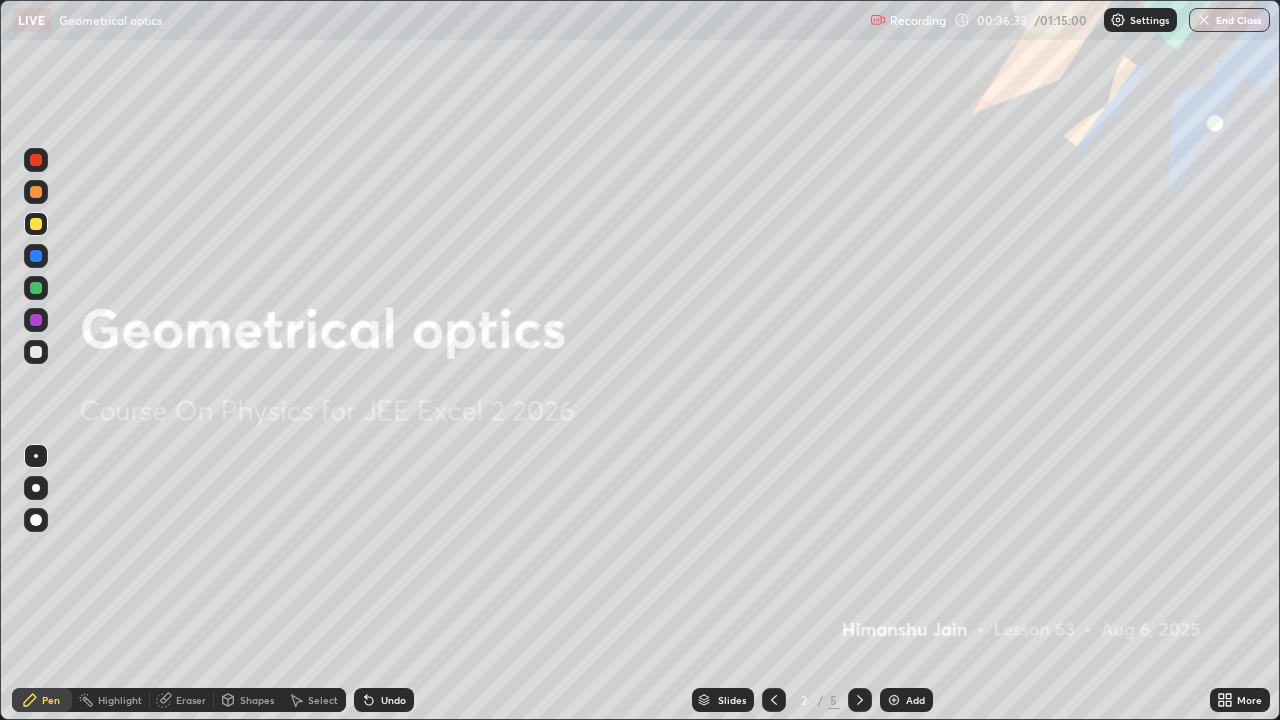 click 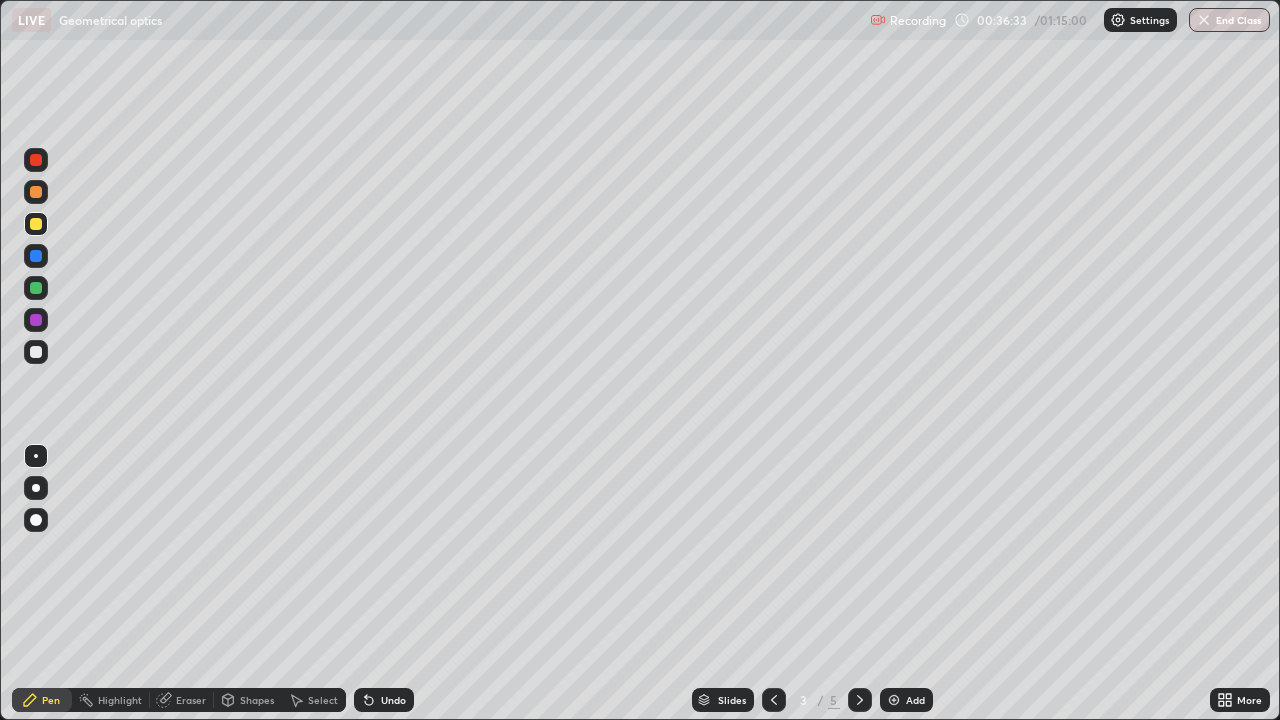 click at bounding box center (860, 700) 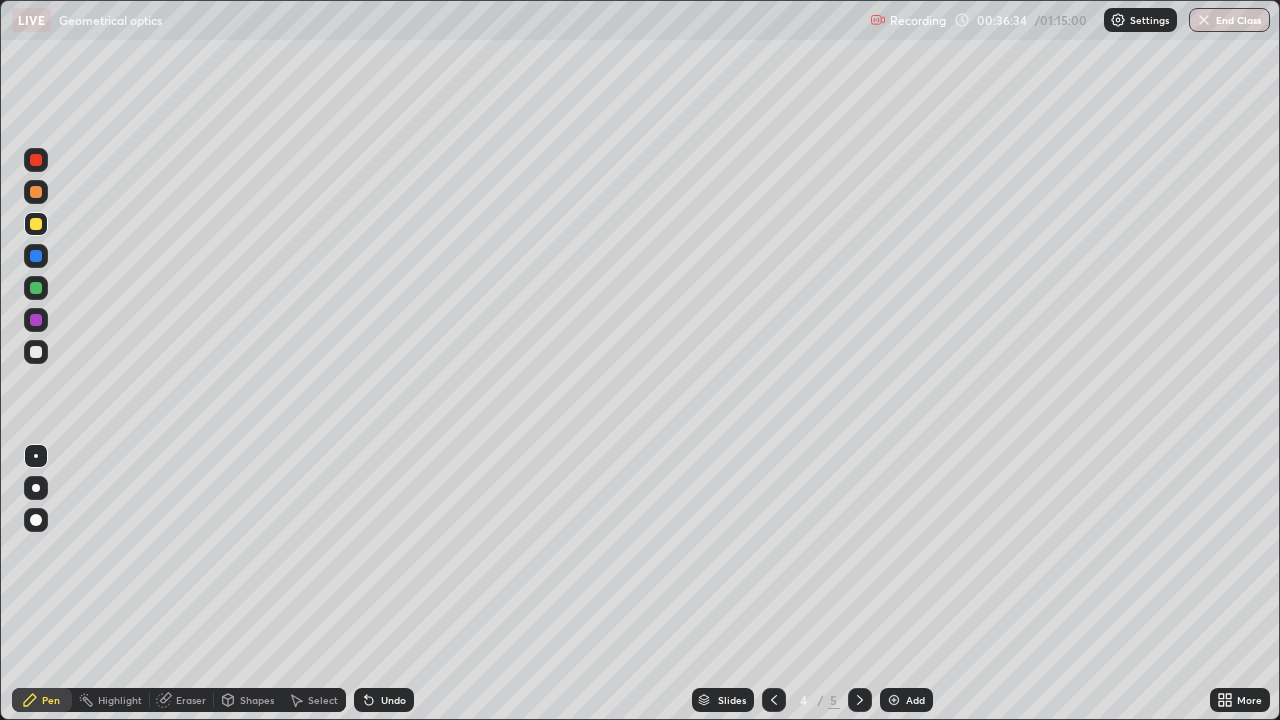 click 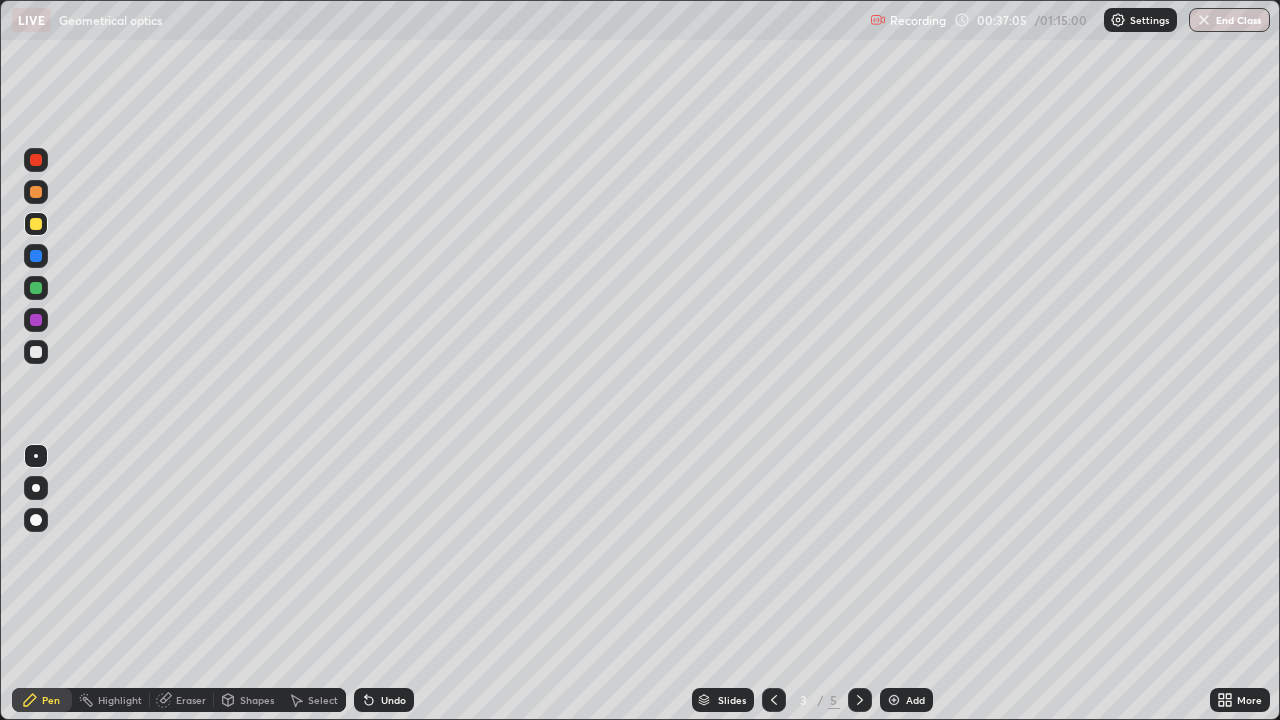 click 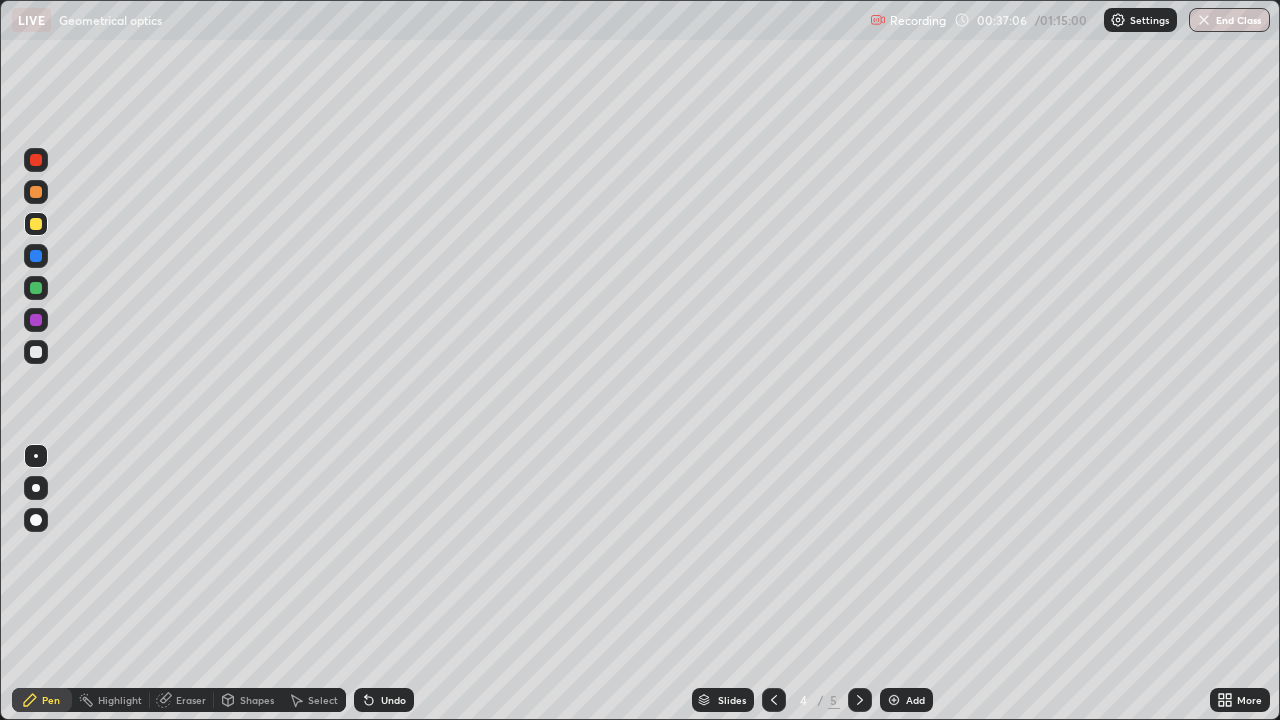 click at bounding box center [860, 700] 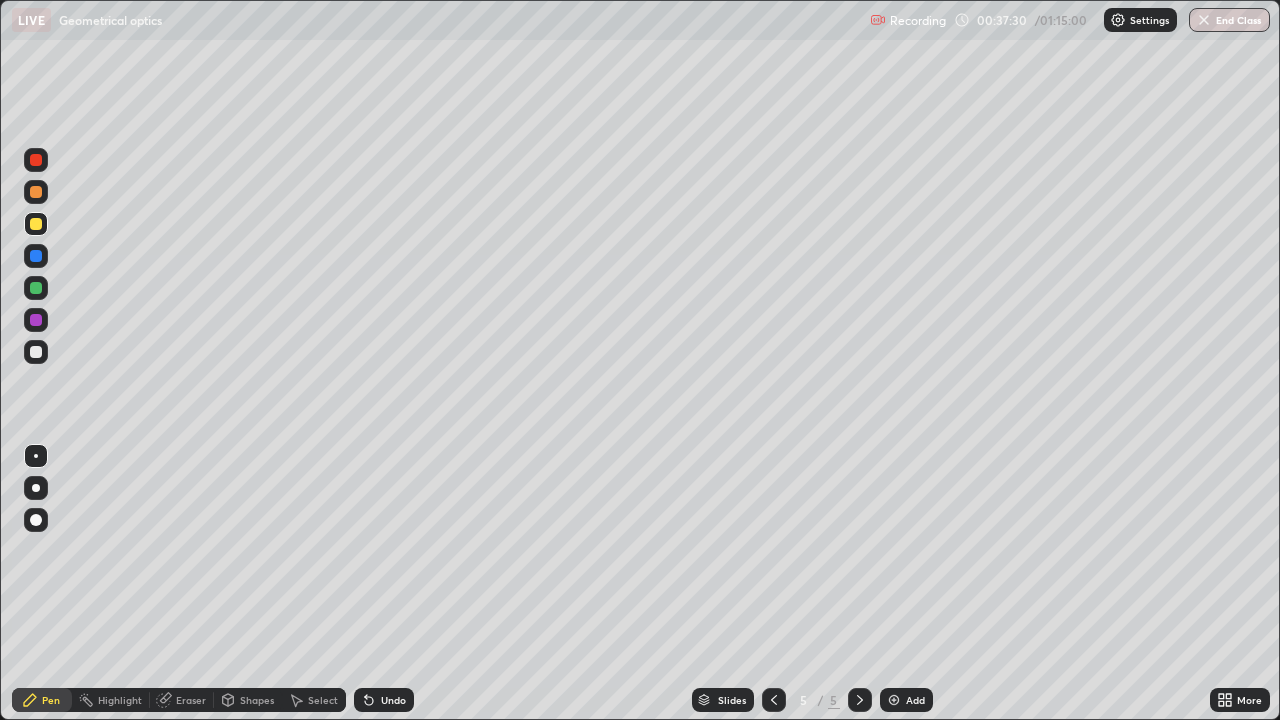 click on "Add" at bounding box center [915, 700] 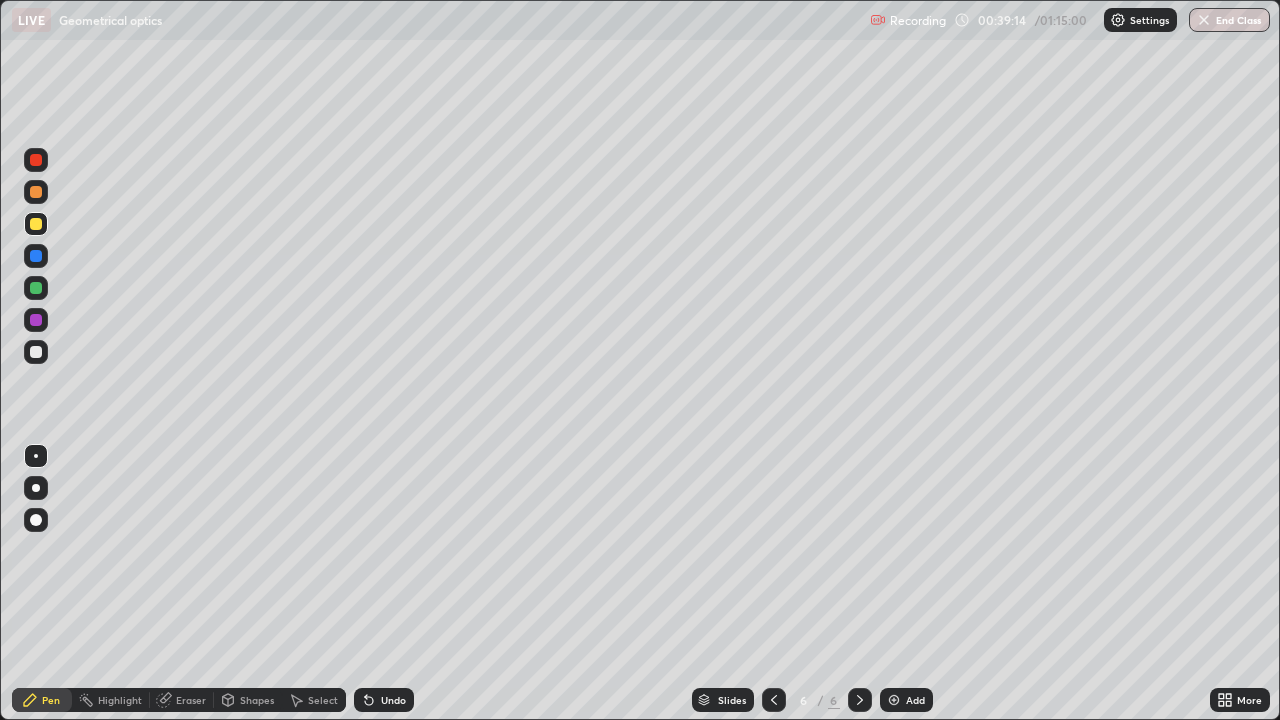 click on "Undo" at bounding box center [393, 700] 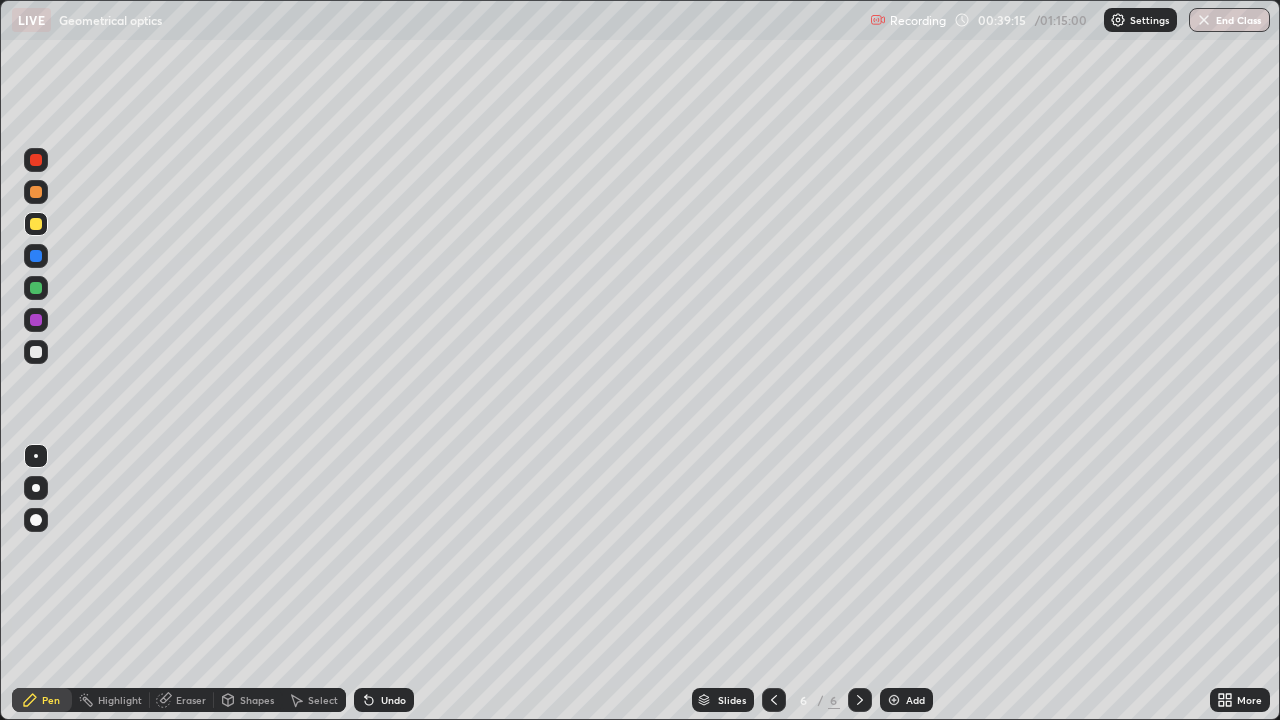 click on "Undo" at bounding box center [384, 700] 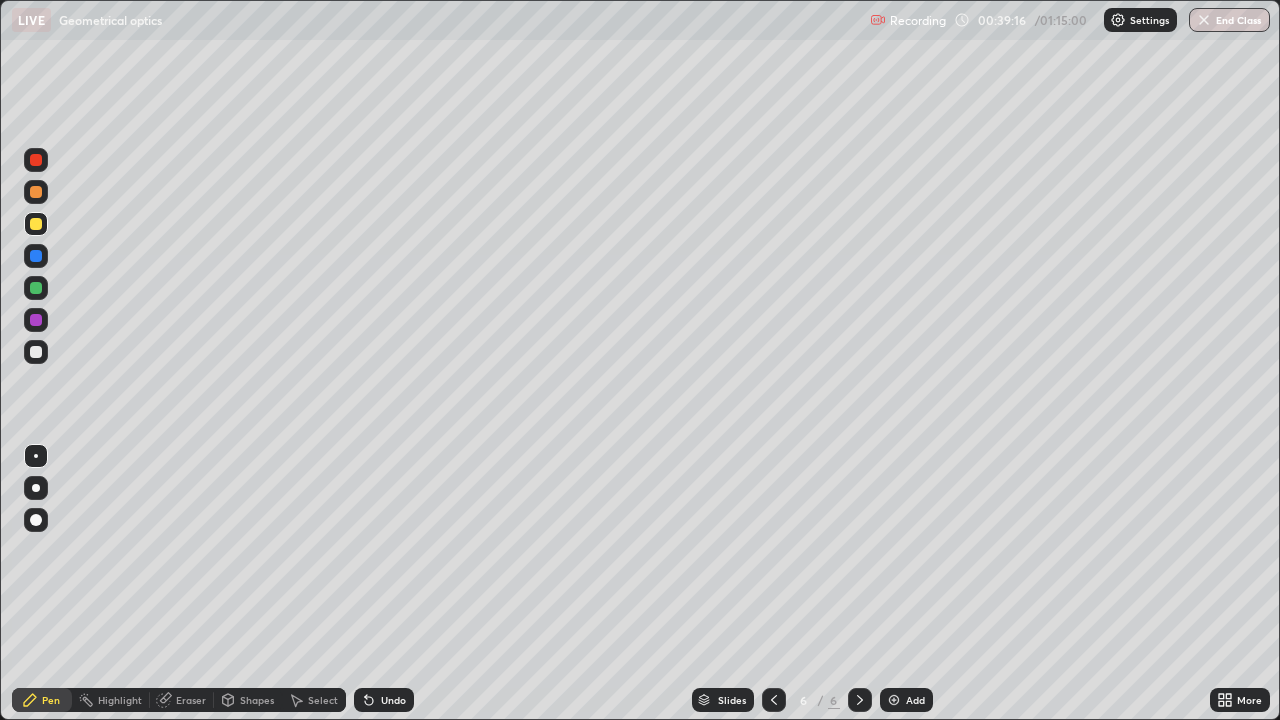 click on "Undo" at bounding box center (384, 700) 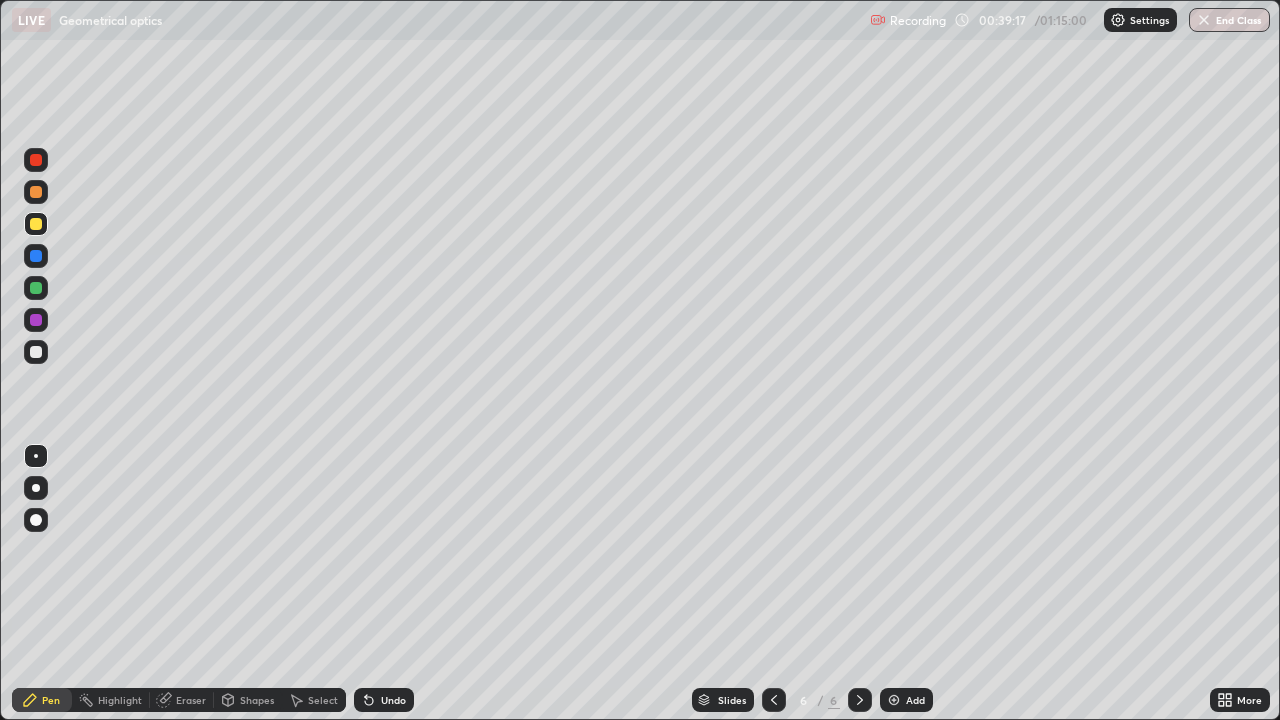 click on "Undo" at bounding box center [384, 700] 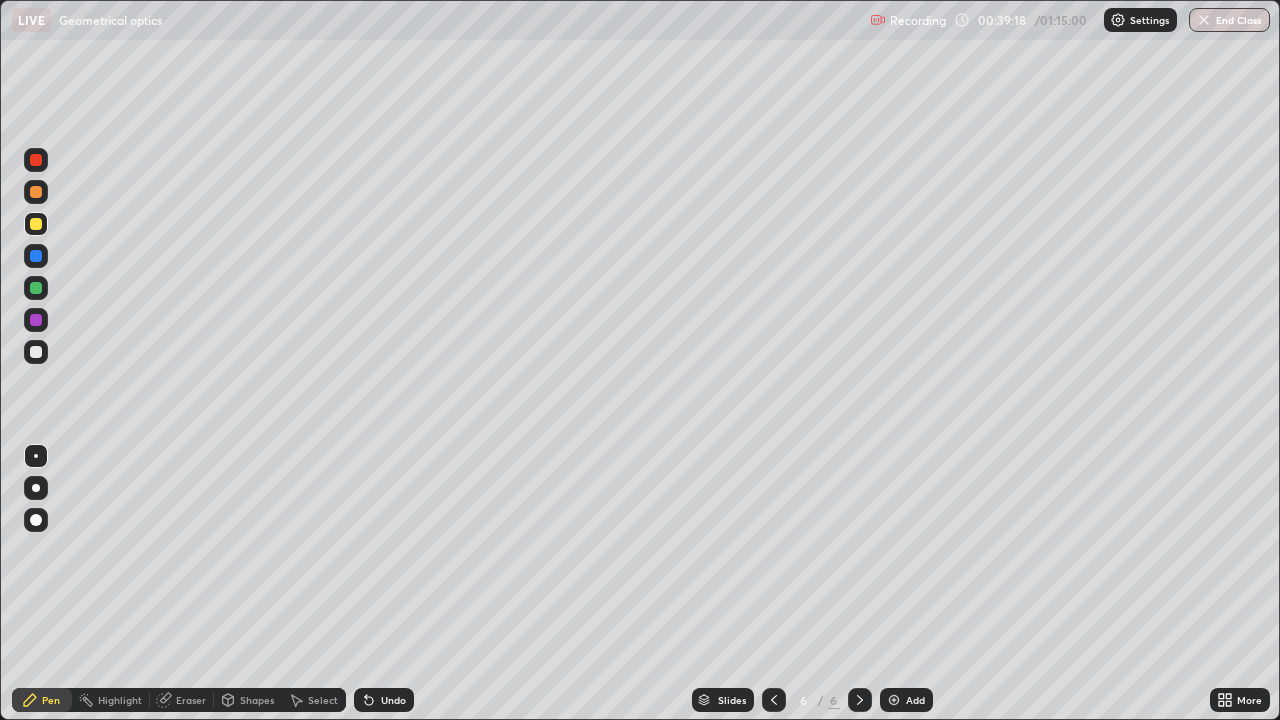 click on "Undo" at bounding box center (384, 700) 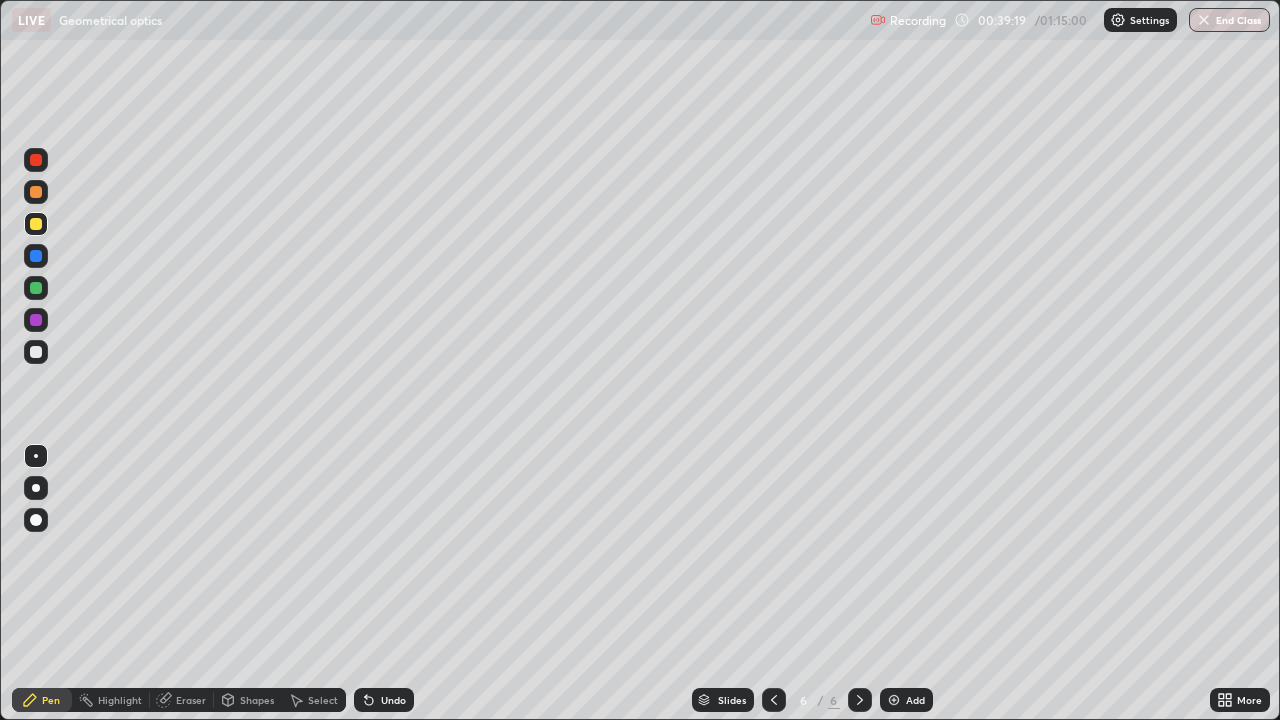 click on "Undo" at bounding box center (384, 700) 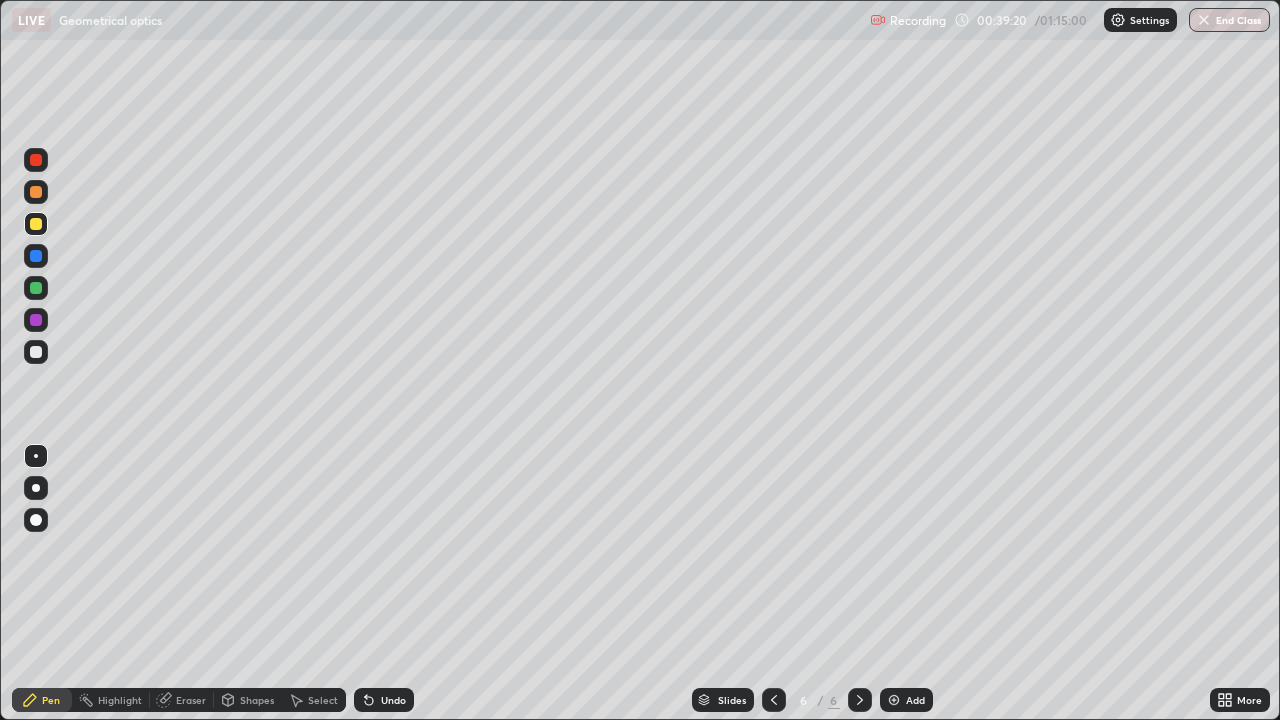 click on "Undo" at bounding box center [393, 700] 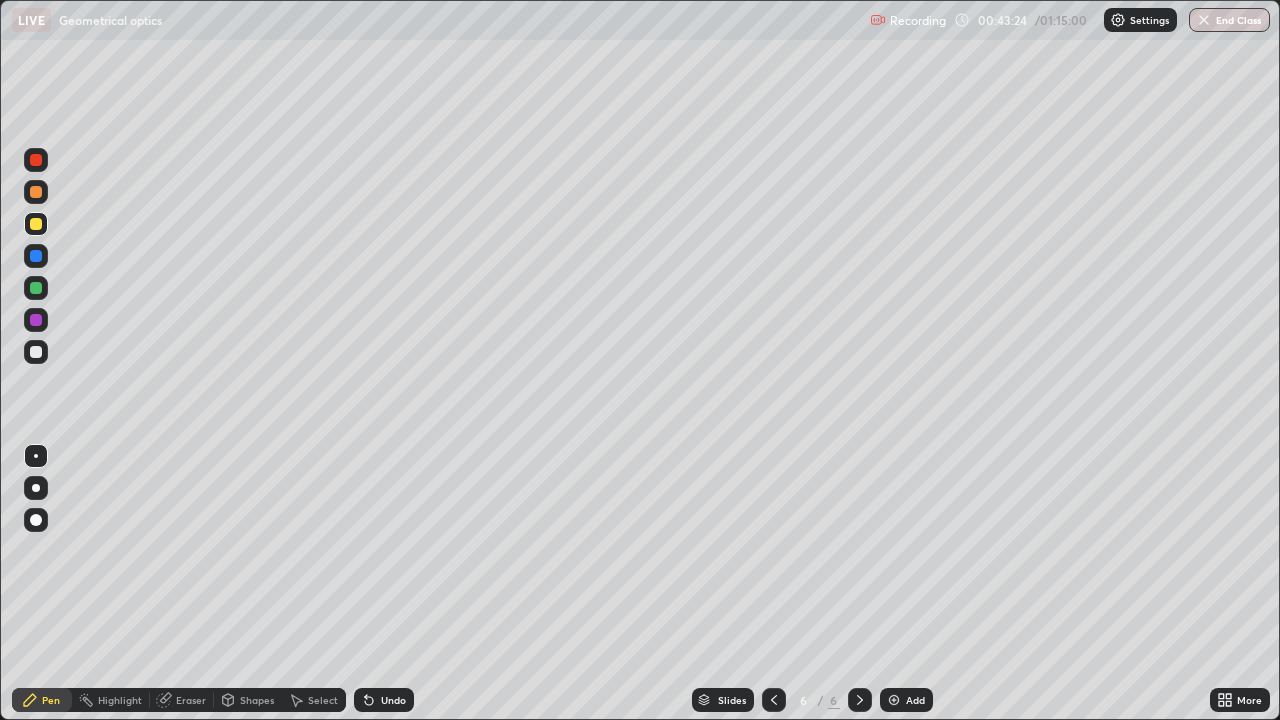 click at bounding box center (36, 352) 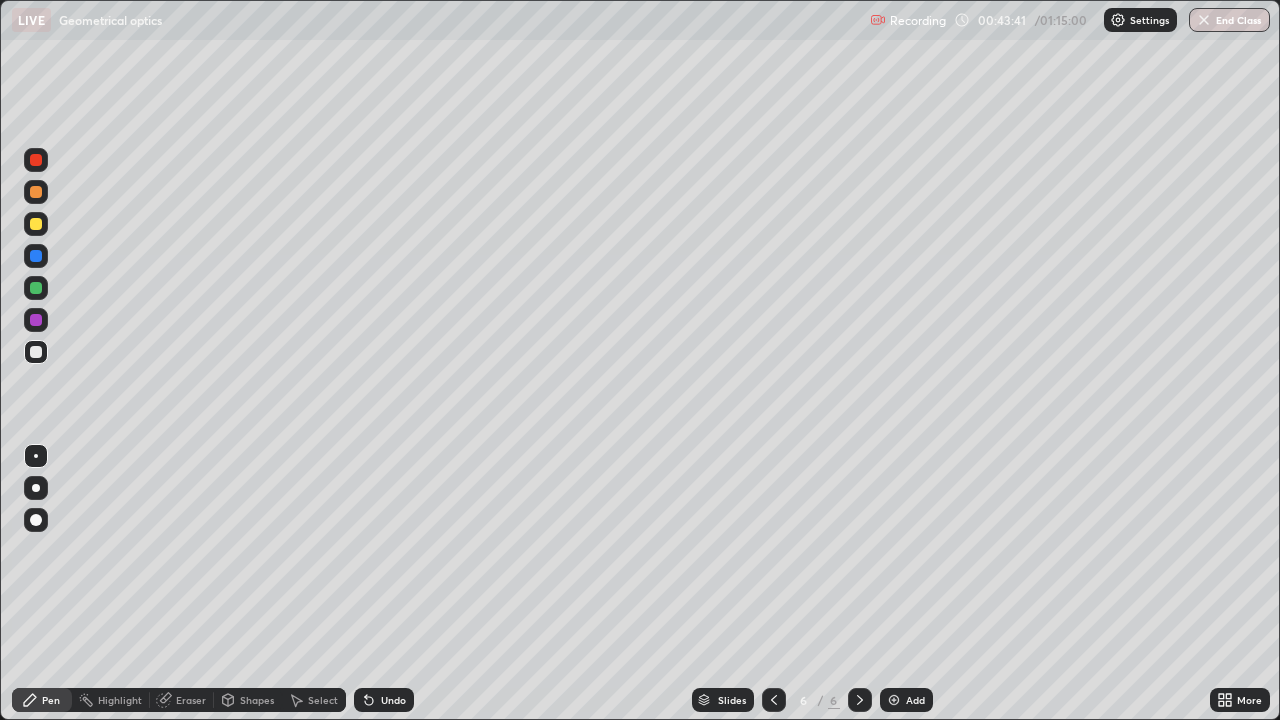 click on "Undo" at bounding box center [393, 700] 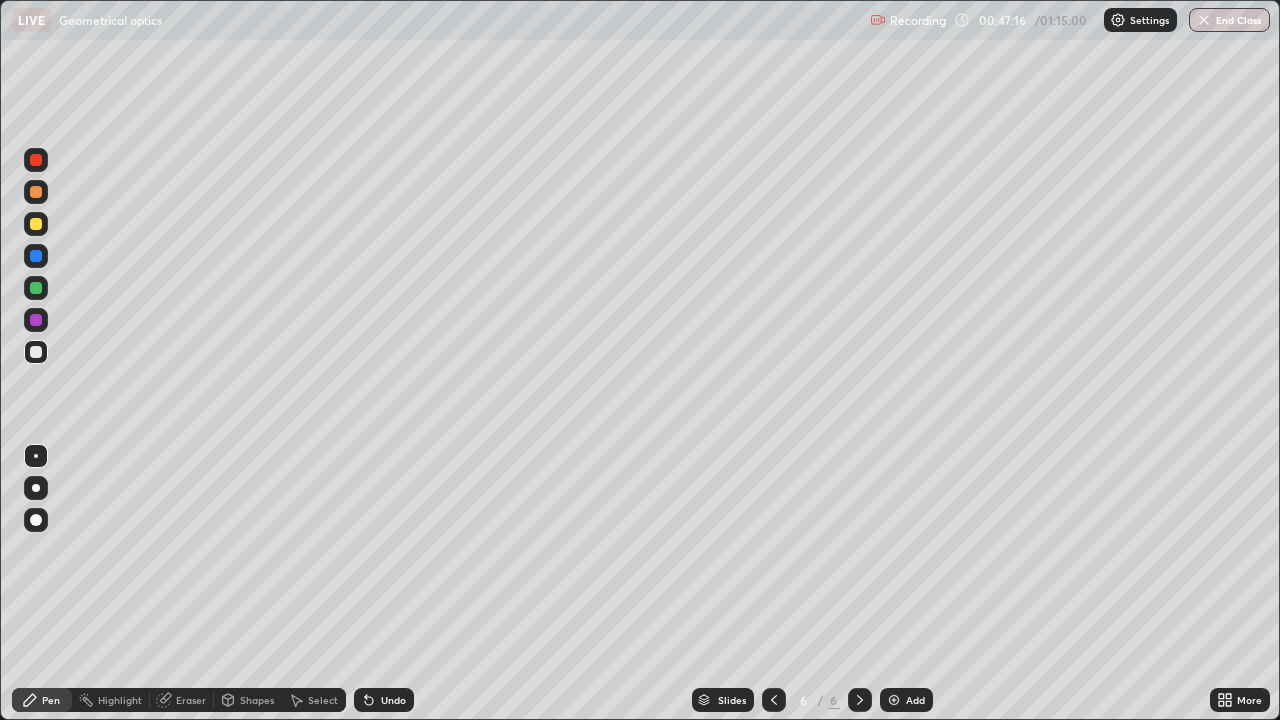 click at bounding box center [36, 224] 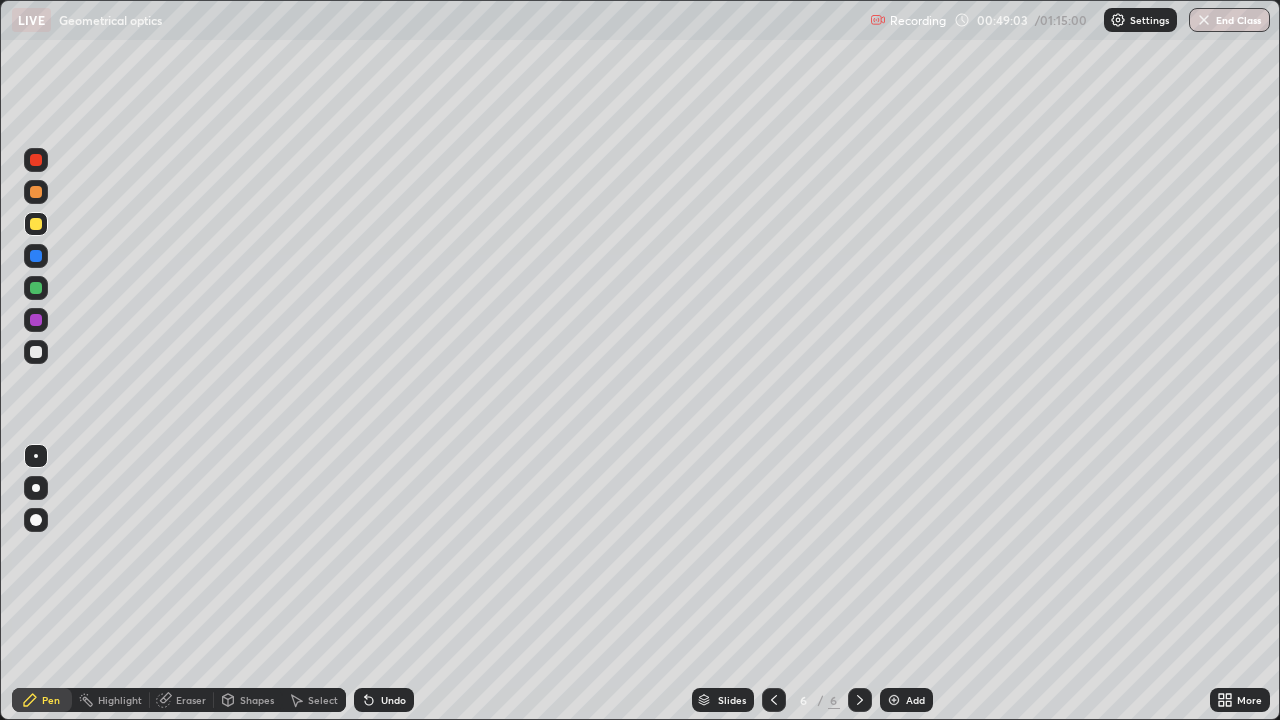 click on "Undo" at bounding box center [393, 700] 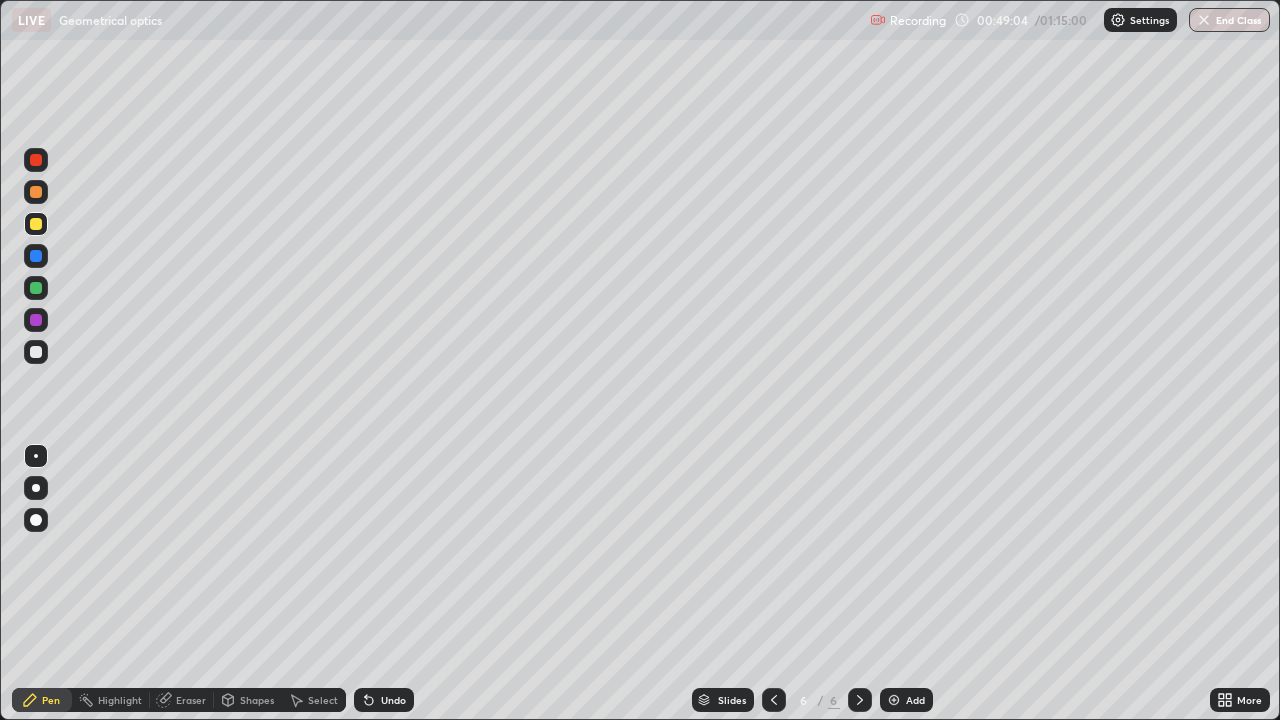 click on "Undo" at bounding box center [393, 700] 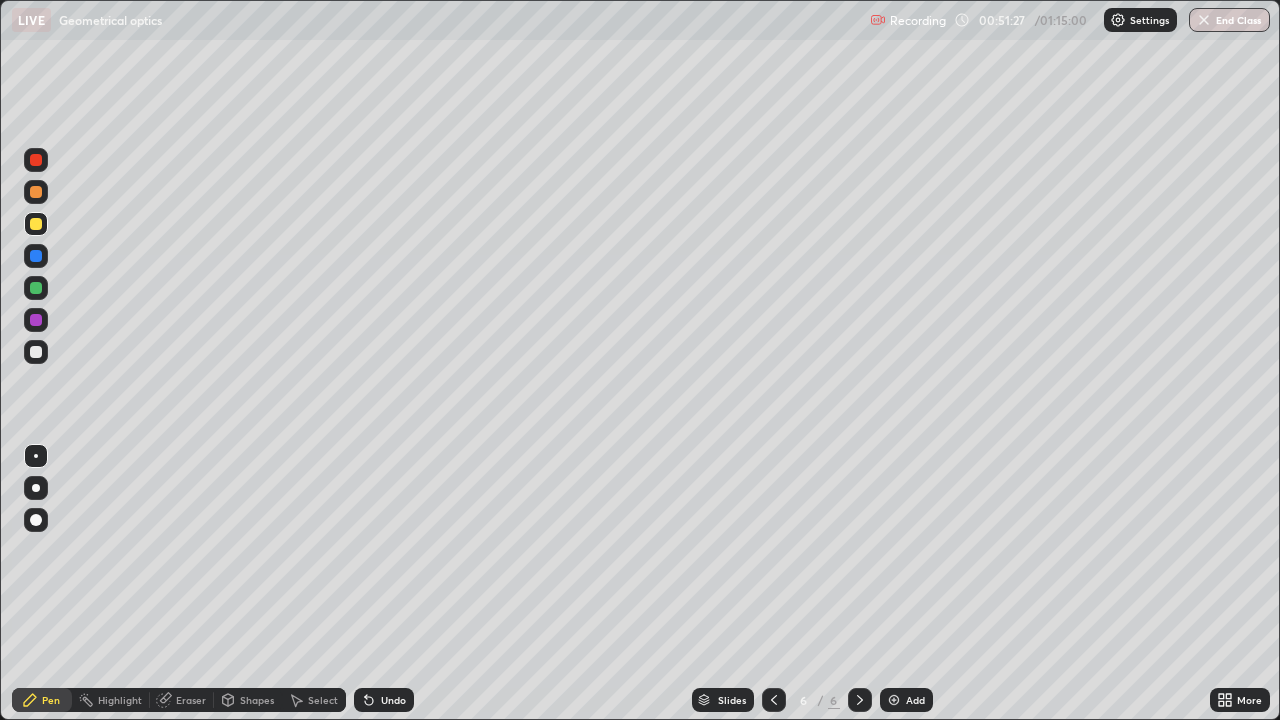 click on "Add" at bounding box center [906, 700] 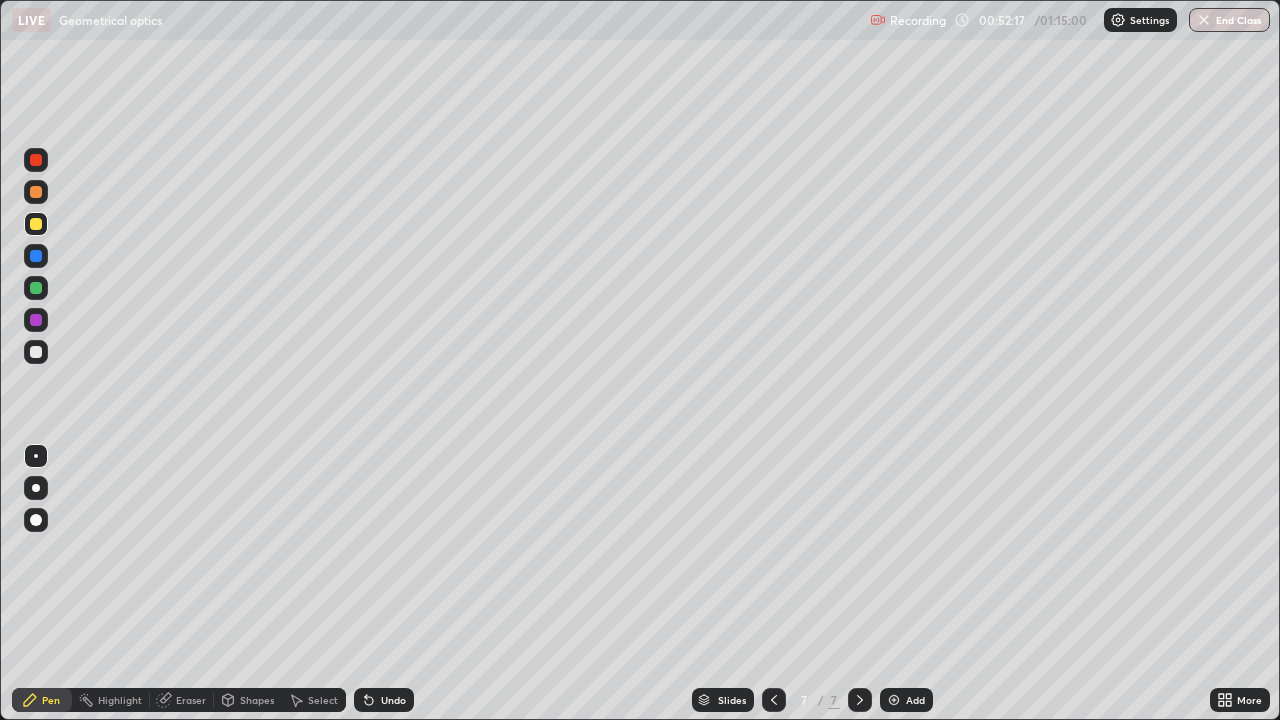 click 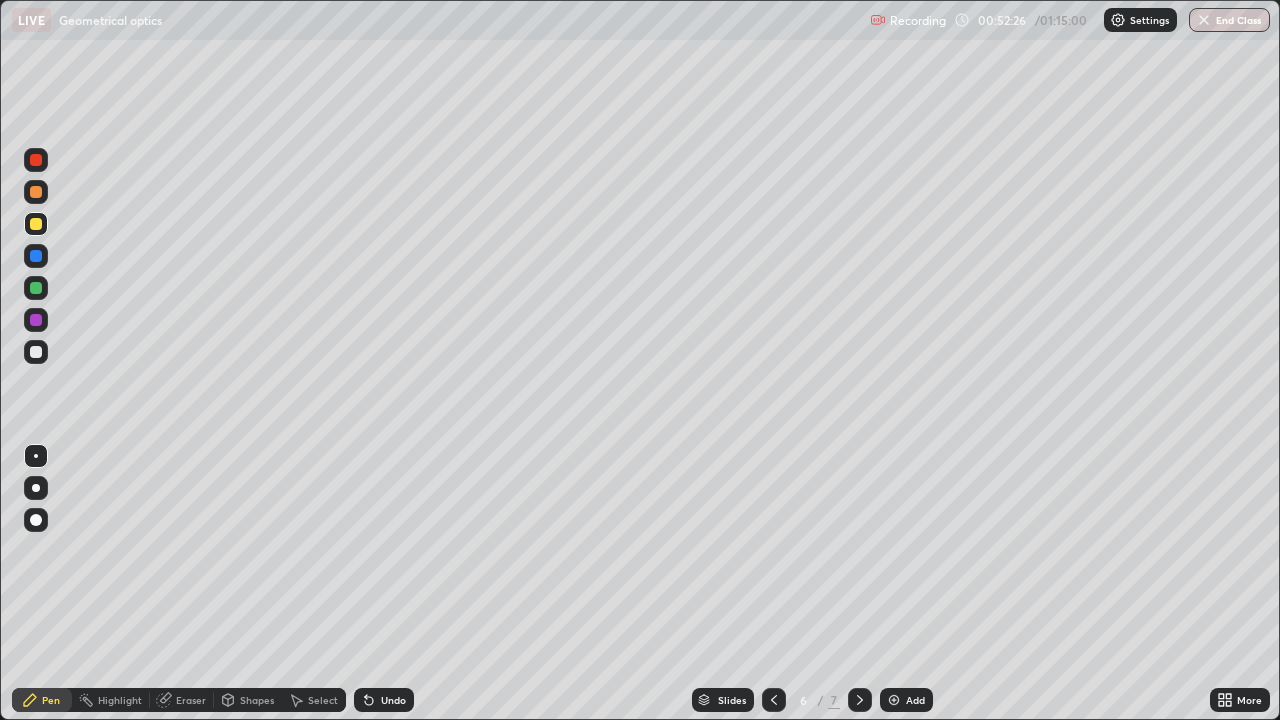 click 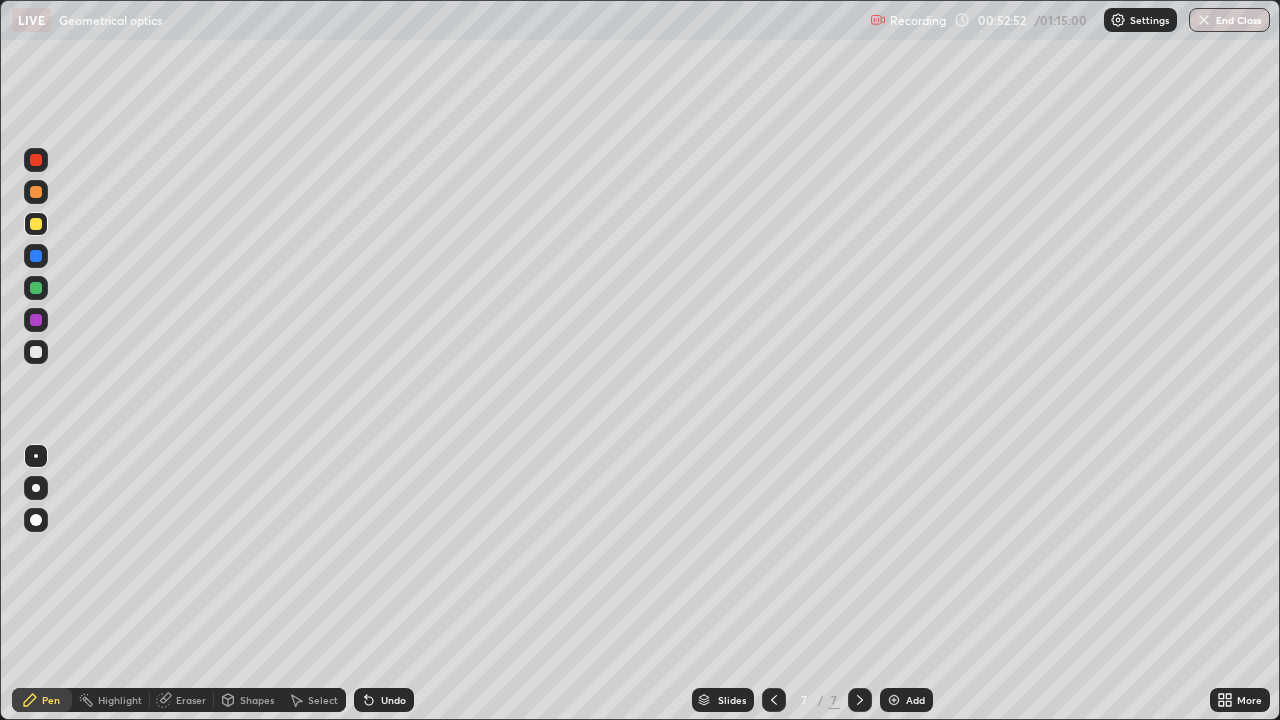 click on "Undo" at bounding box center (393, 700) 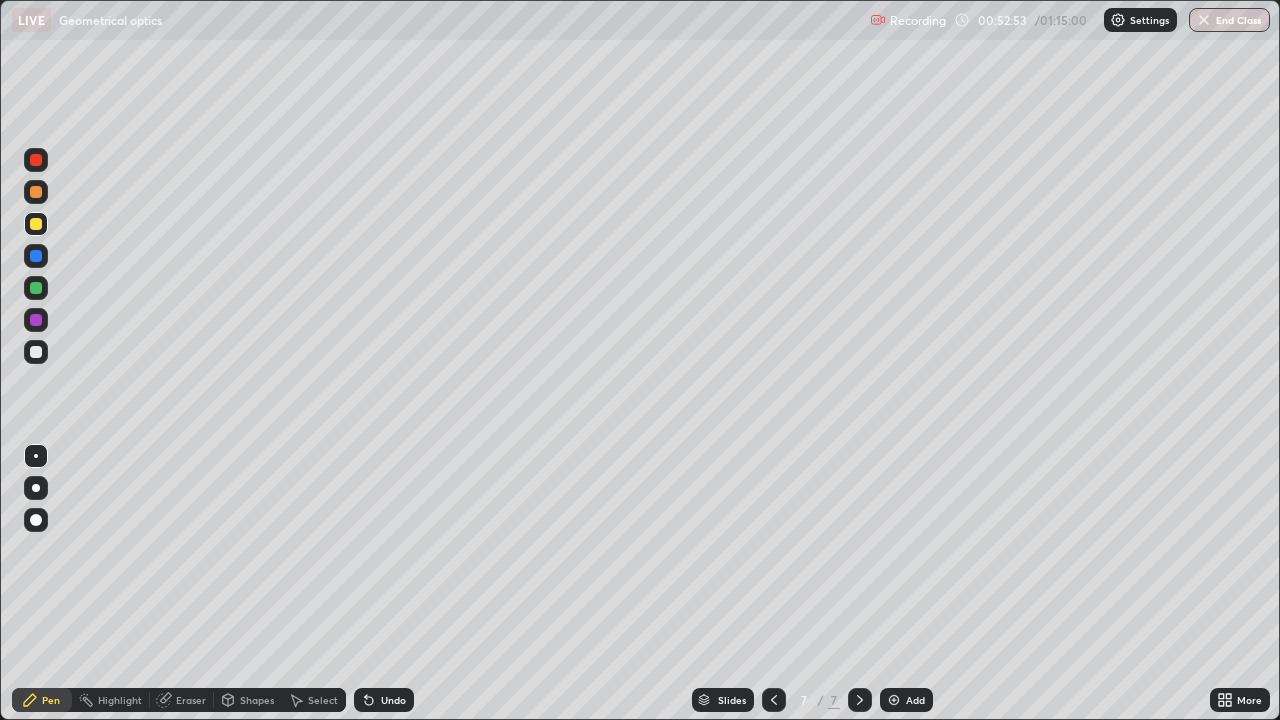 click on "Undo" at bounding box center (393, 700) 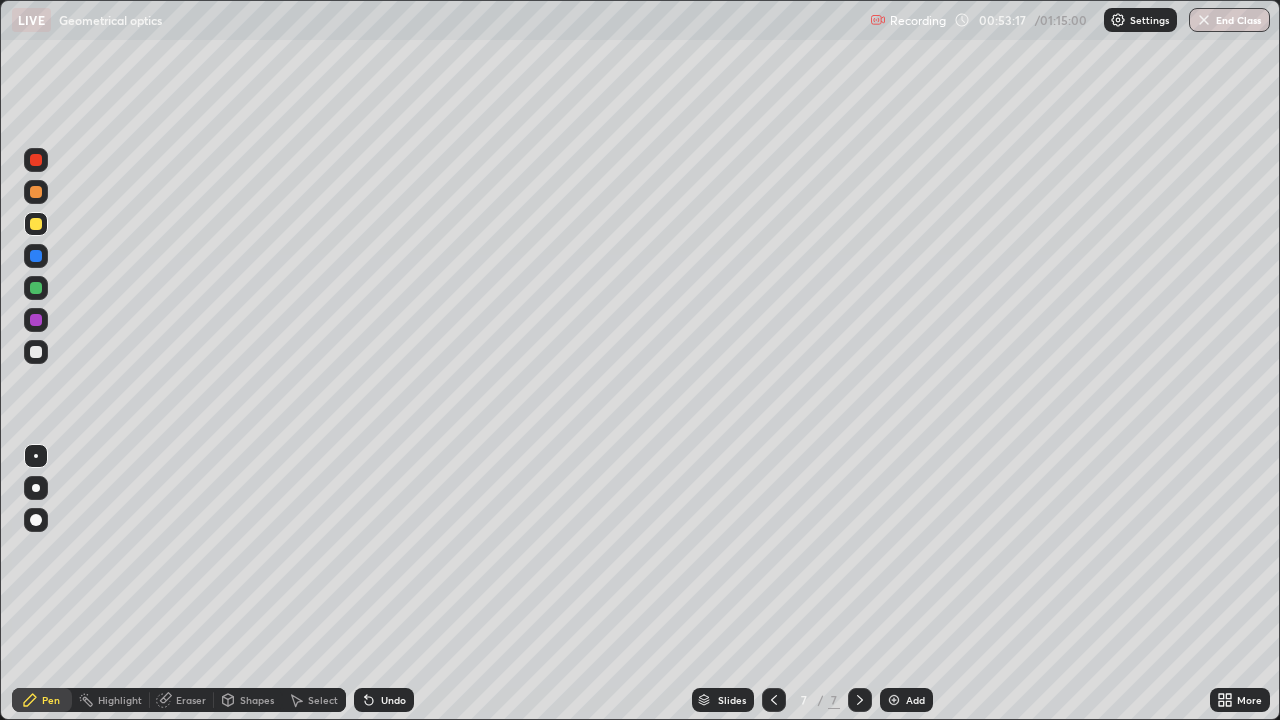 click on "Undo" at bounding box center [393, 700] 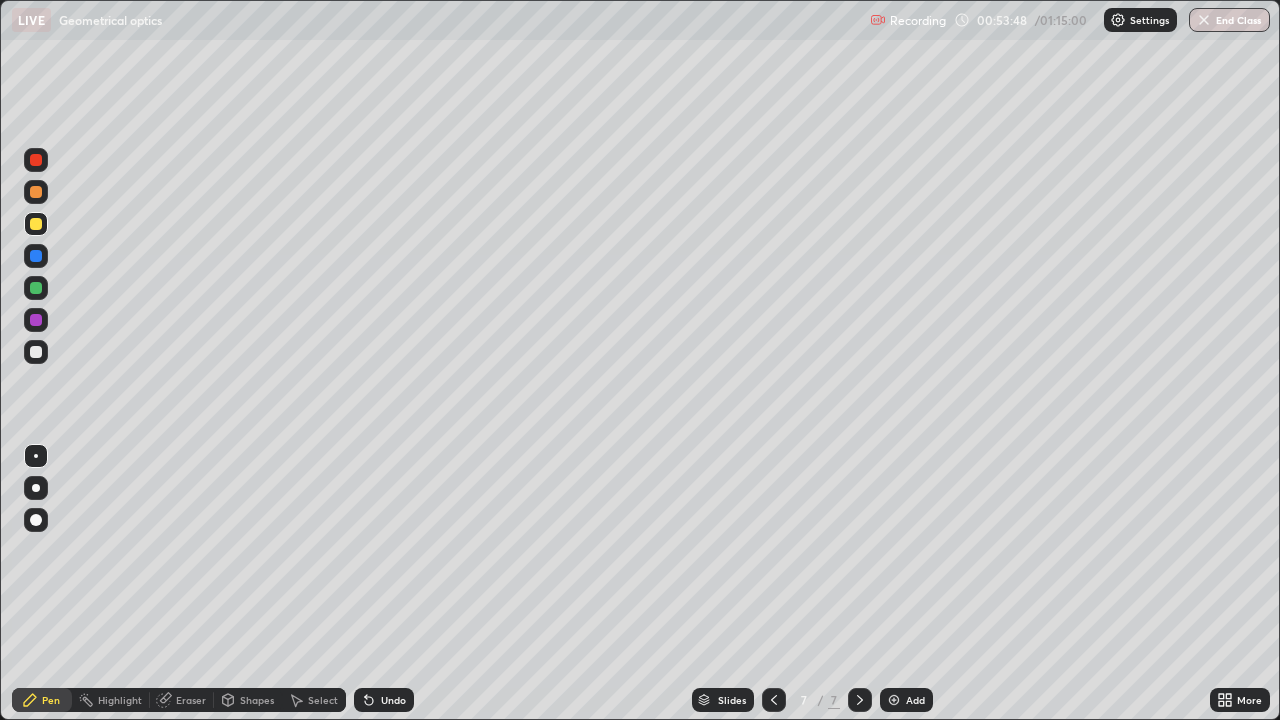 click 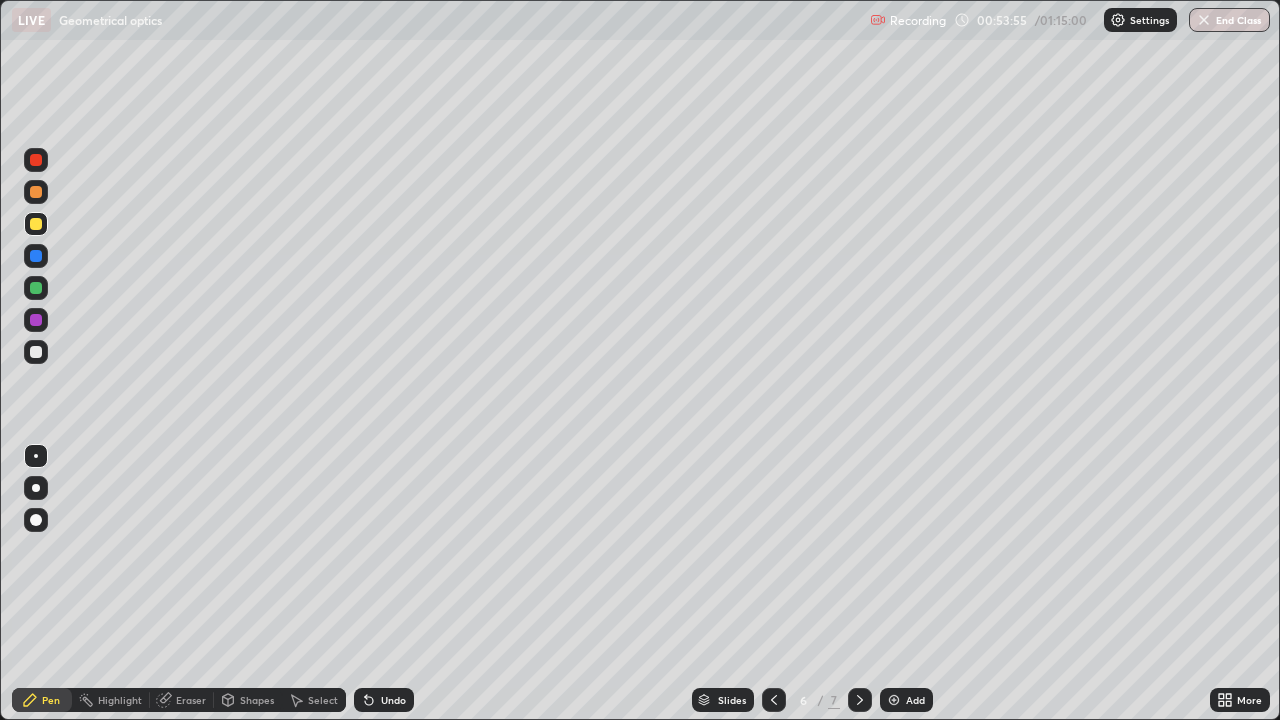 click 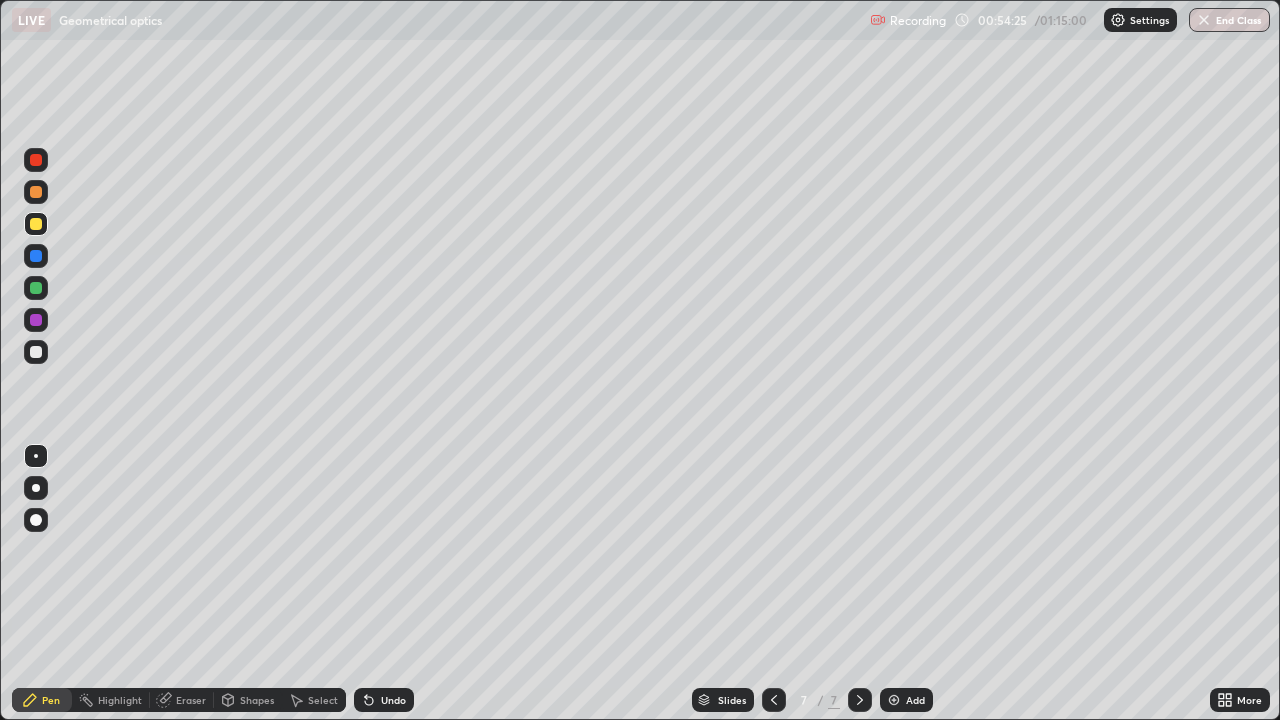 click 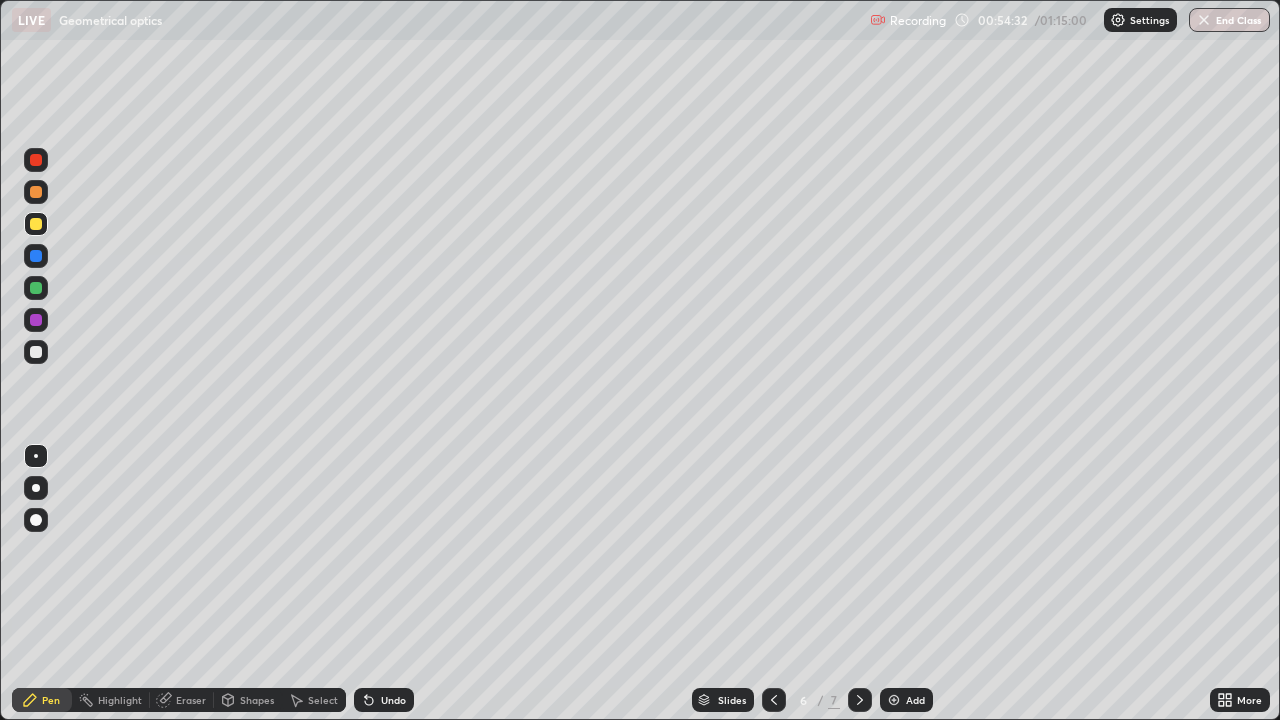 click 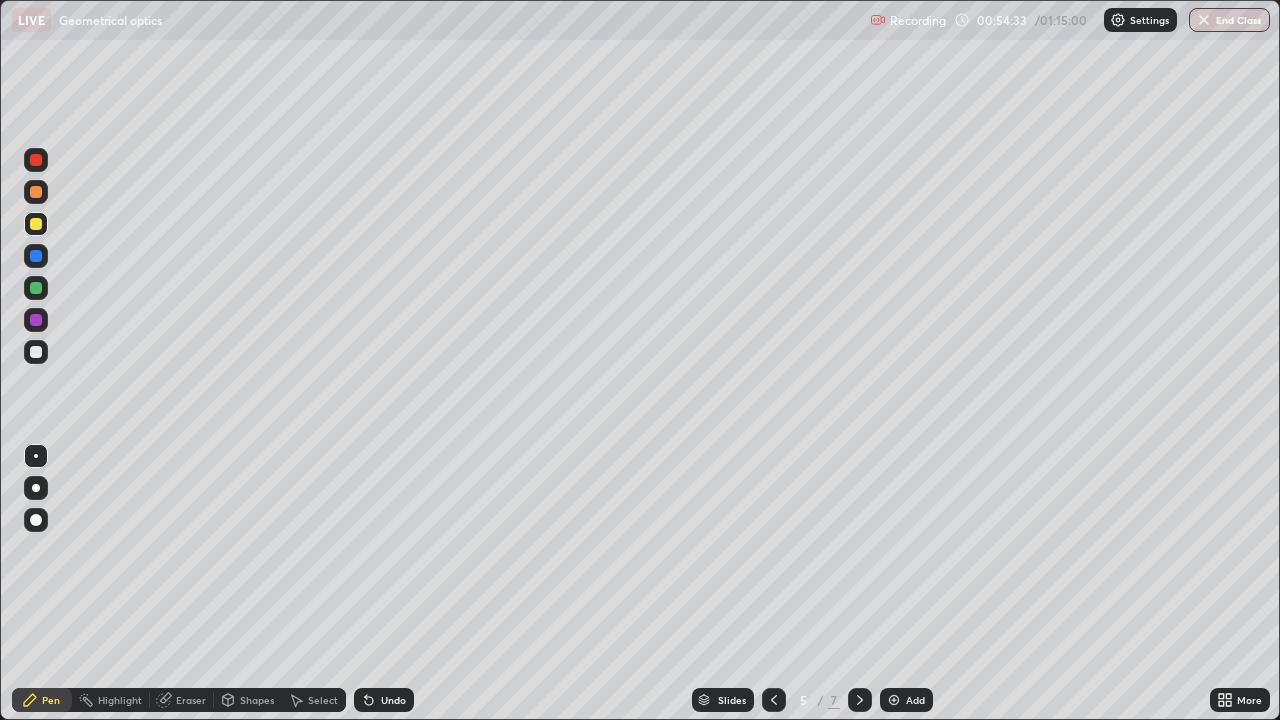 click 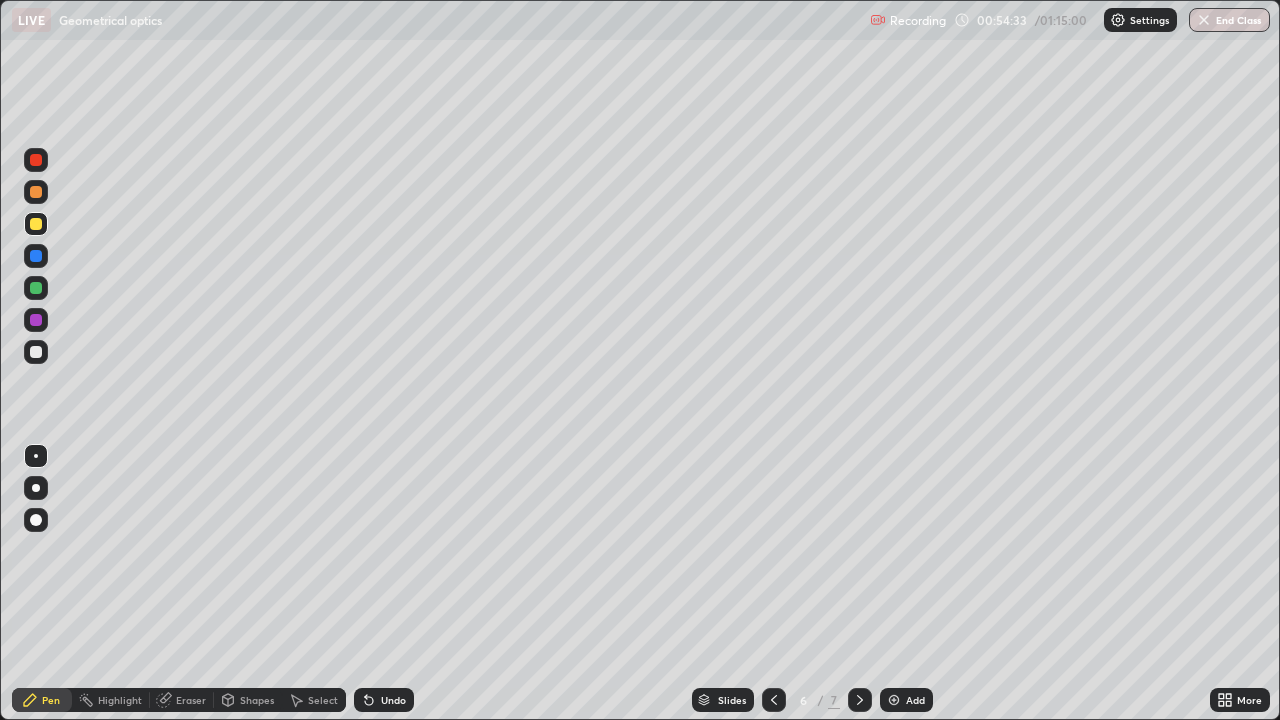 click 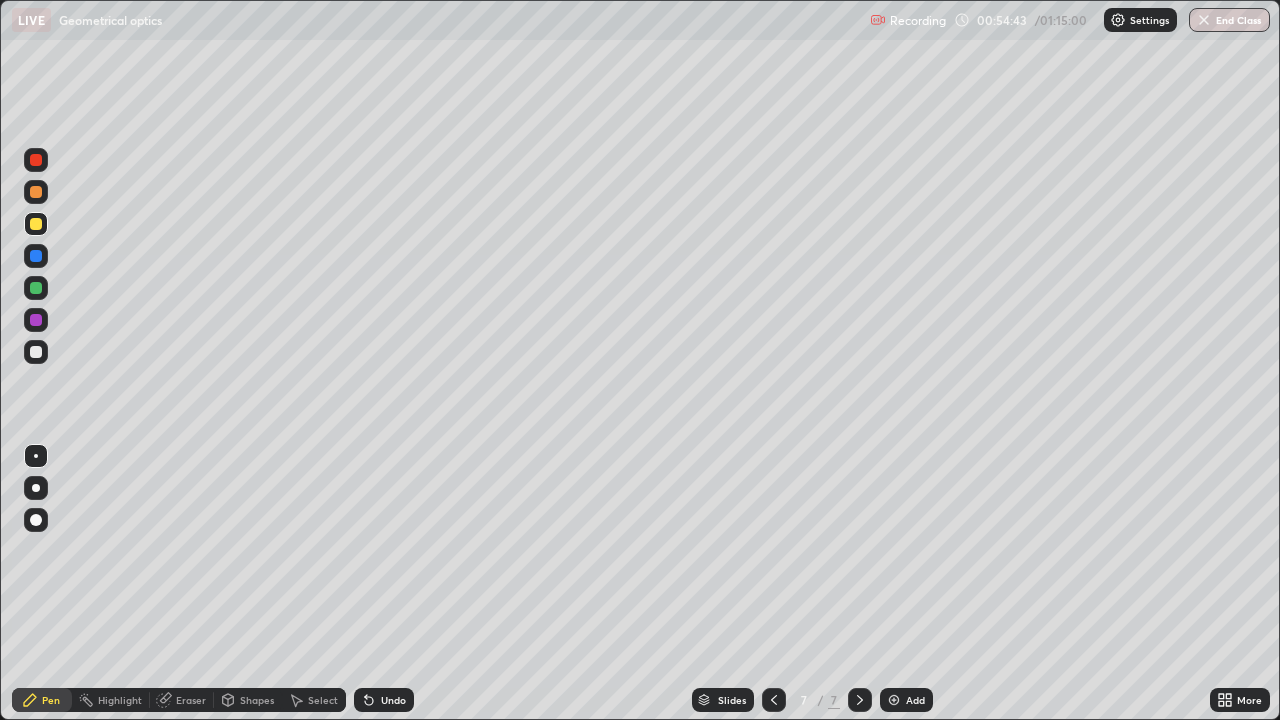 click 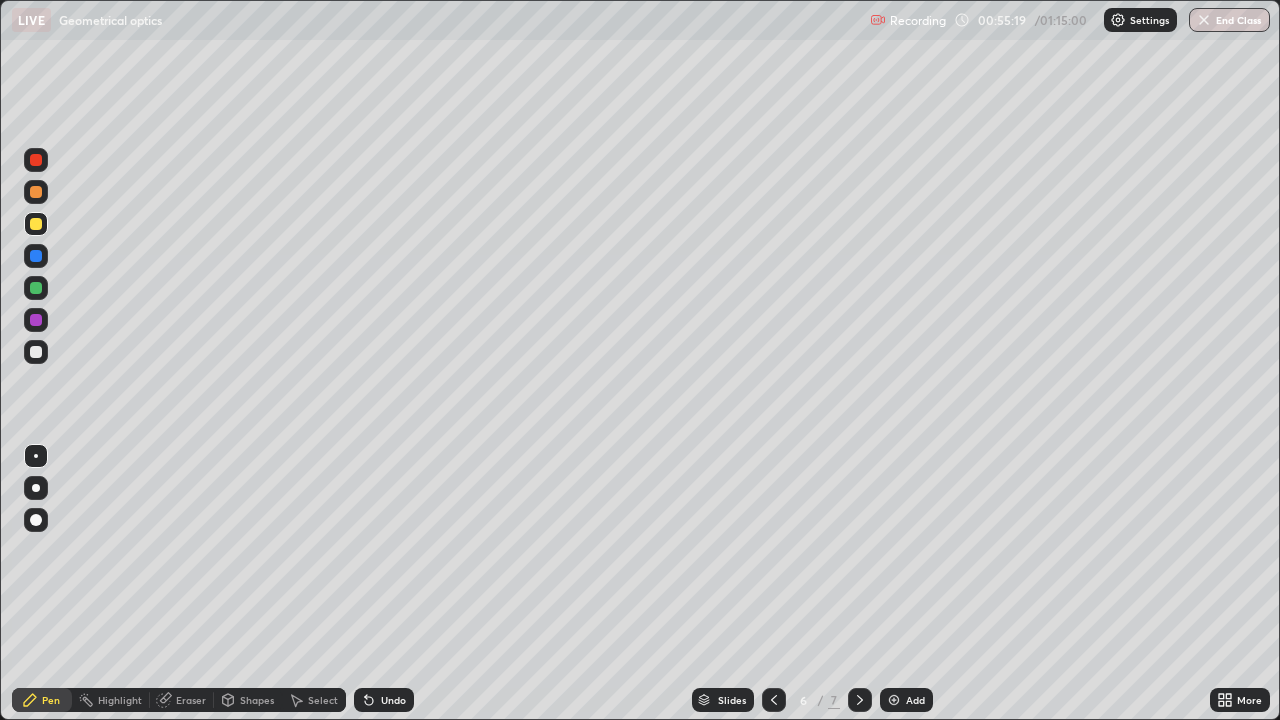 click at bounding box center [860, 700] 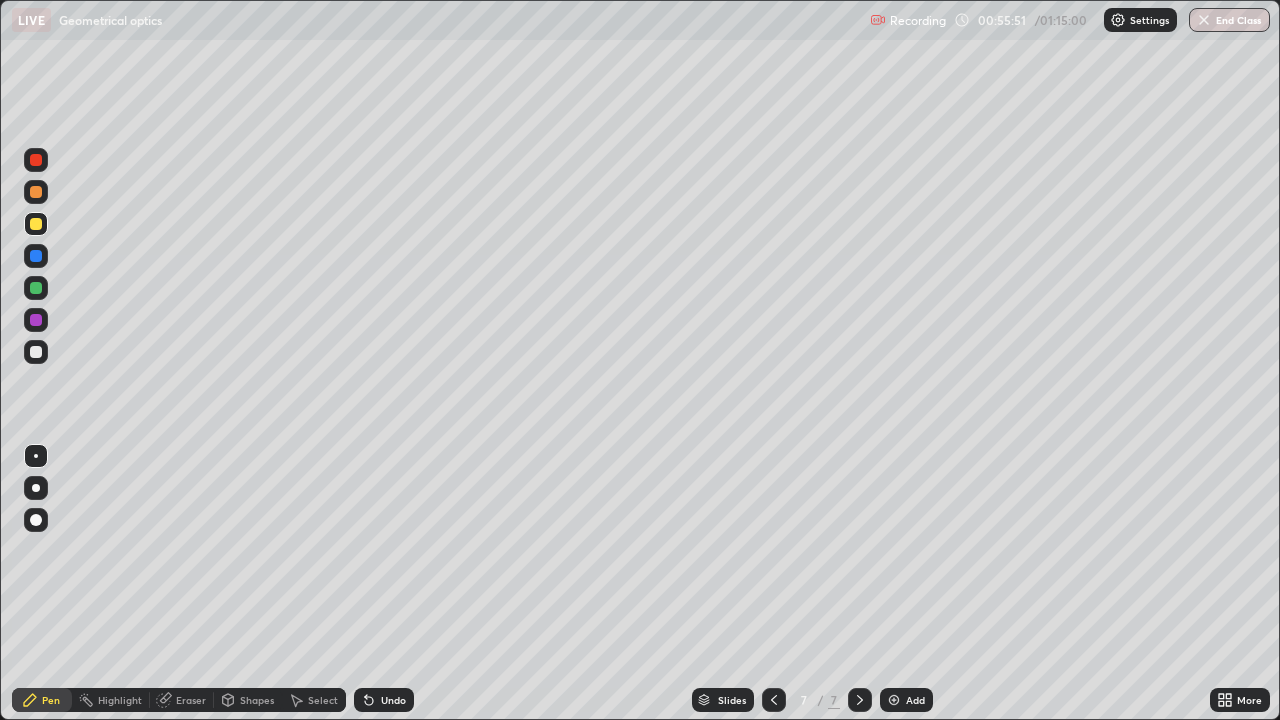click on "Shapes" at bounding box center (257, 700) 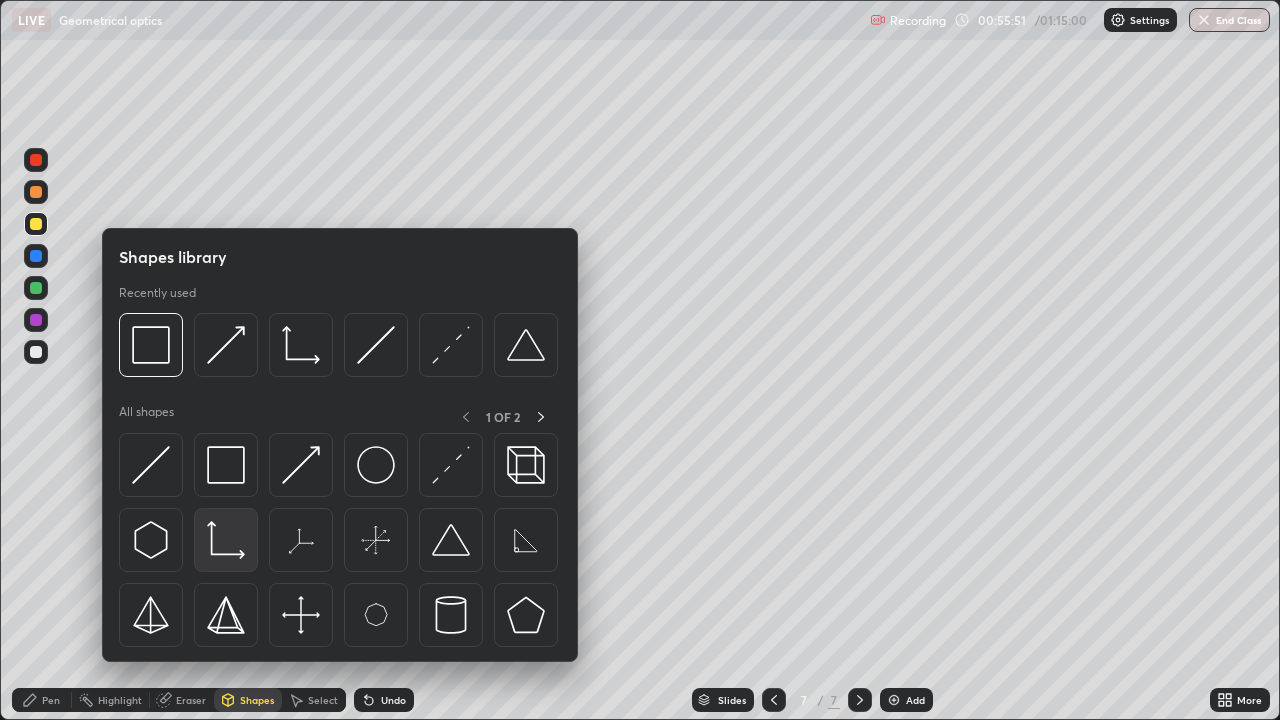 click at bounding box center [226, 540] 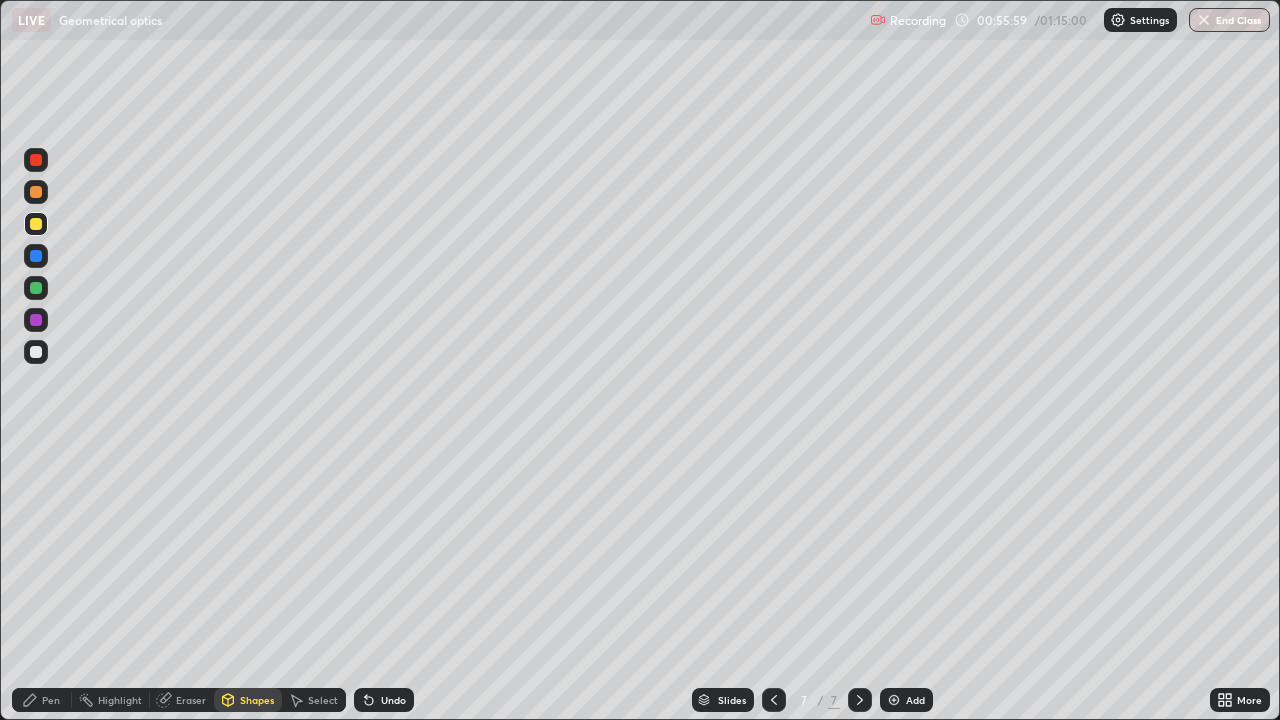 click on "Pen" at bounding box center [42, 700] 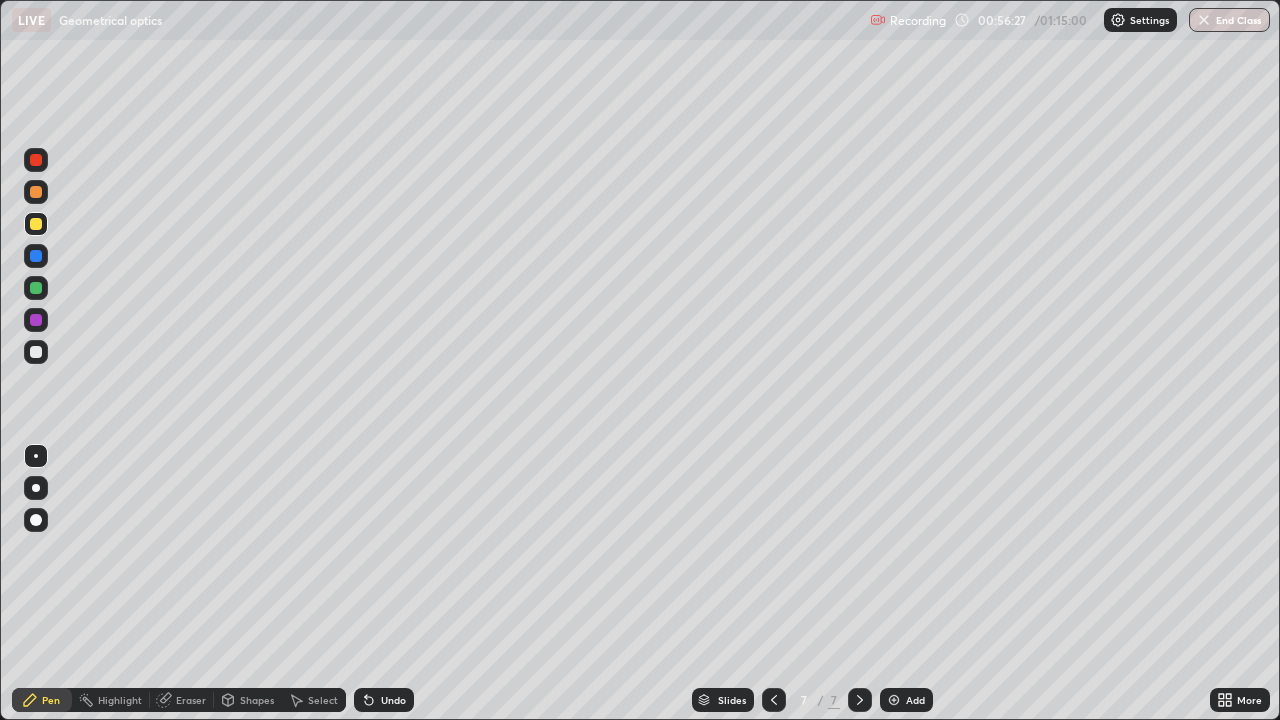 click at bounding box center (36, 352) 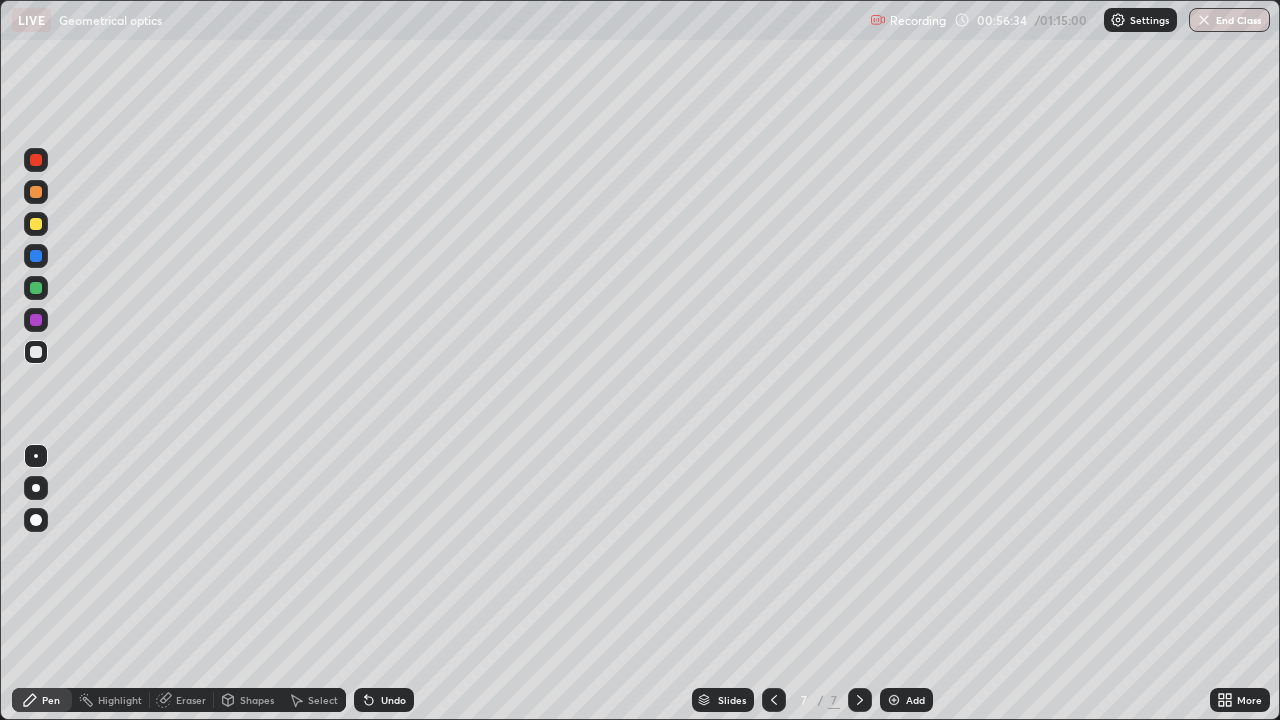 click on "Undo" at bounding box center (393, 700) 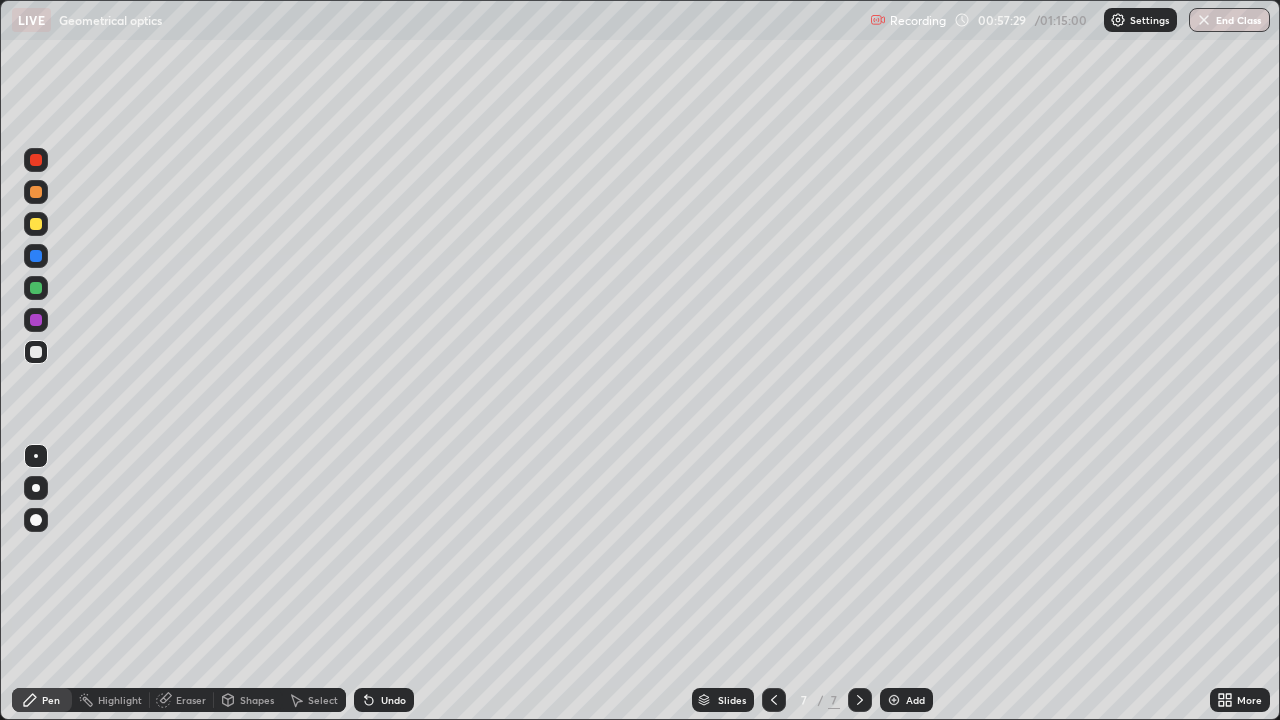 click on "Undo" at bounding box center [393, 700] 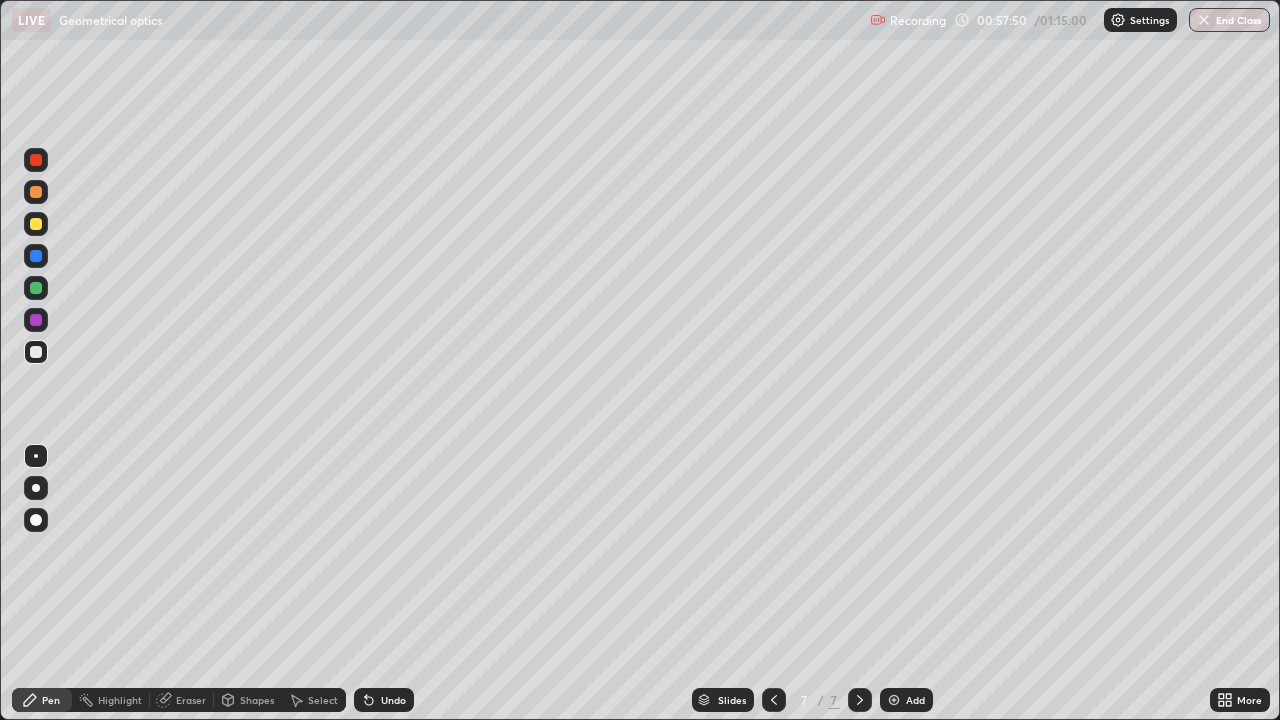 click on "Undo" at bounding box center [384, 700] 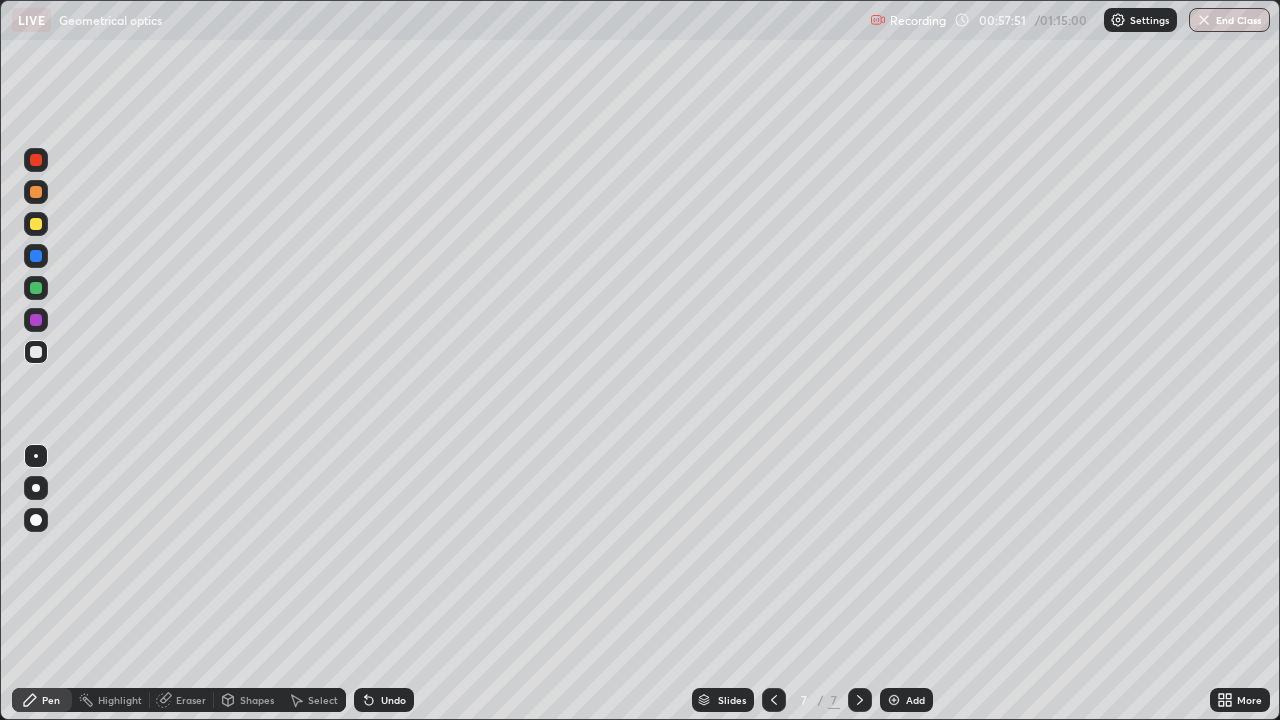 click on "Undo" at bounding box center (393, 700) 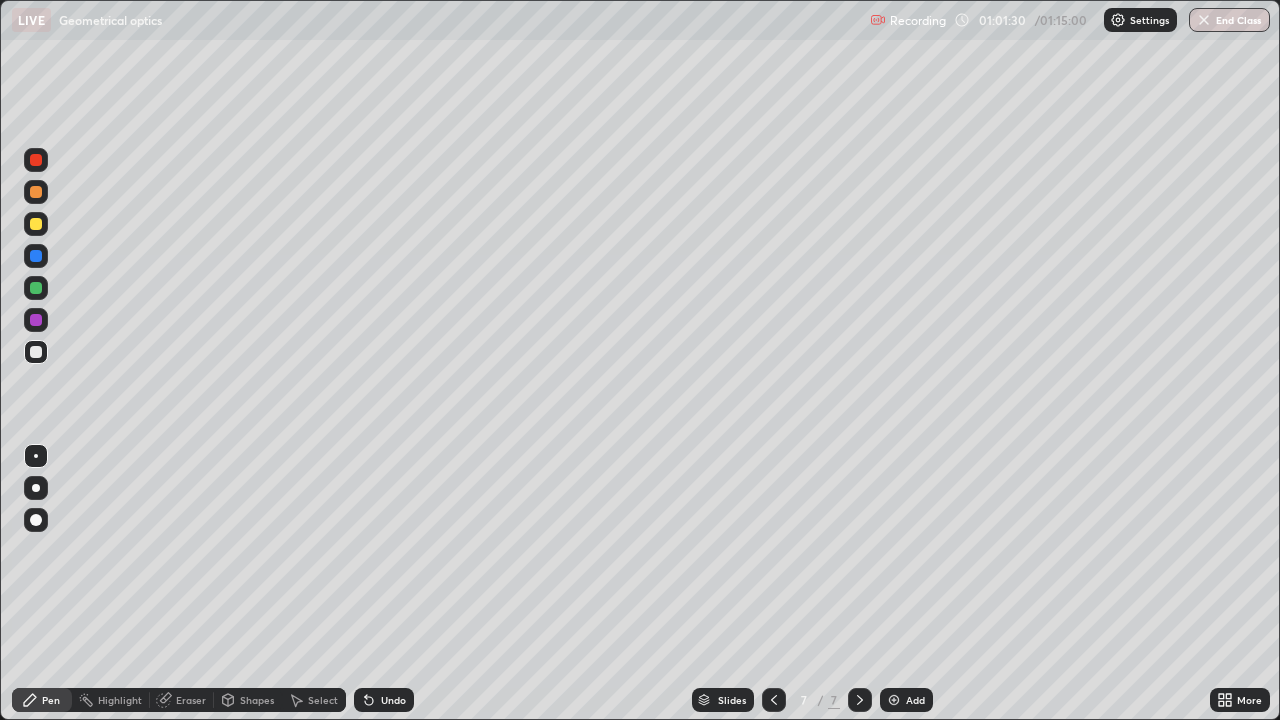 click on "Undo" at bounding box center [393, 700] 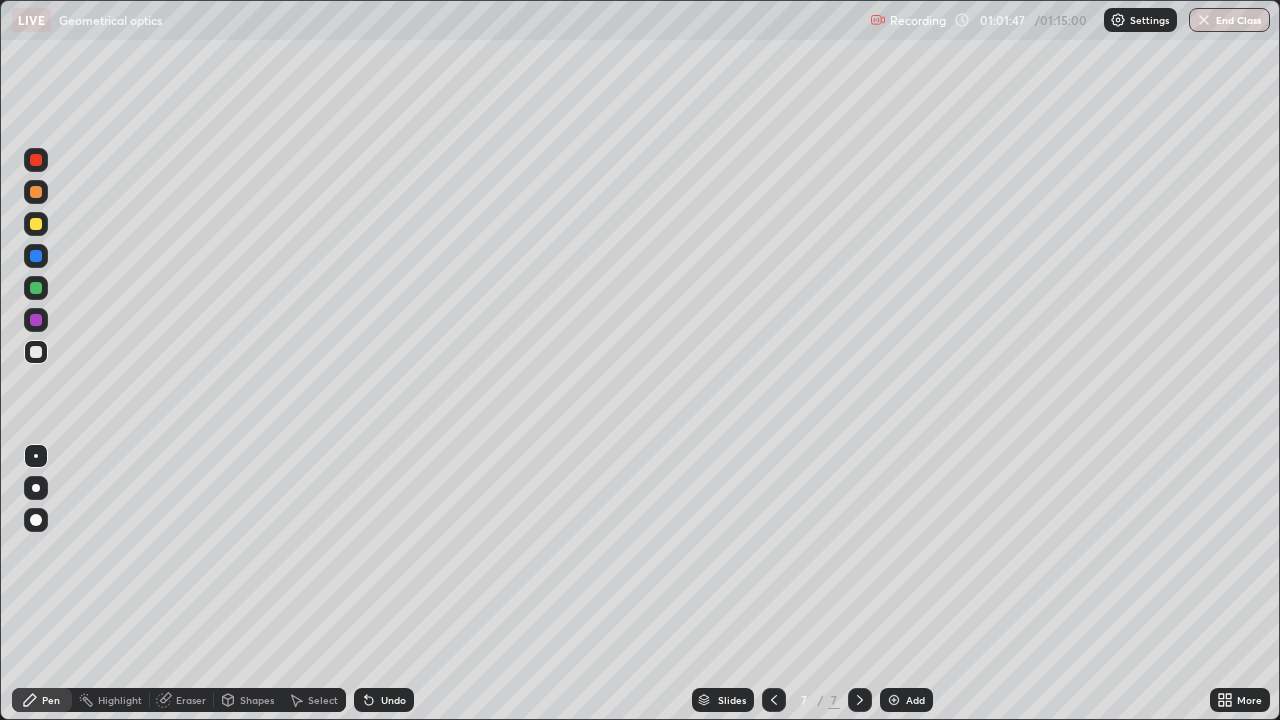 click on "Undo" at bounding box center [393, 700] 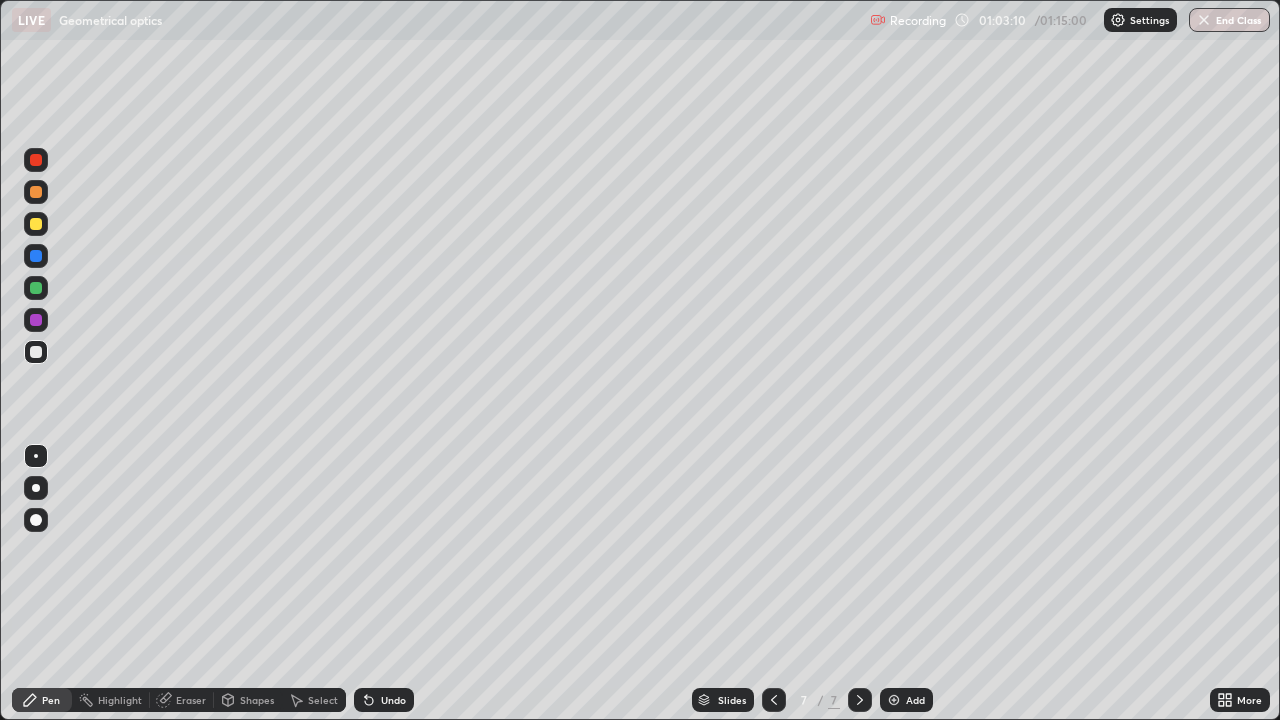 click on "Add" at bounding box center [906, 700] 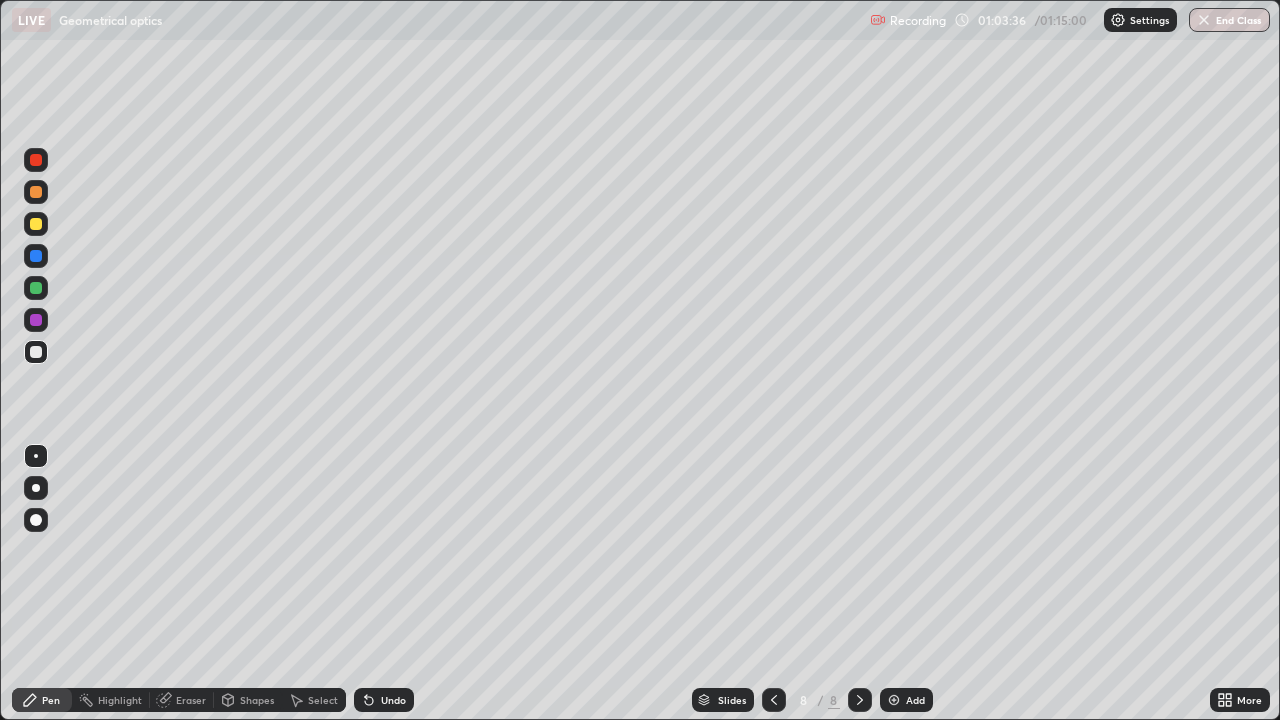 click on "Undo" at bounding box center (393, 700) 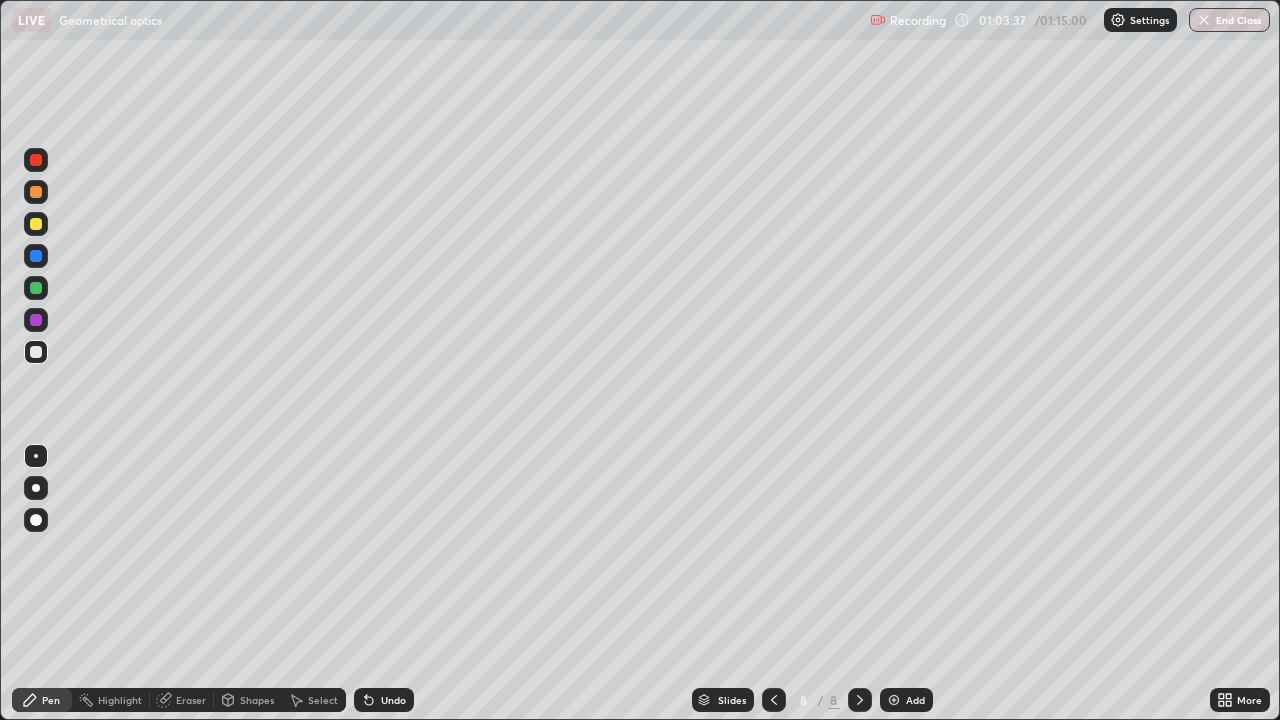 click on "Undo" at bounding box center (393, 700) 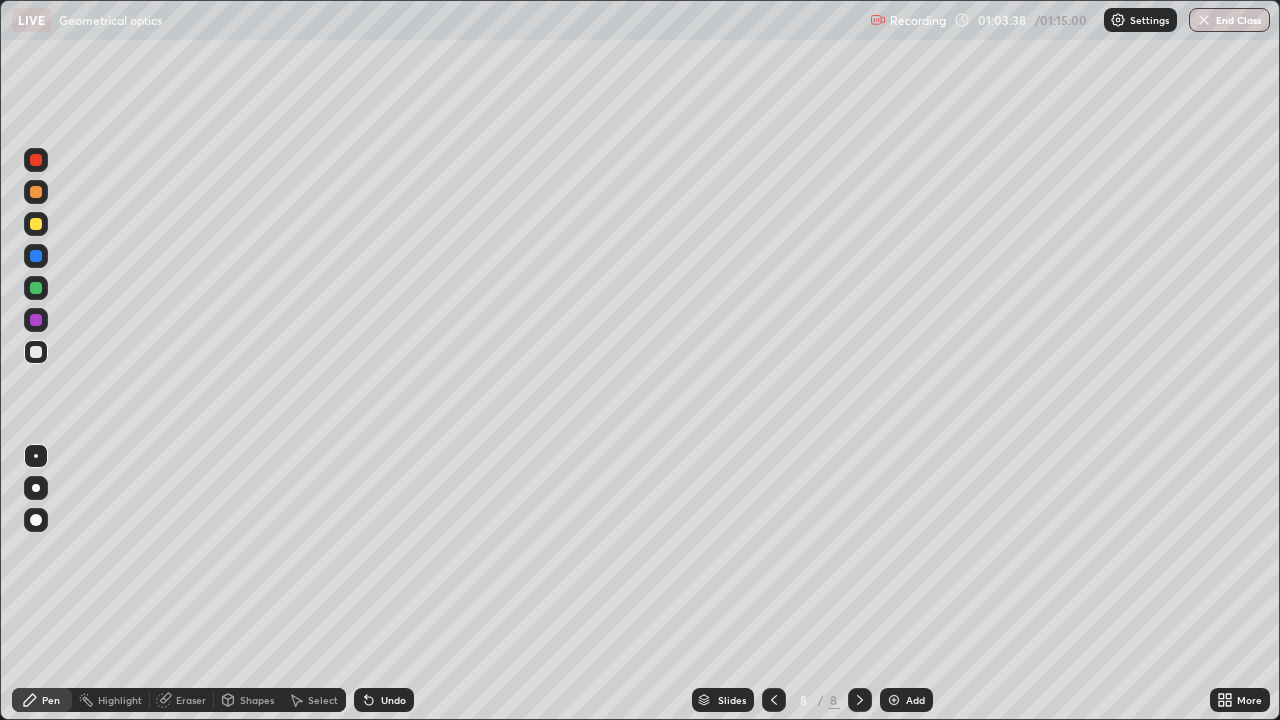click on "Undo" at bounding box center [393, 700] 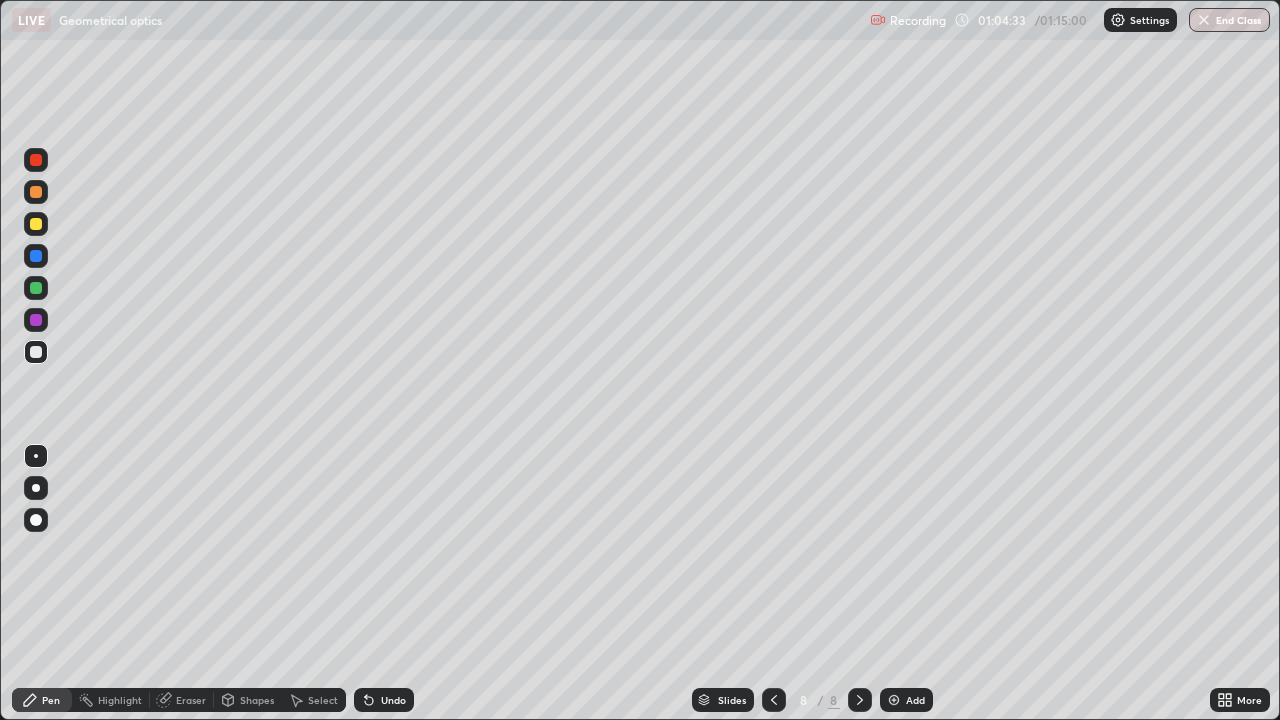 click at bounding box center [36, 224] 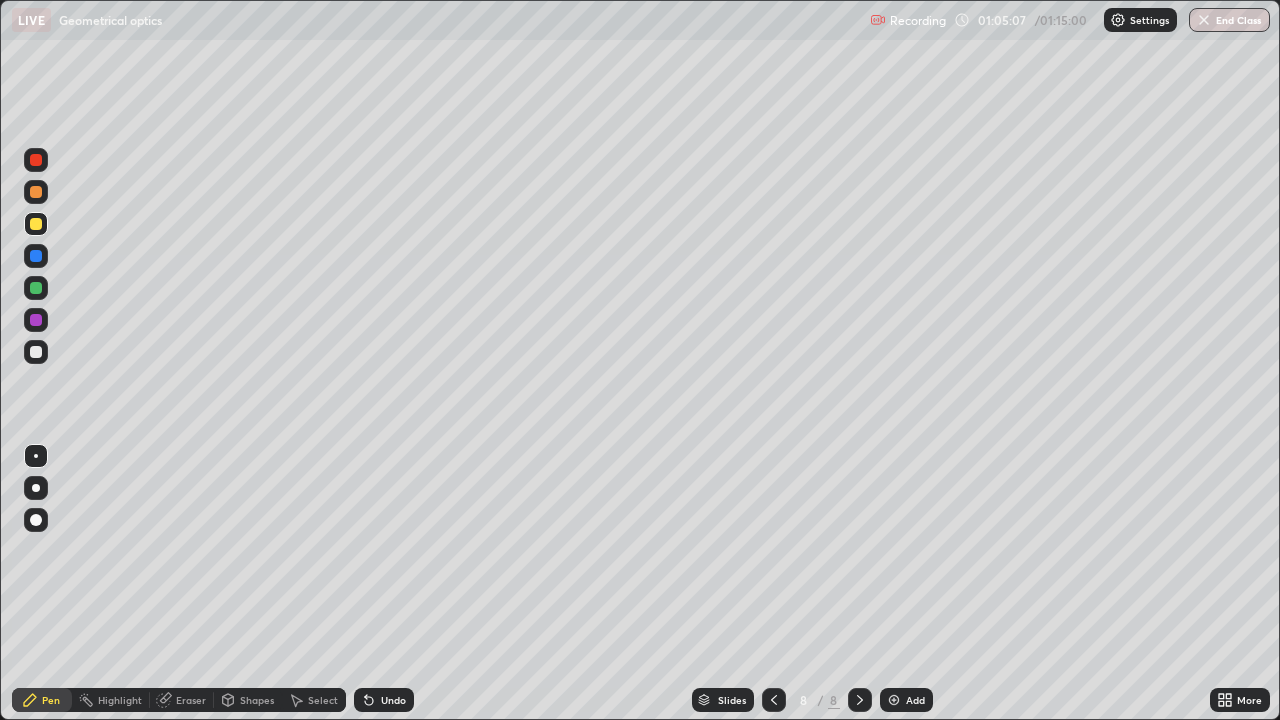 click on "Undo" at bounding box center (393, 700) 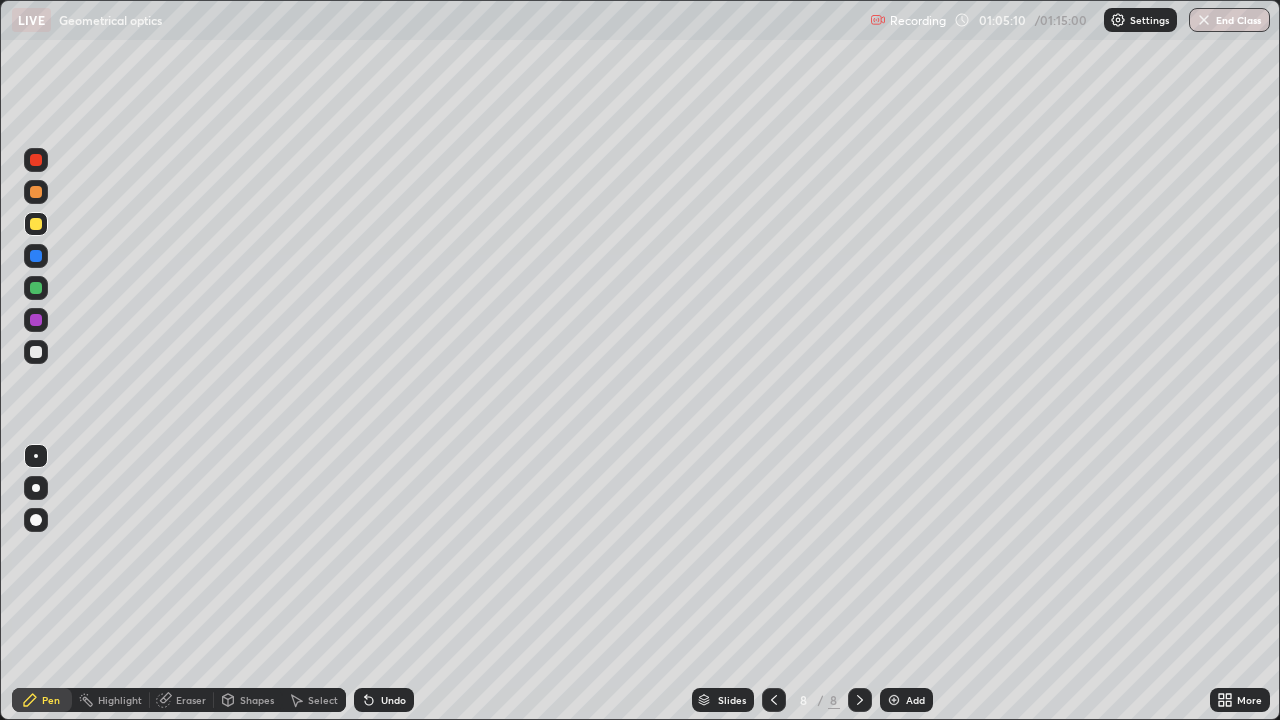 click at bounding box center [36, 352] 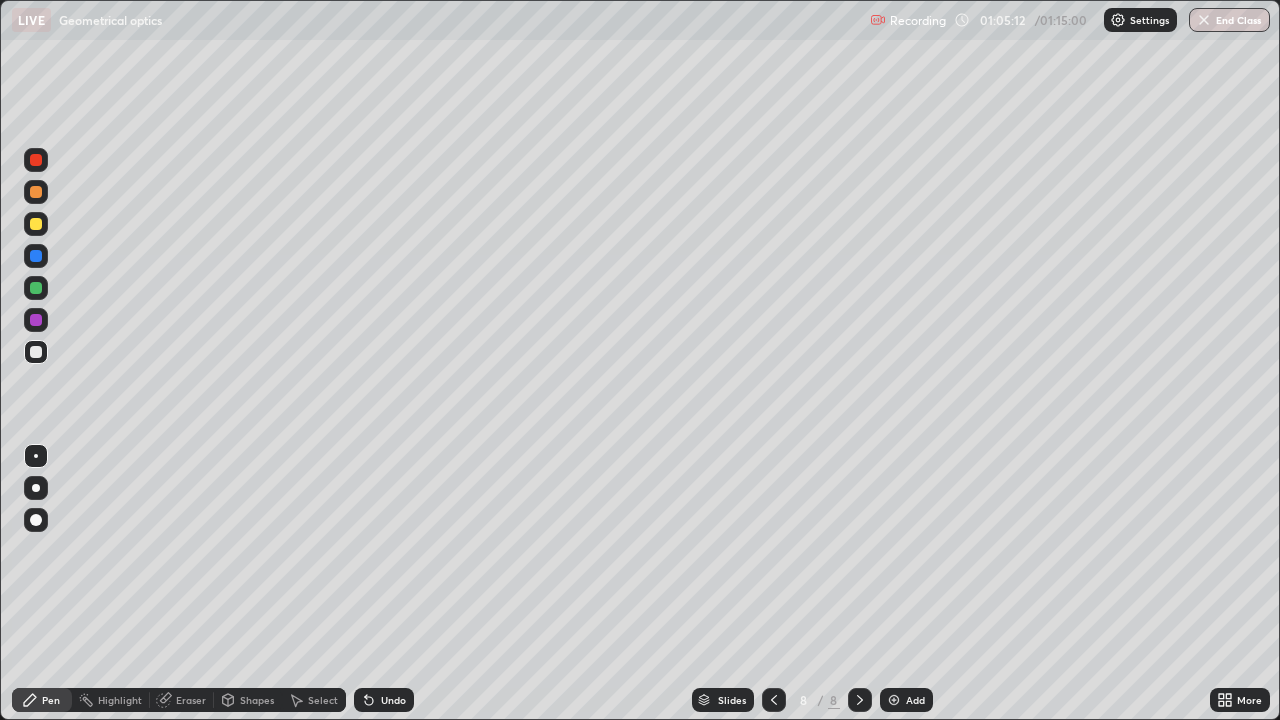 click at bounding box center [36, 224] 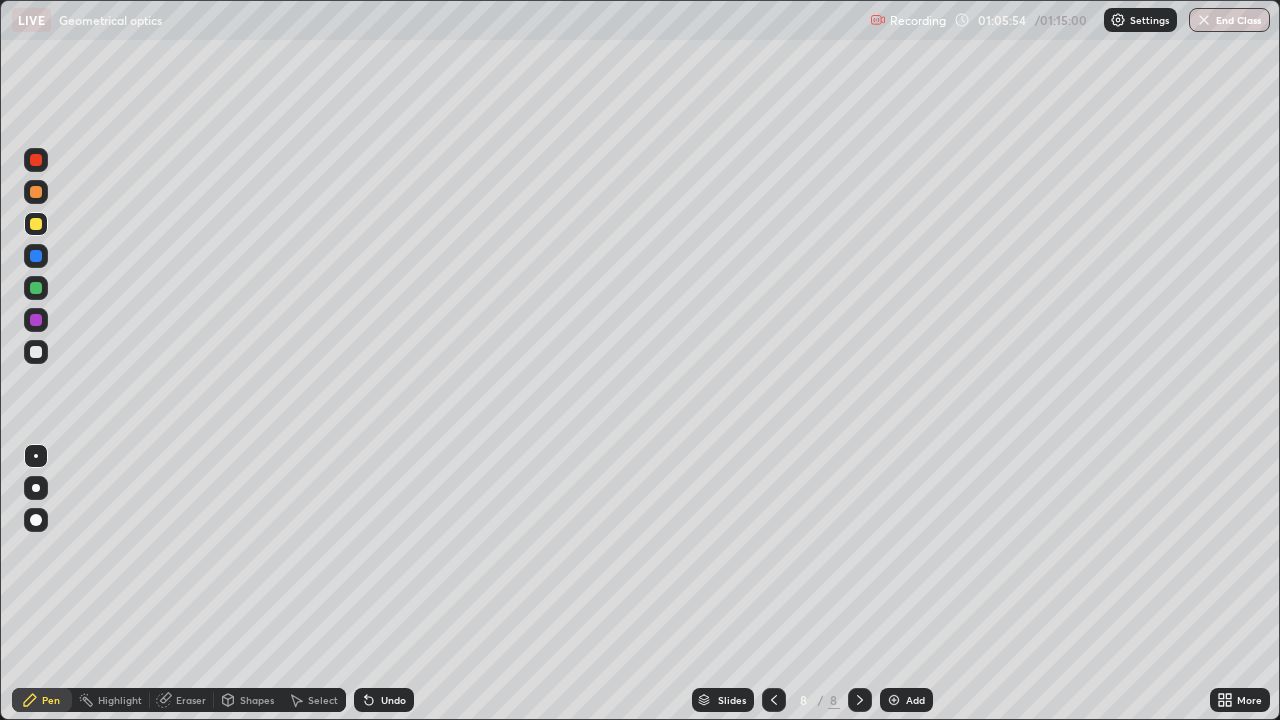 click on "Undo" at bounding box center [393, 700] 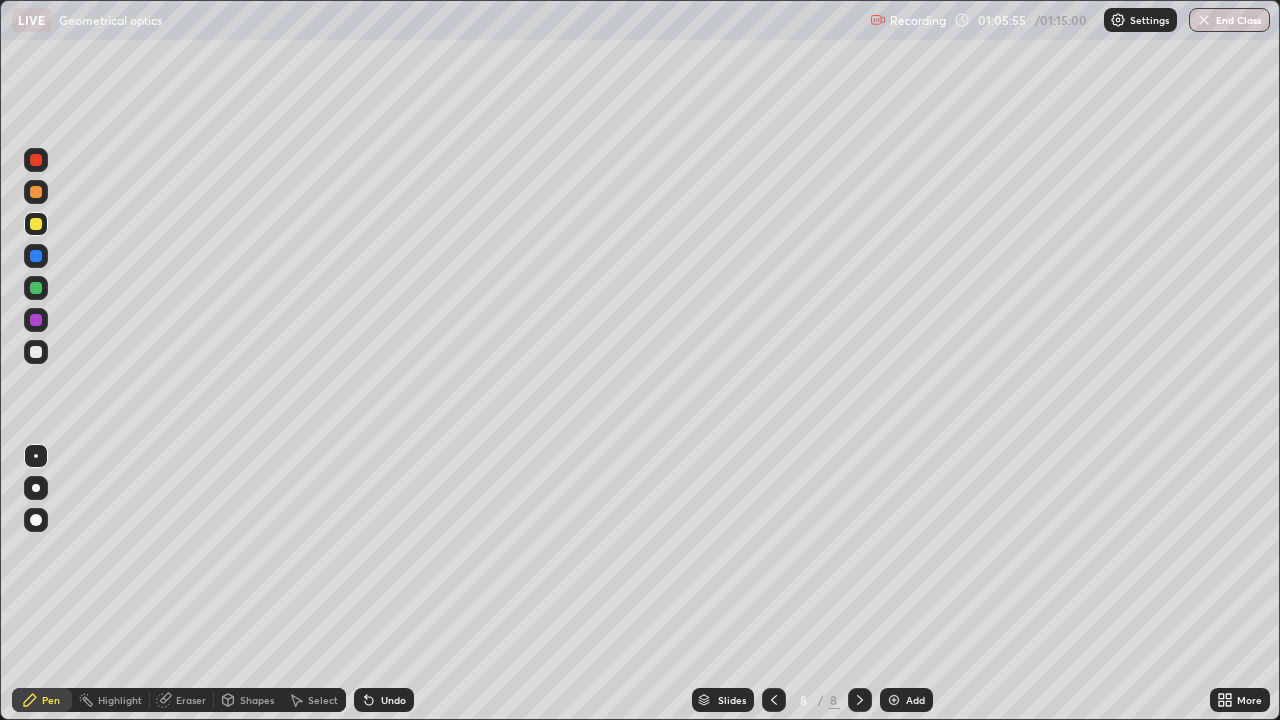 click on "Undo" at bounding box center [393, 700] 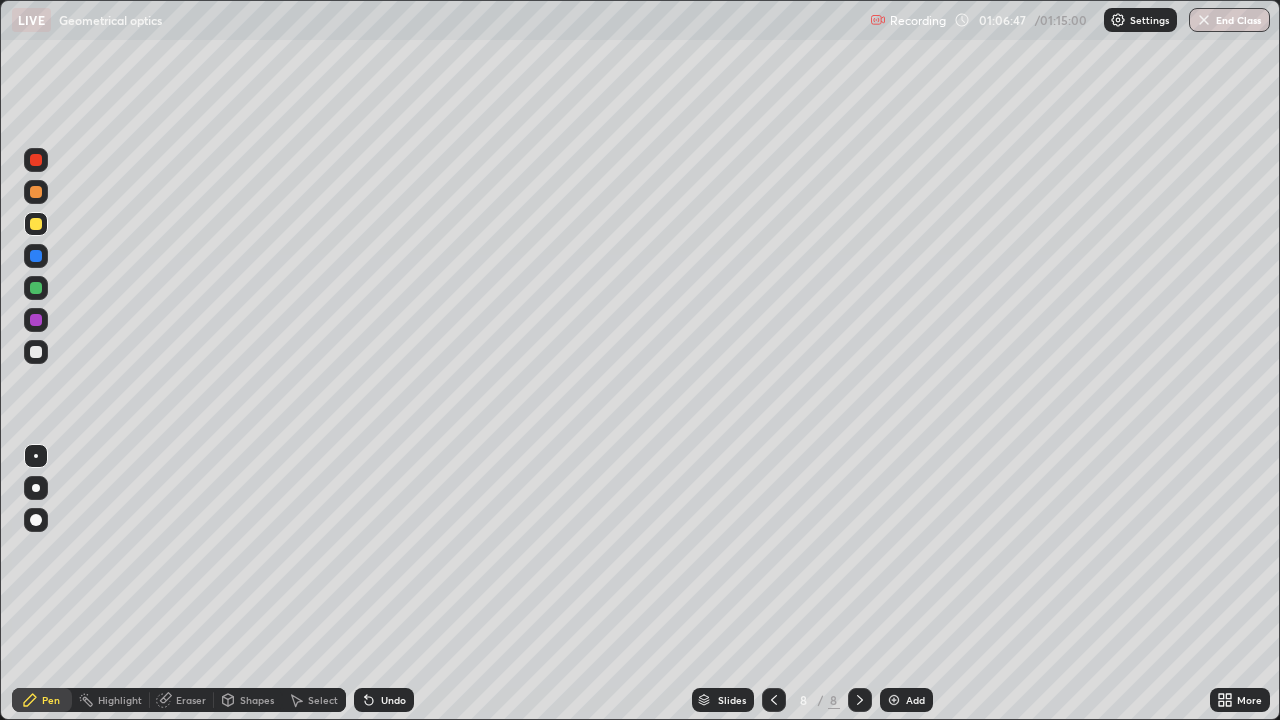click on "Undo" at bounding box center (393, 700) 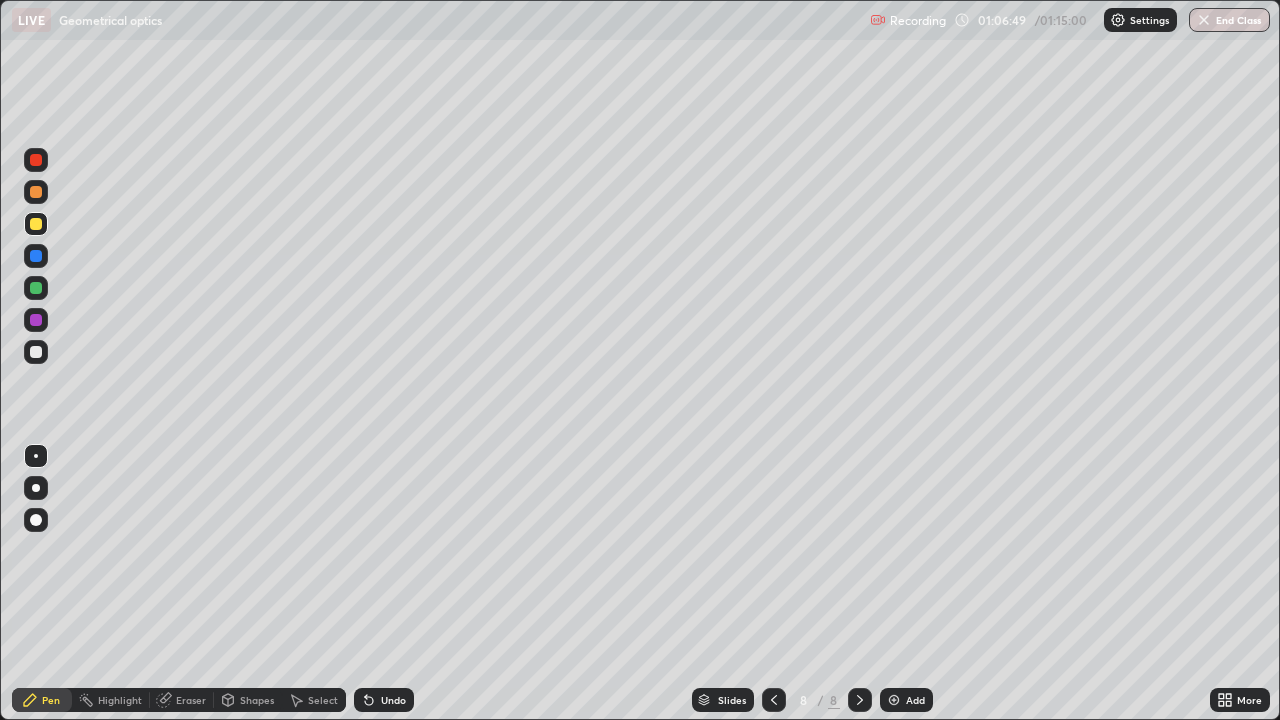 click on "Undo" at bounding box center (393, 700) 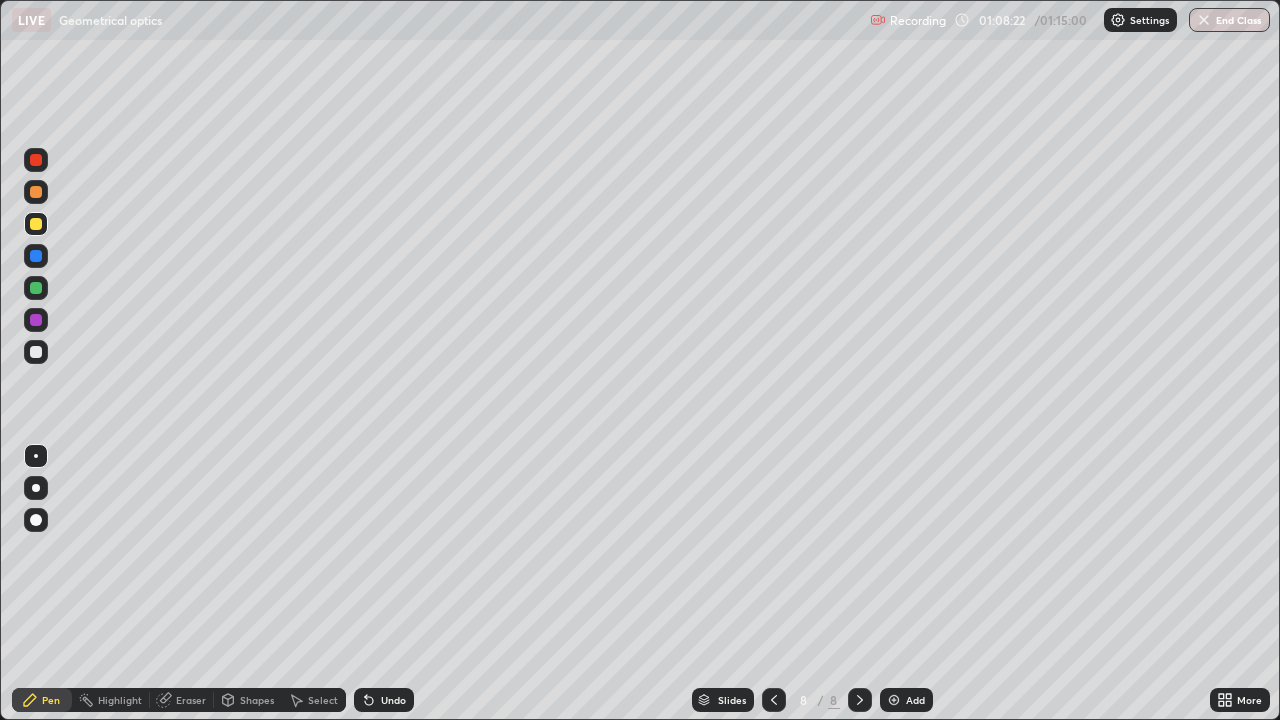 click on "Select" at bounding box center (323, 700) 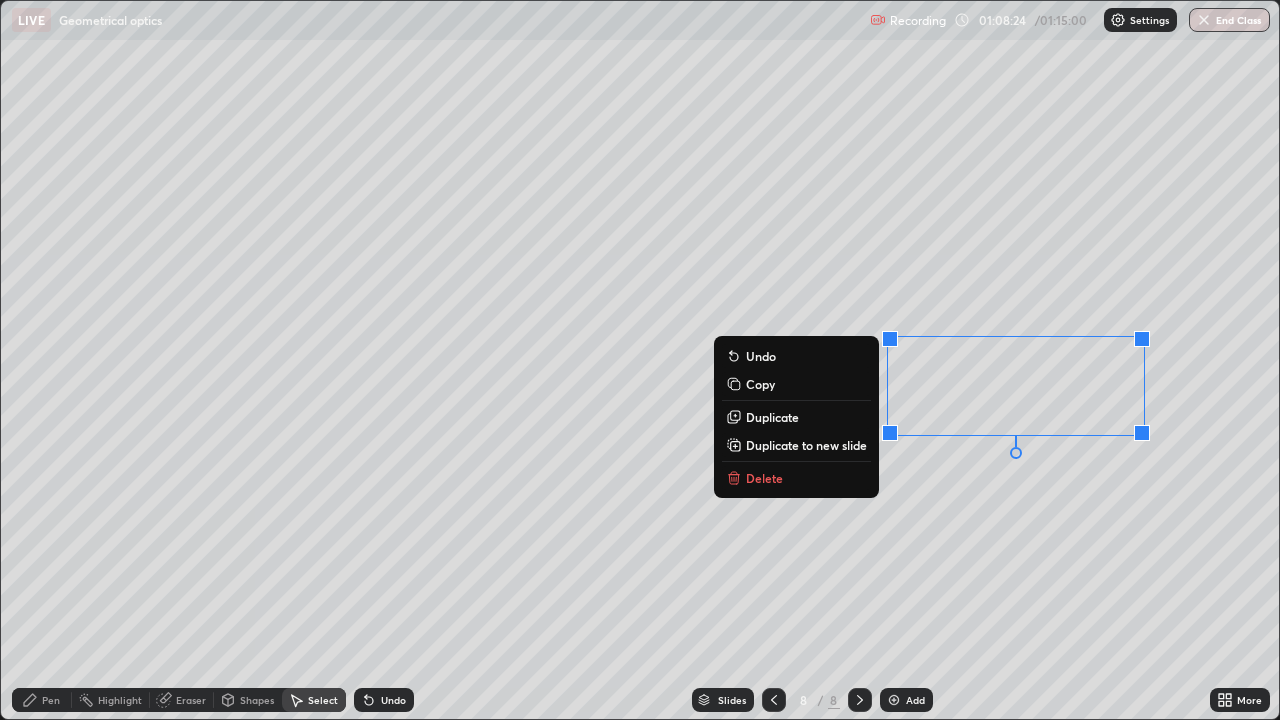 click on "Delete" at bounding box center (764, 478) 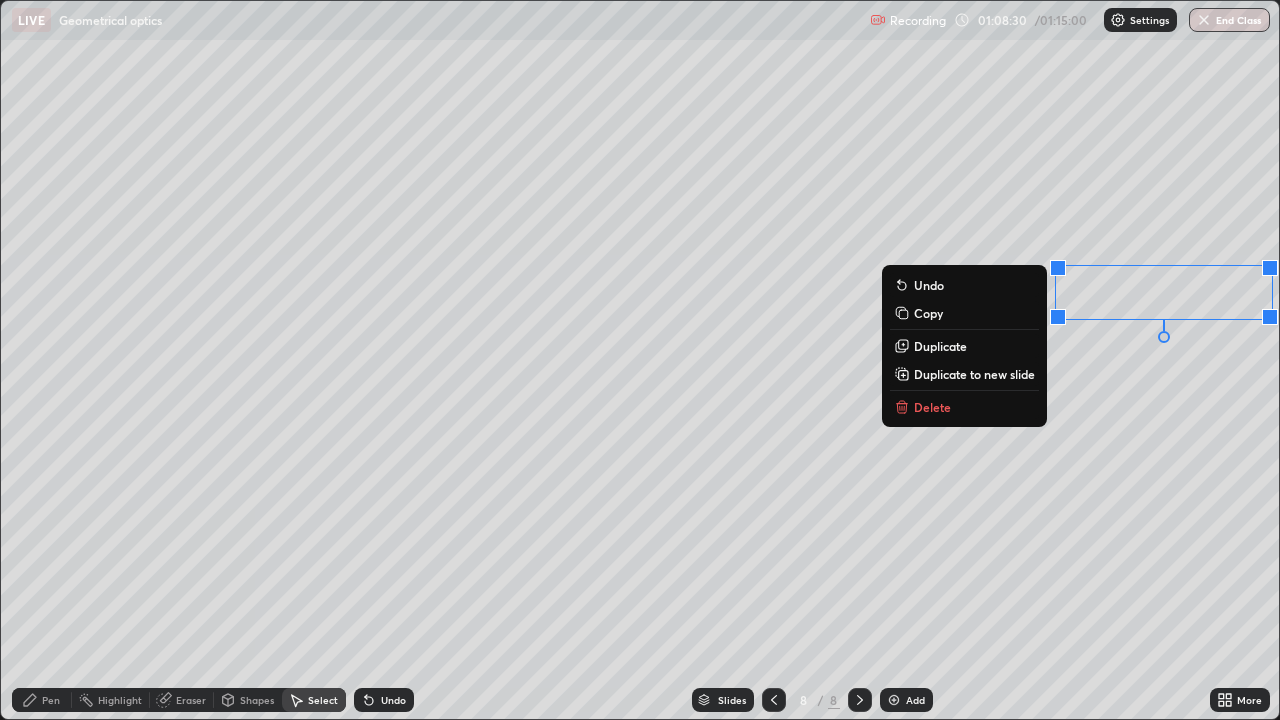 click on "Eraser" at bounding box center [191, 700] 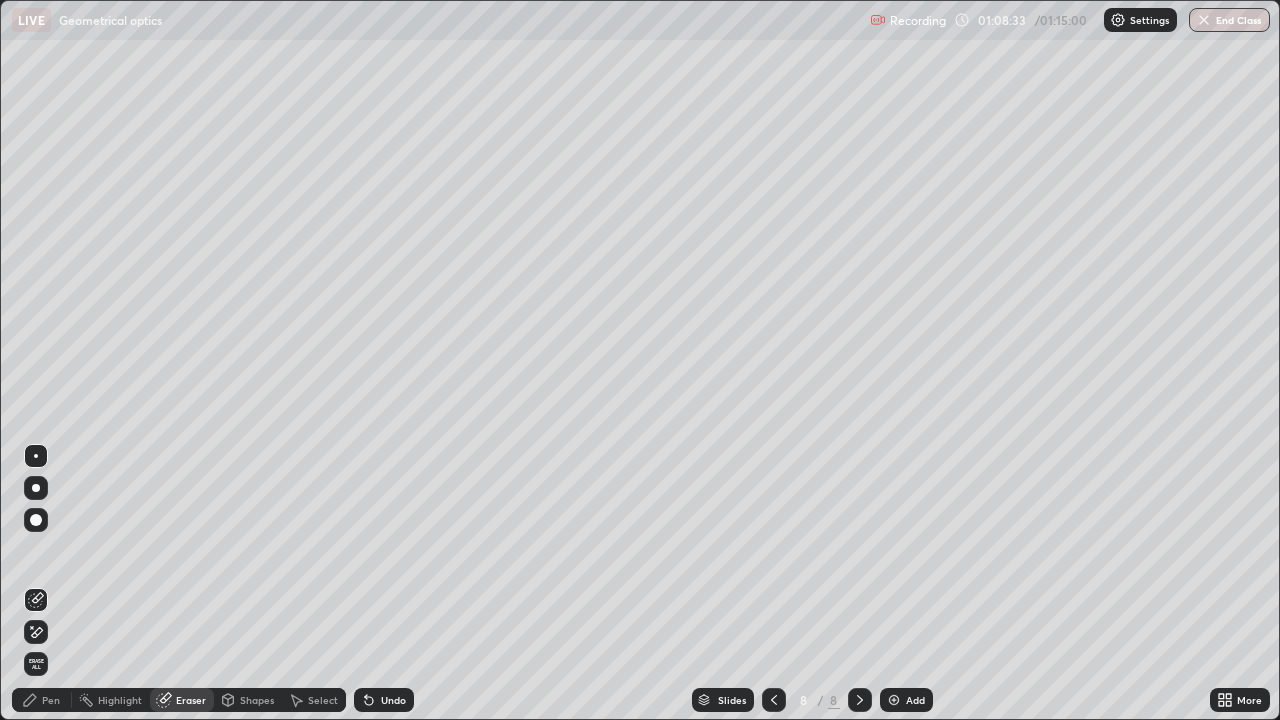 click on "Pen" at bounding box center [51, 700] 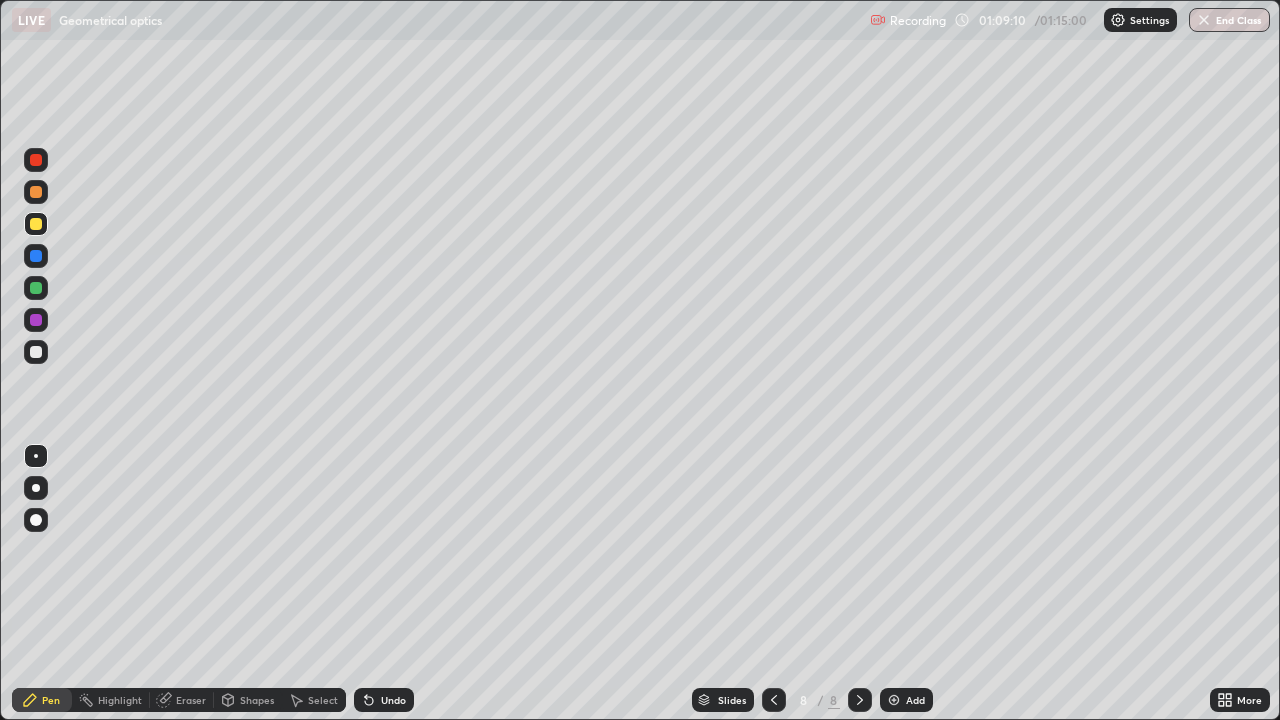 click 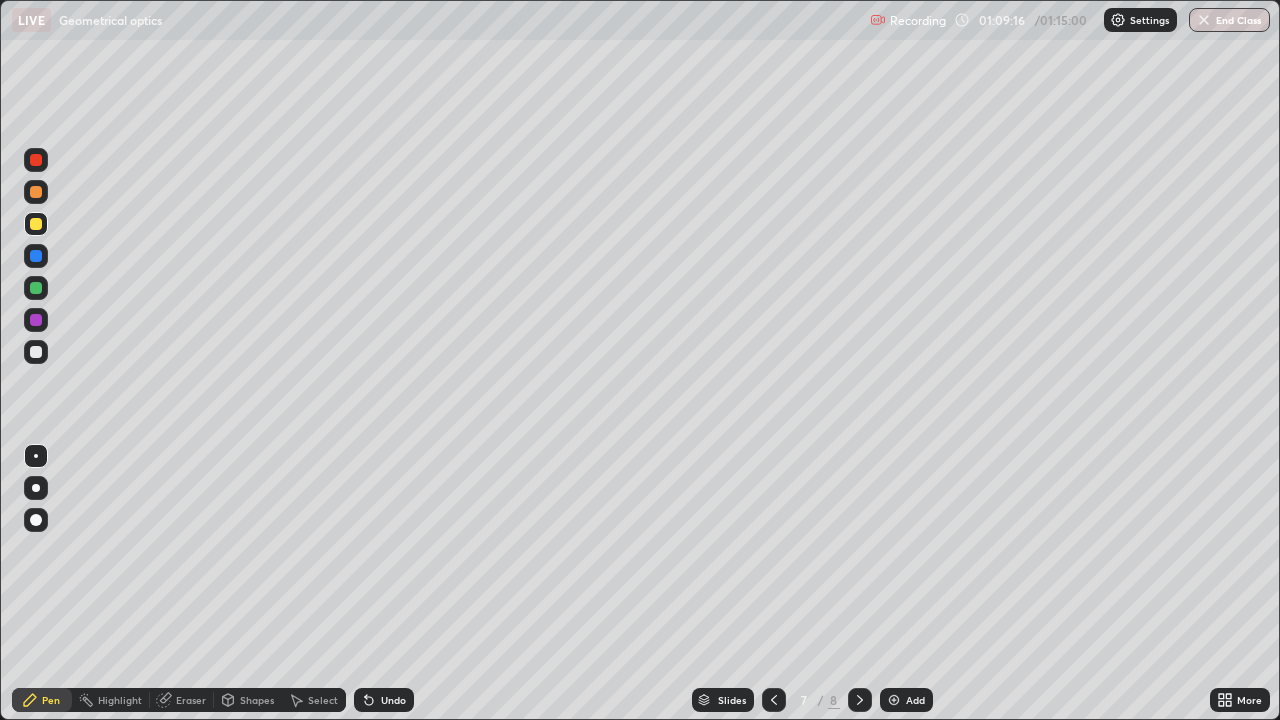 click 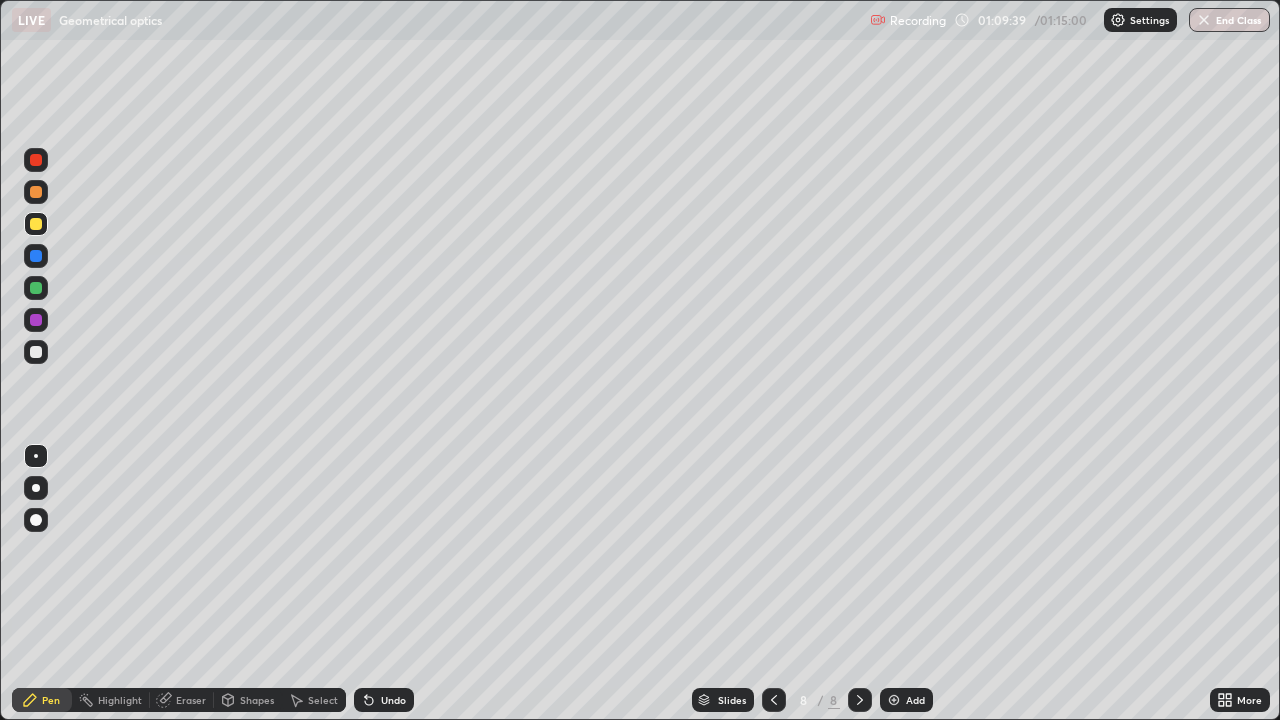 click on "Eraser" at bounding box center [191, 700] 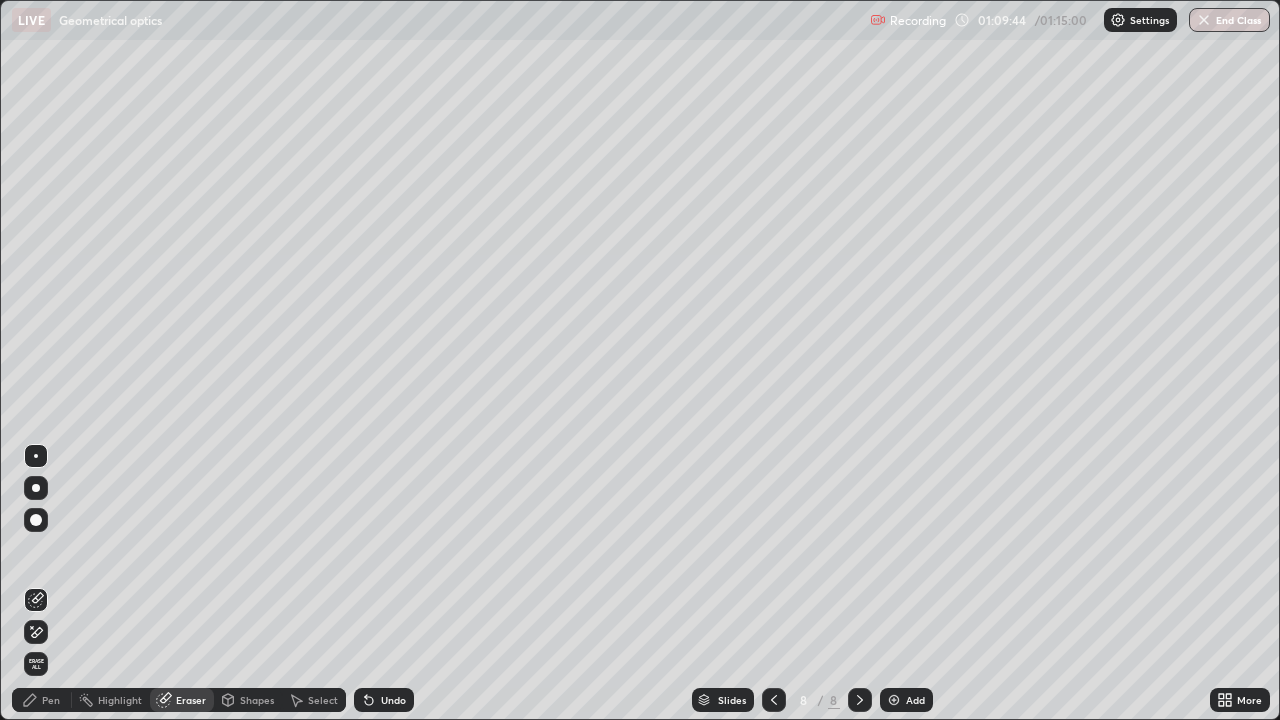 click on "Pen" at bounding box center [51, 700] 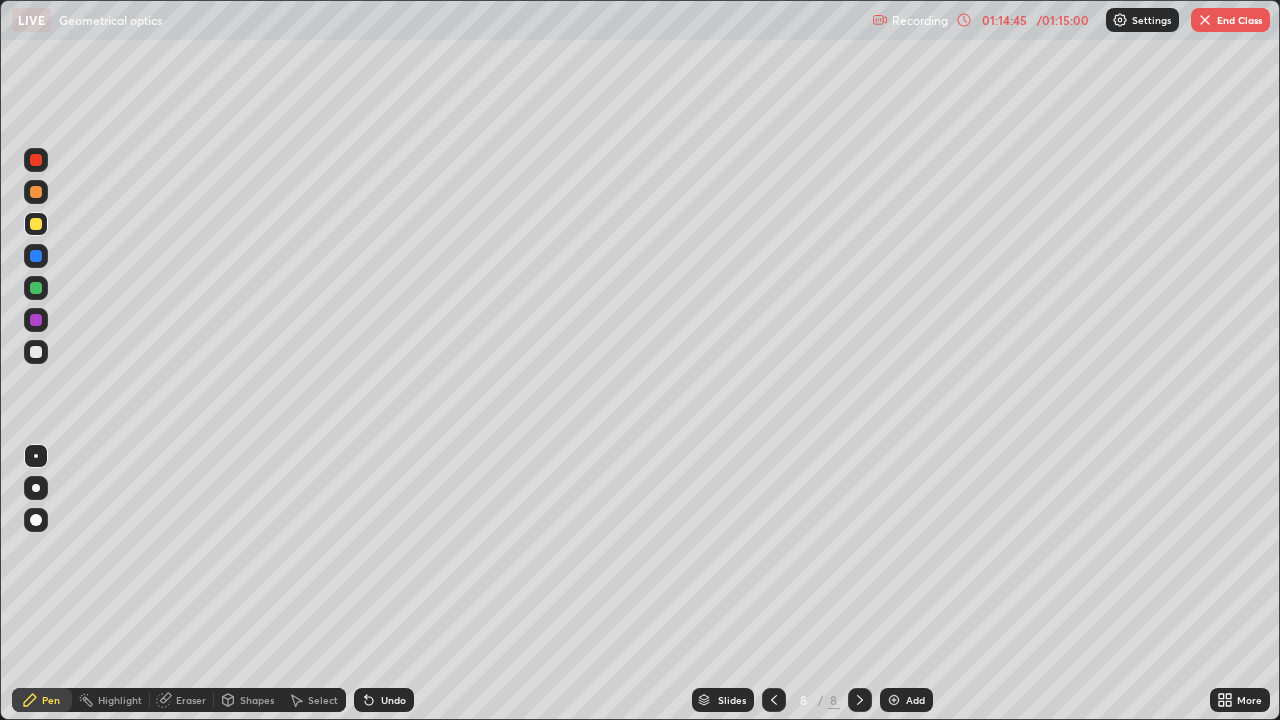 click on "01:14:45 /  01:15:00" at bounding box center (1025, 20) 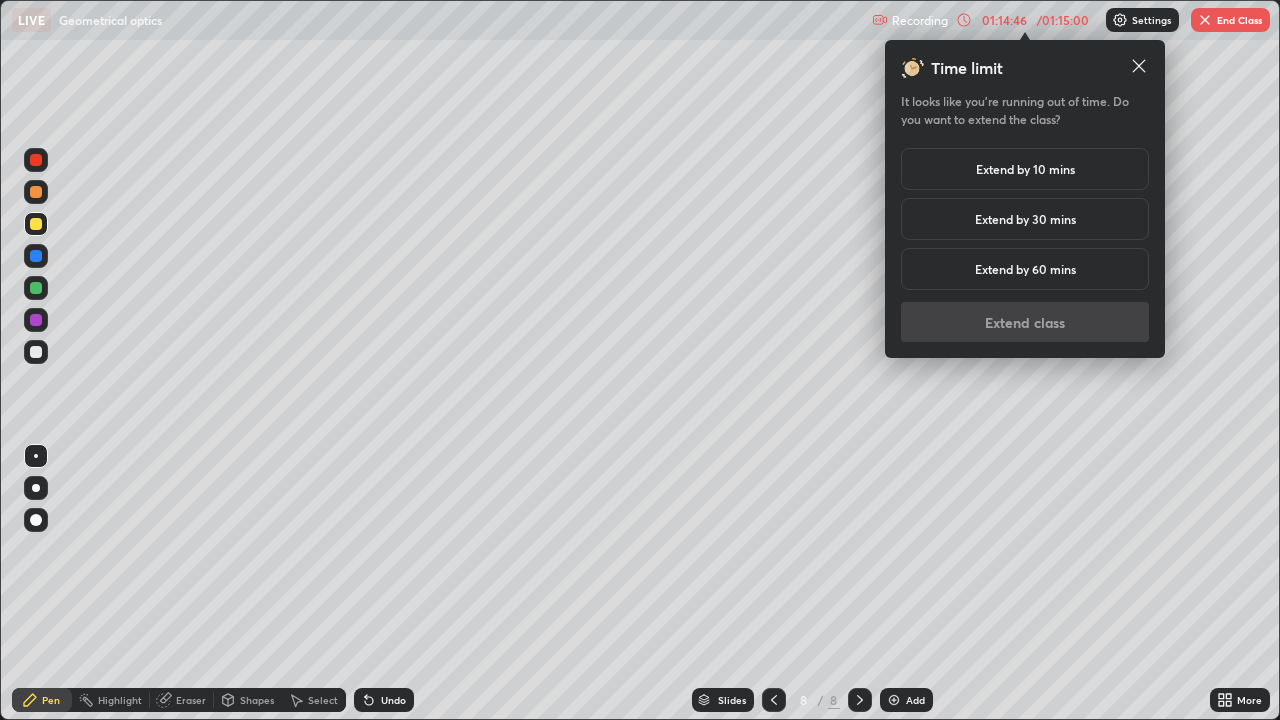 click on "Extend by 10 mins" at bounding box center (1025, 169) 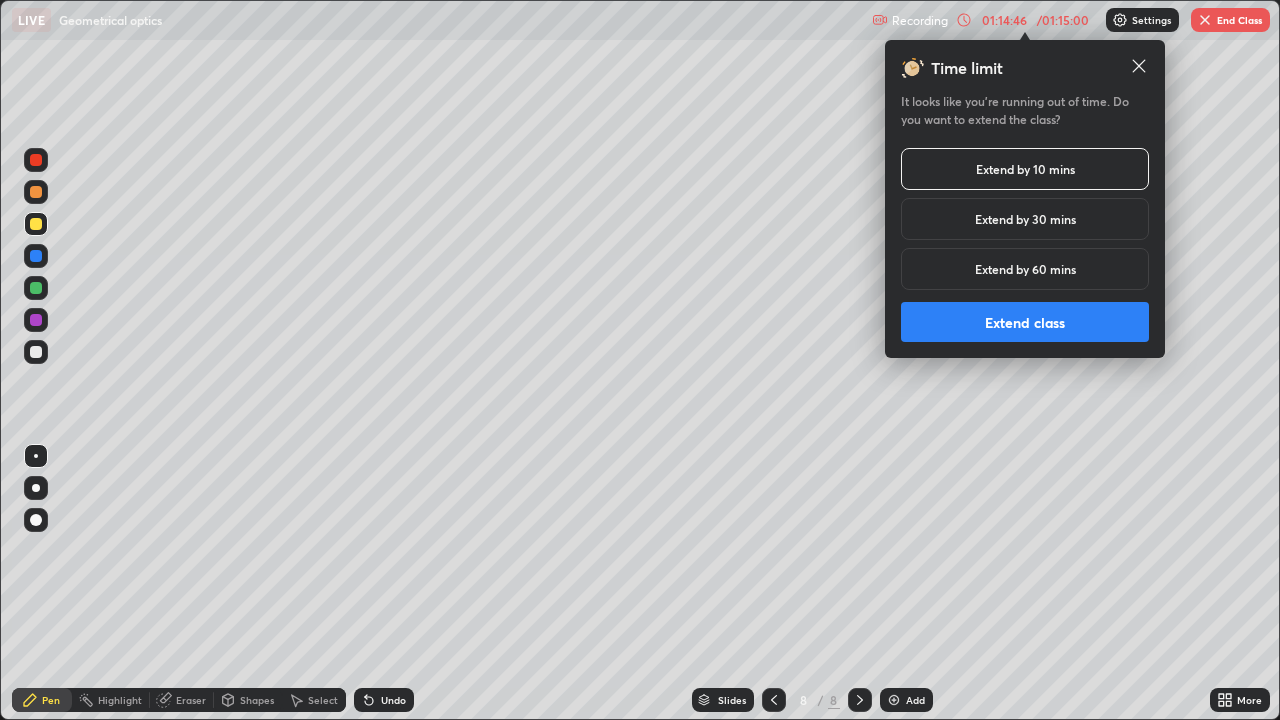 click on "Extend class" at bounding box center (1025, 322) 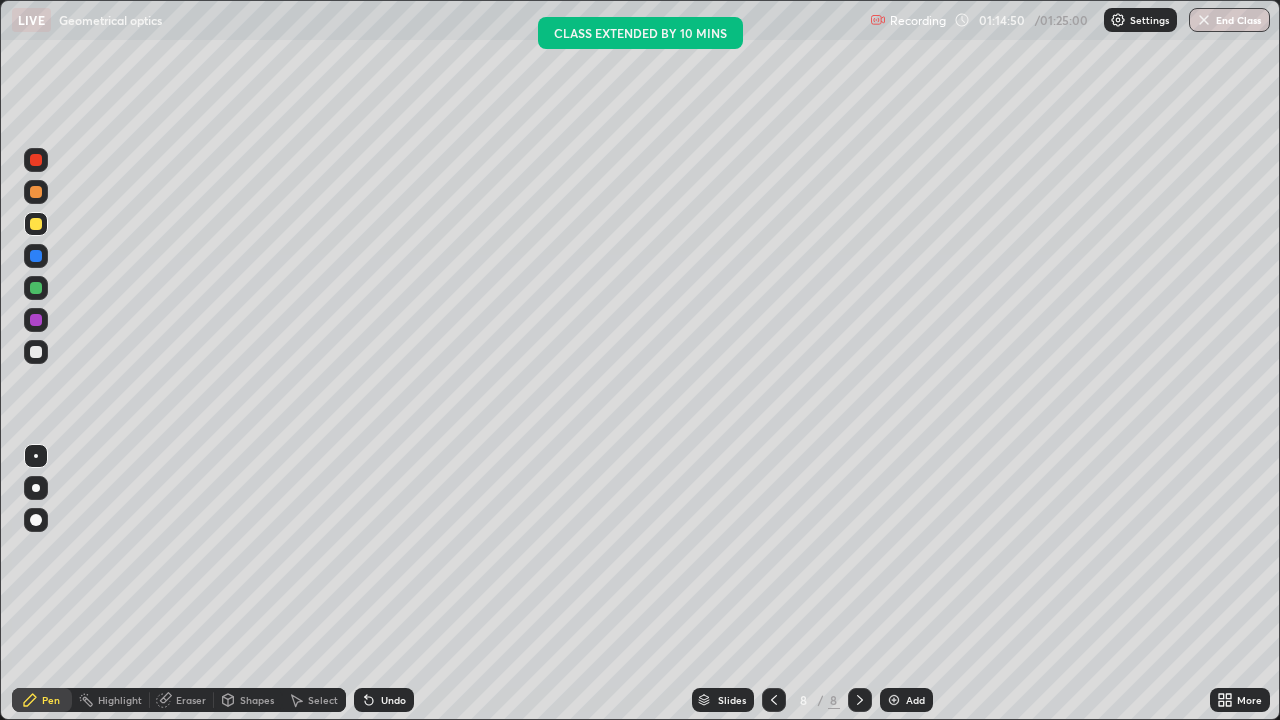 click on "Add" at bounding box center [906, 700] 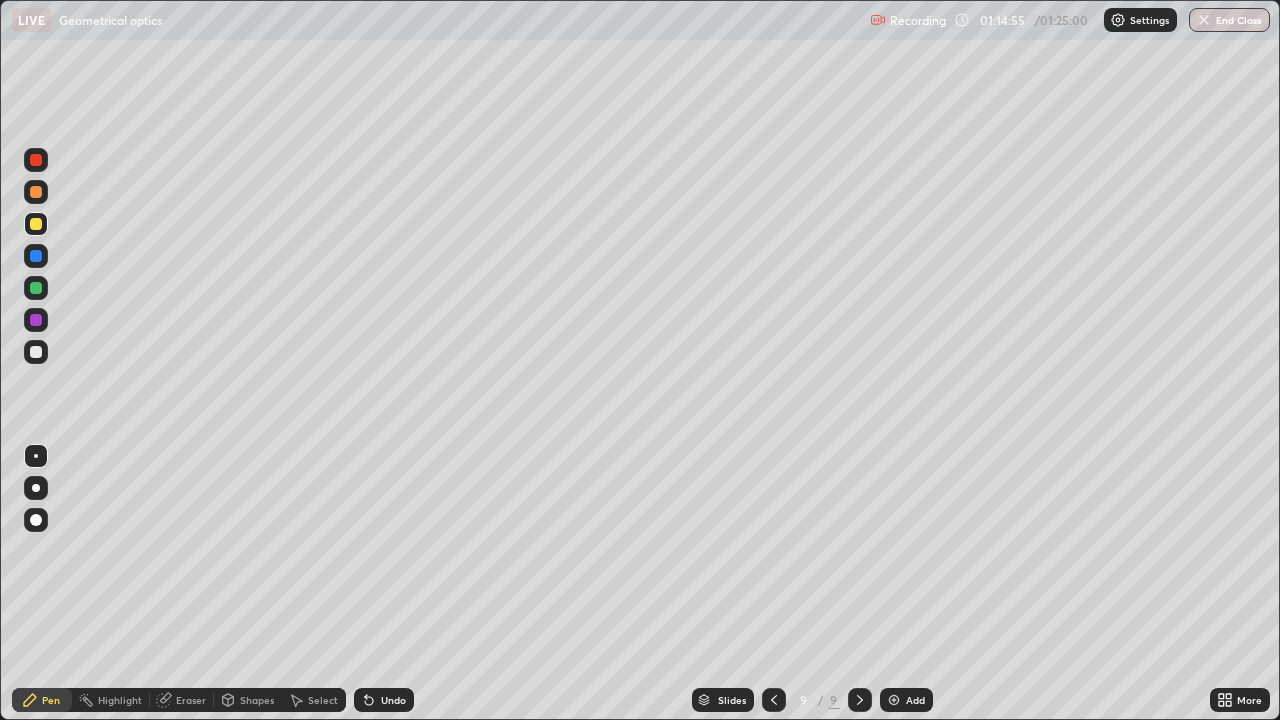 click at bounding box center [36, 352] 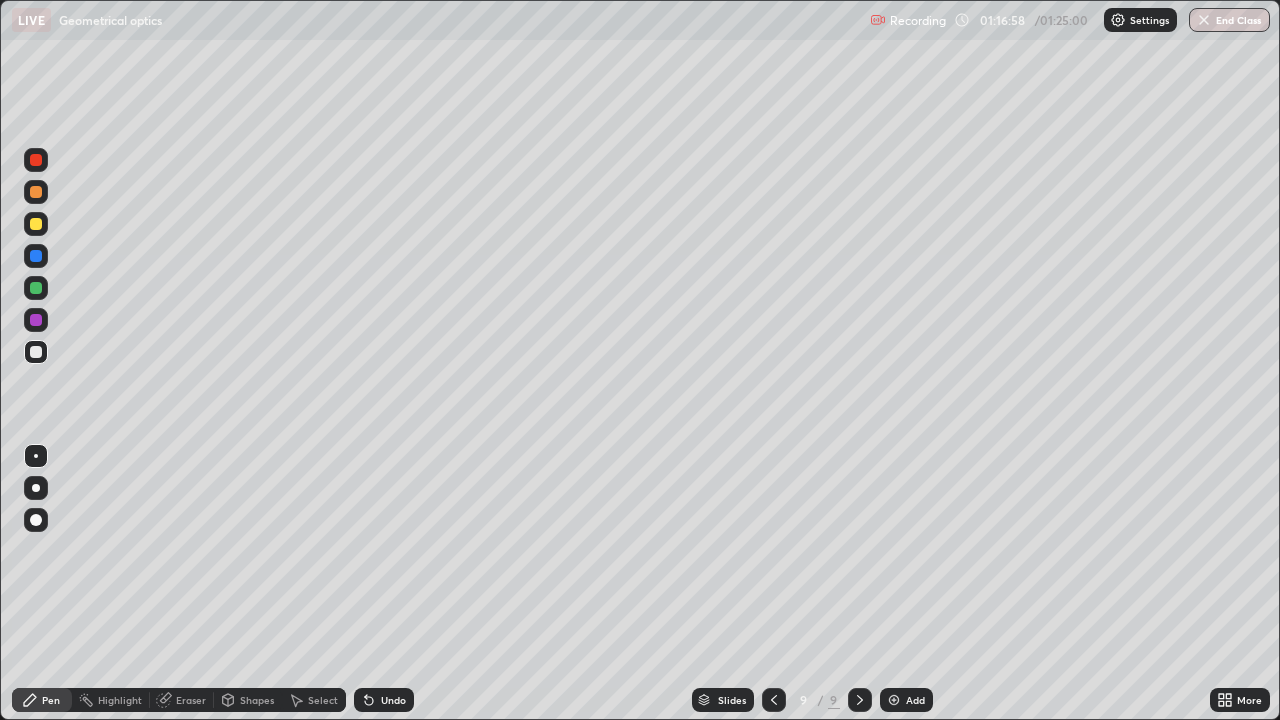 click at bounding box center (774, 700) 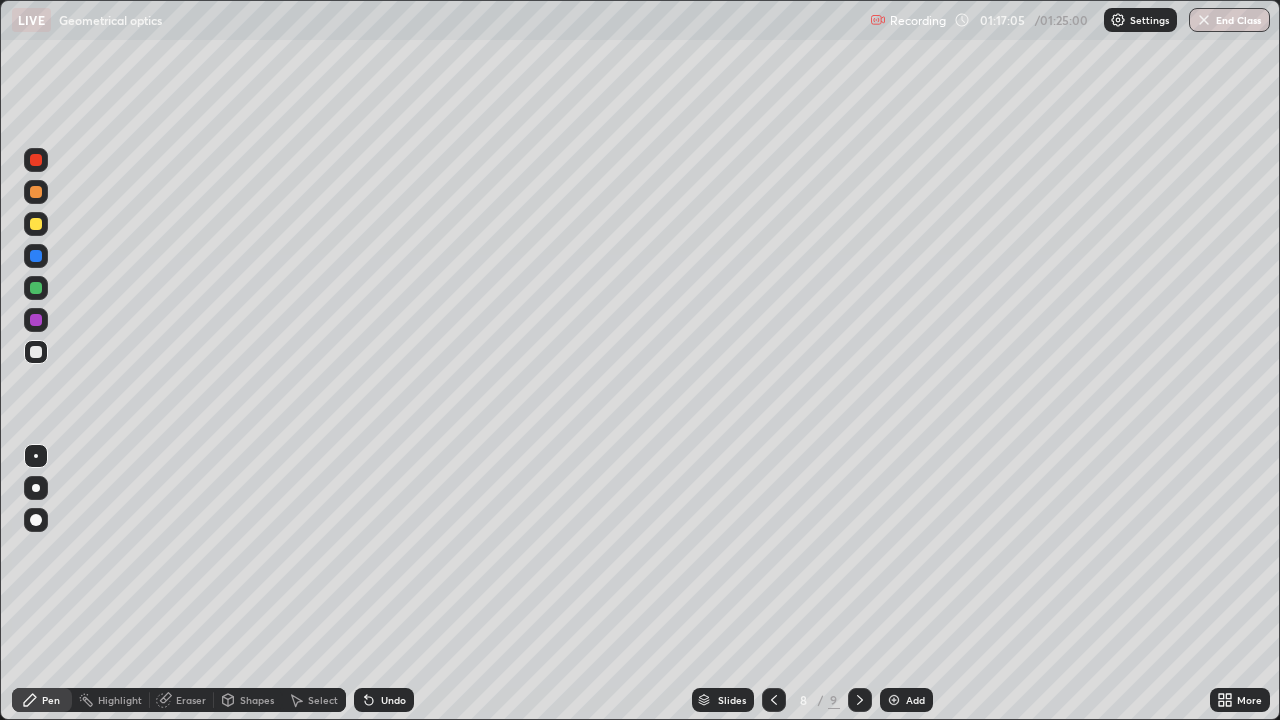 click 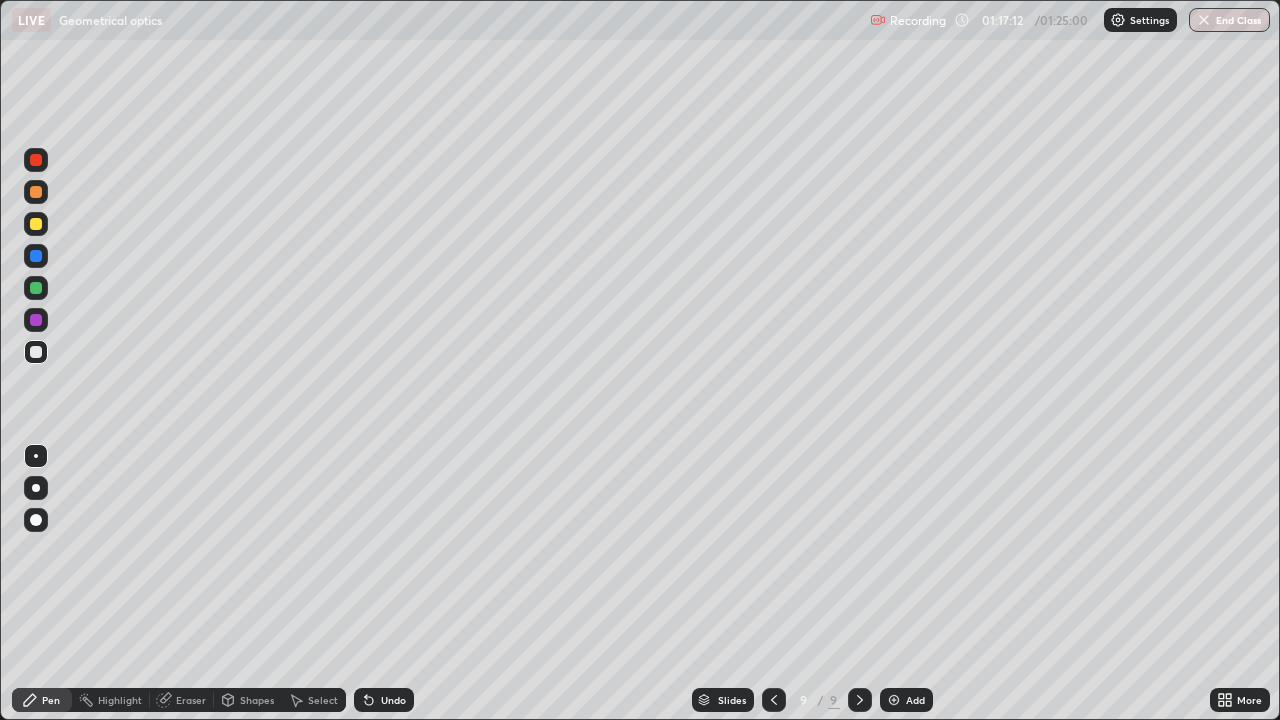 click on "Undo" at bounding box center (393, 700) 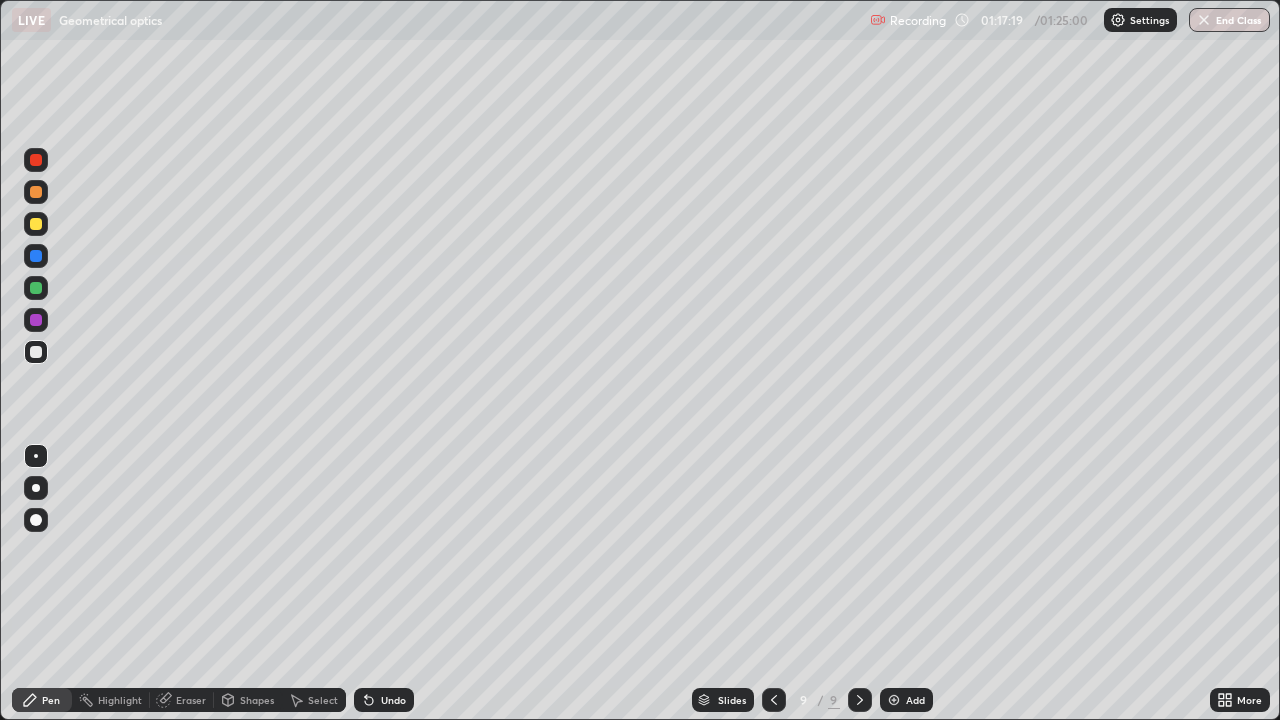 click at bounding box center (774, 700) 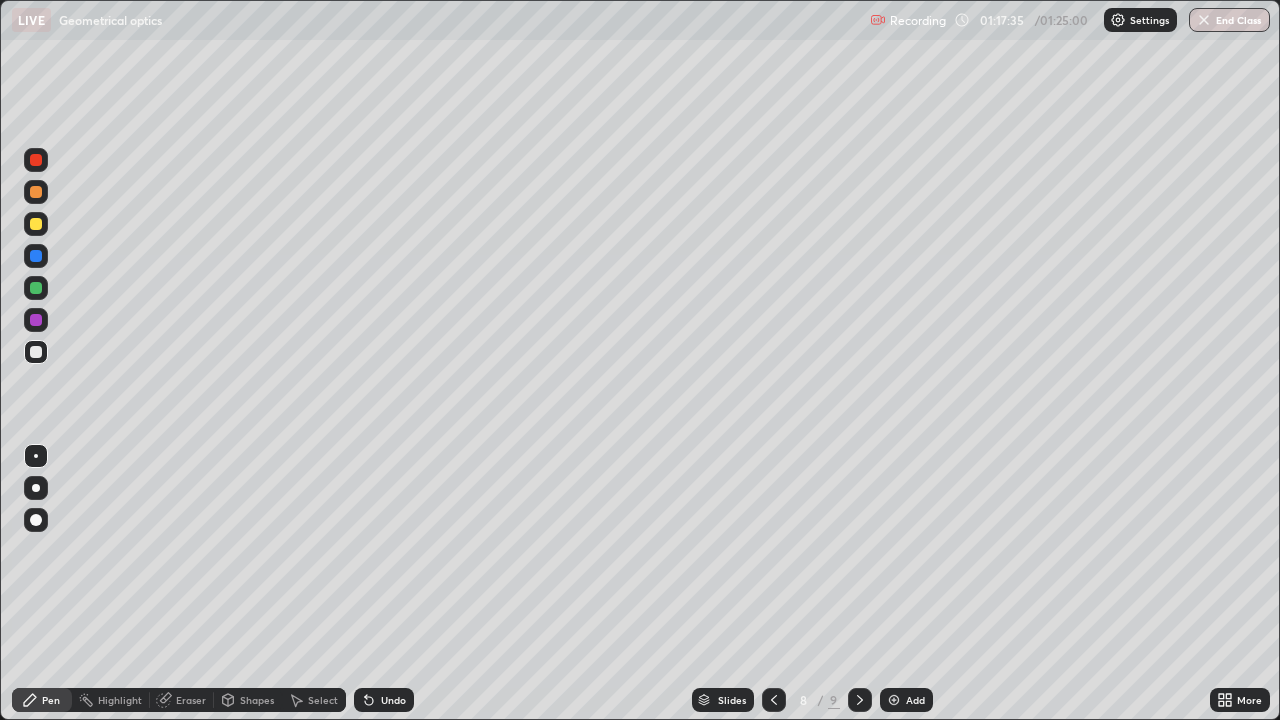 click 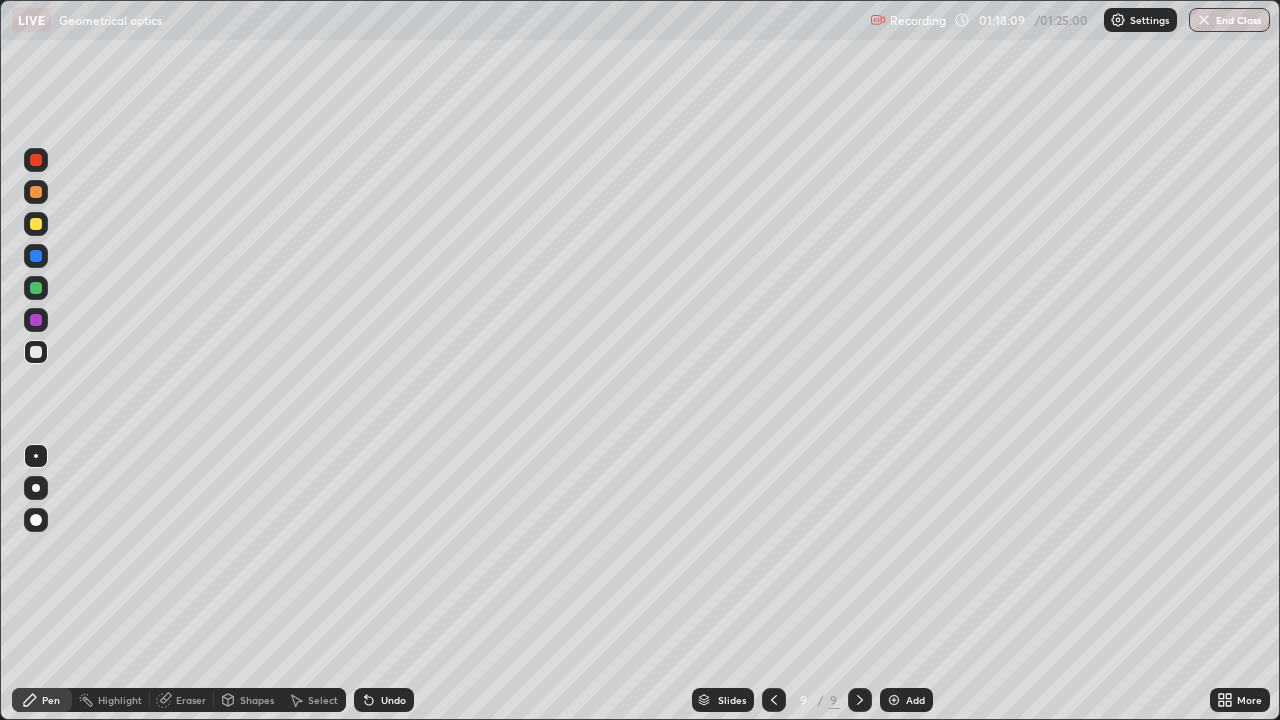 click at bounding box center [36, 224] 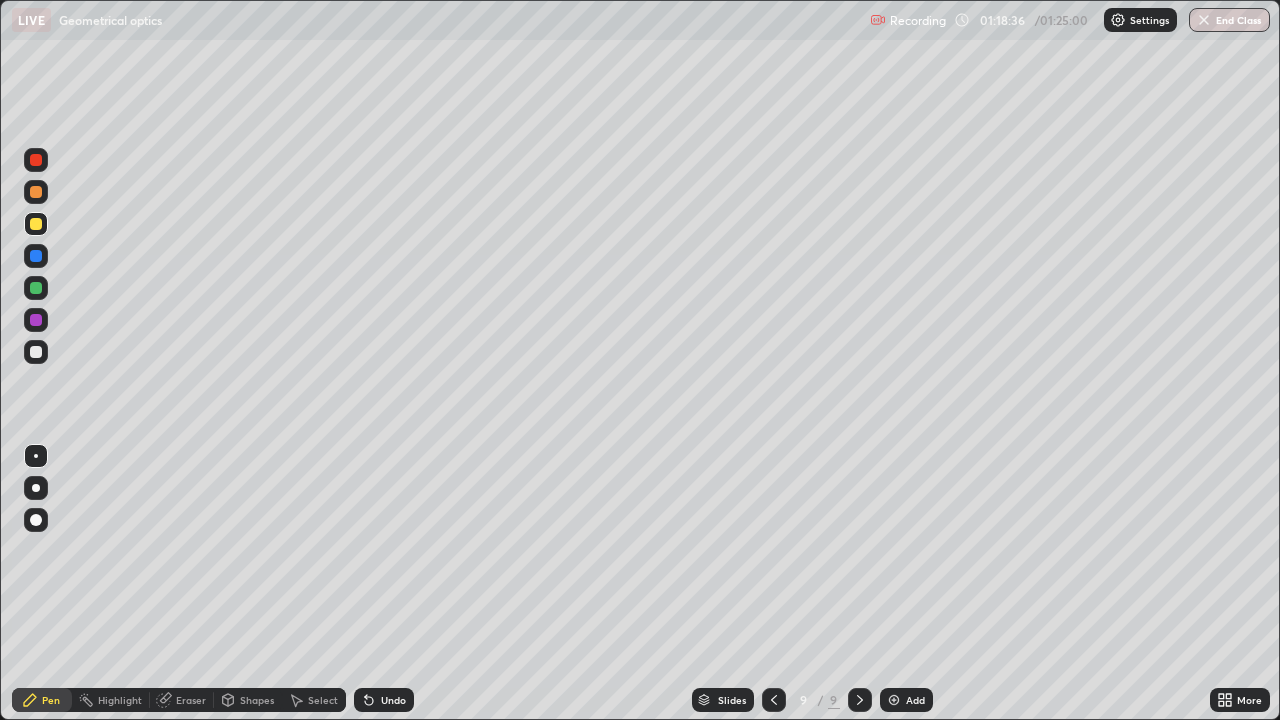 click on "Eraser" at bounding box center [191, 700] 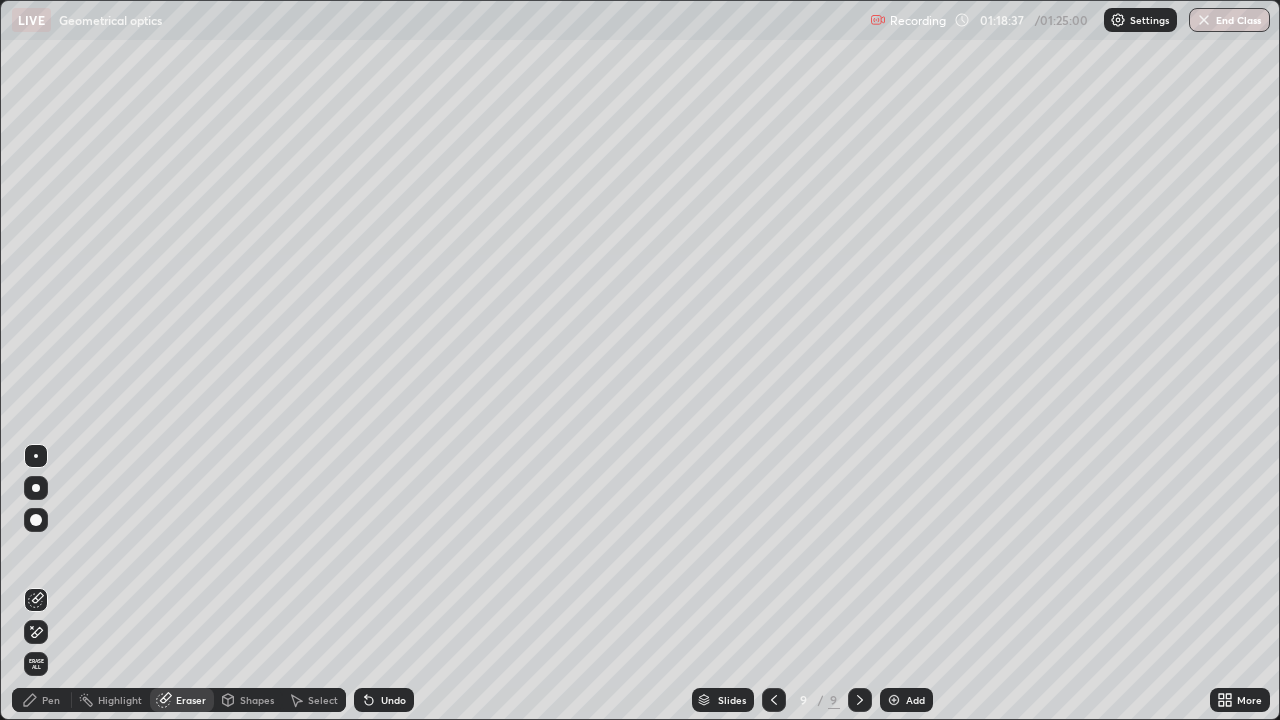 click on "Pen" at bounding box center [42, 700] 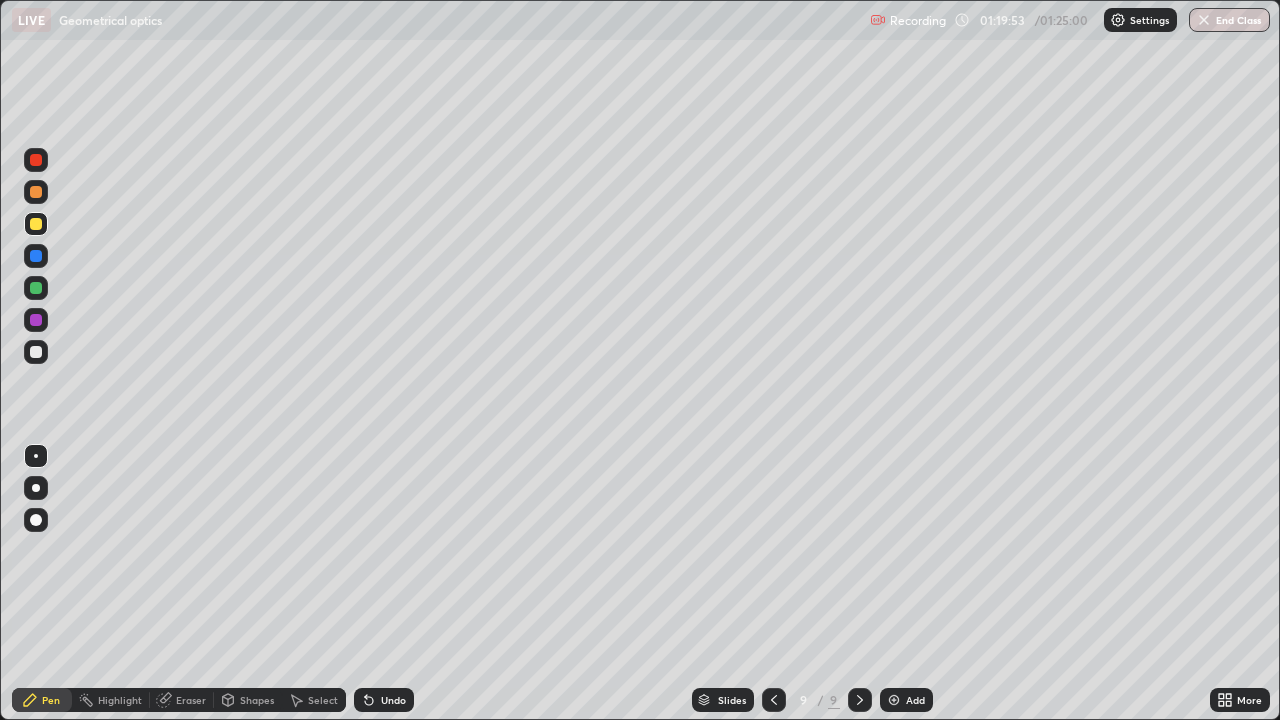 click on "End Class" at bounding box center [1229, 20] 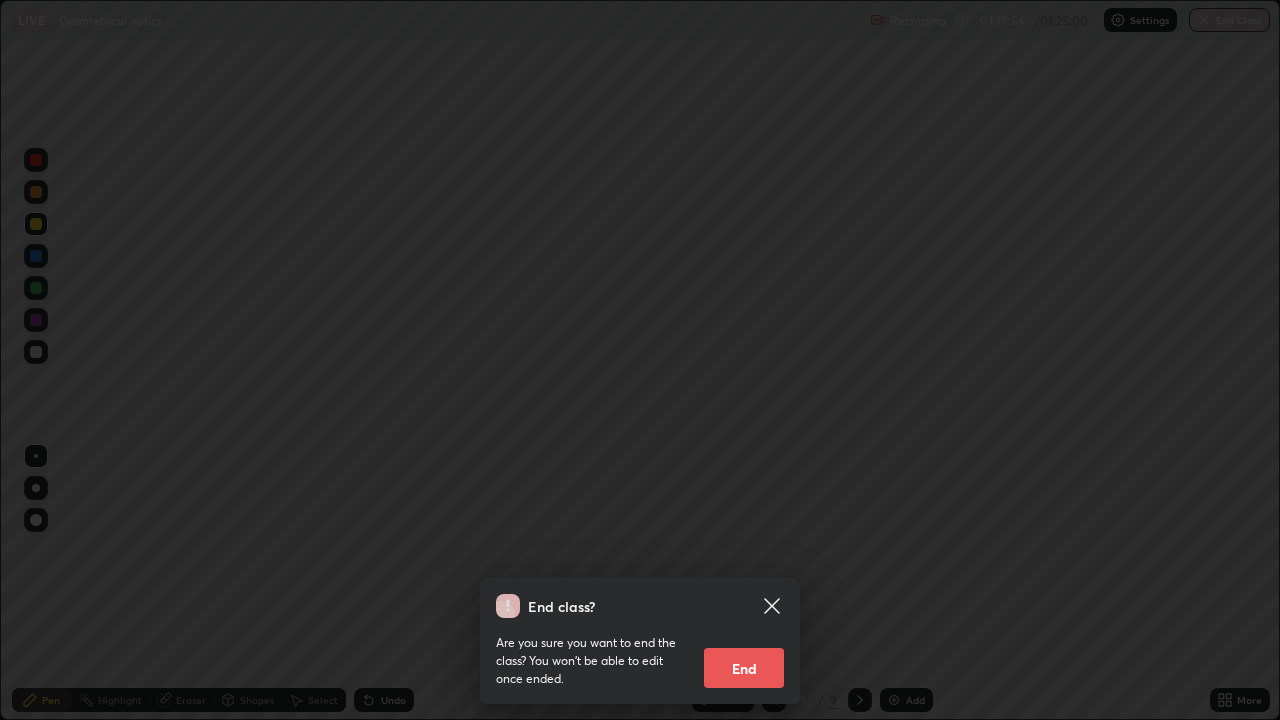 click on "End" at bounding box center [744, 668] 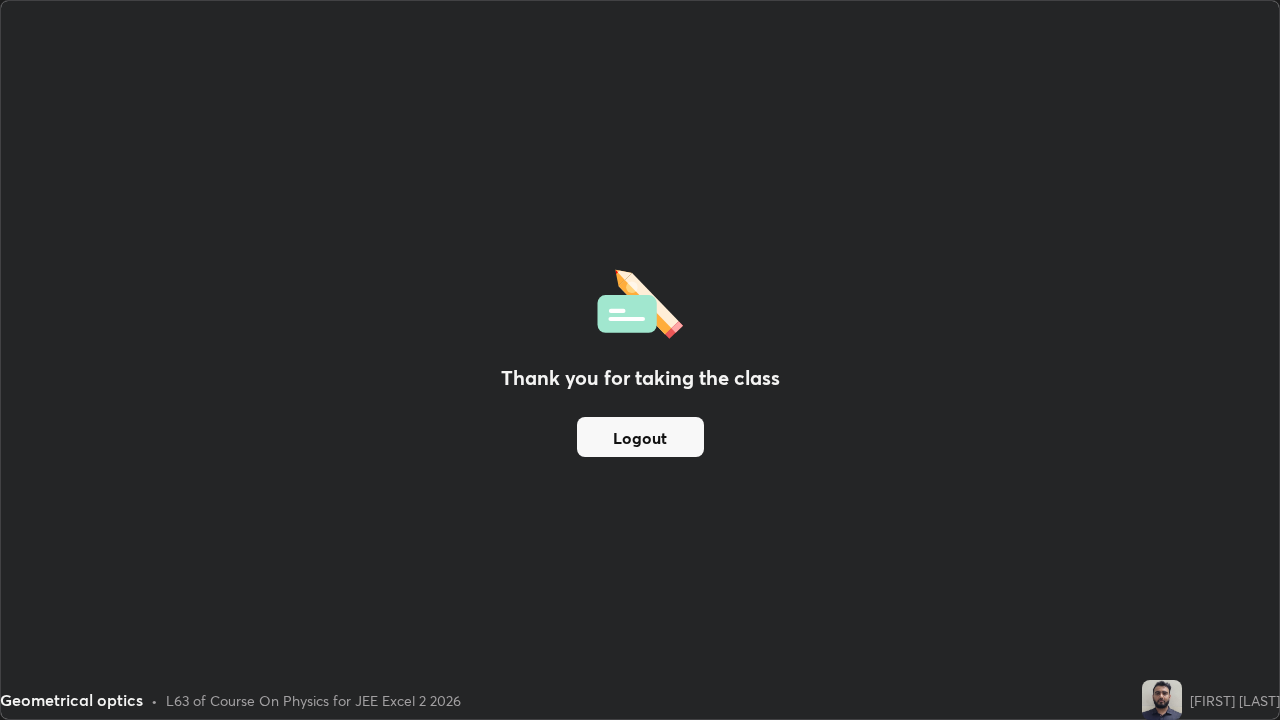 click on "Logout" at bounding box center (640, 437) 